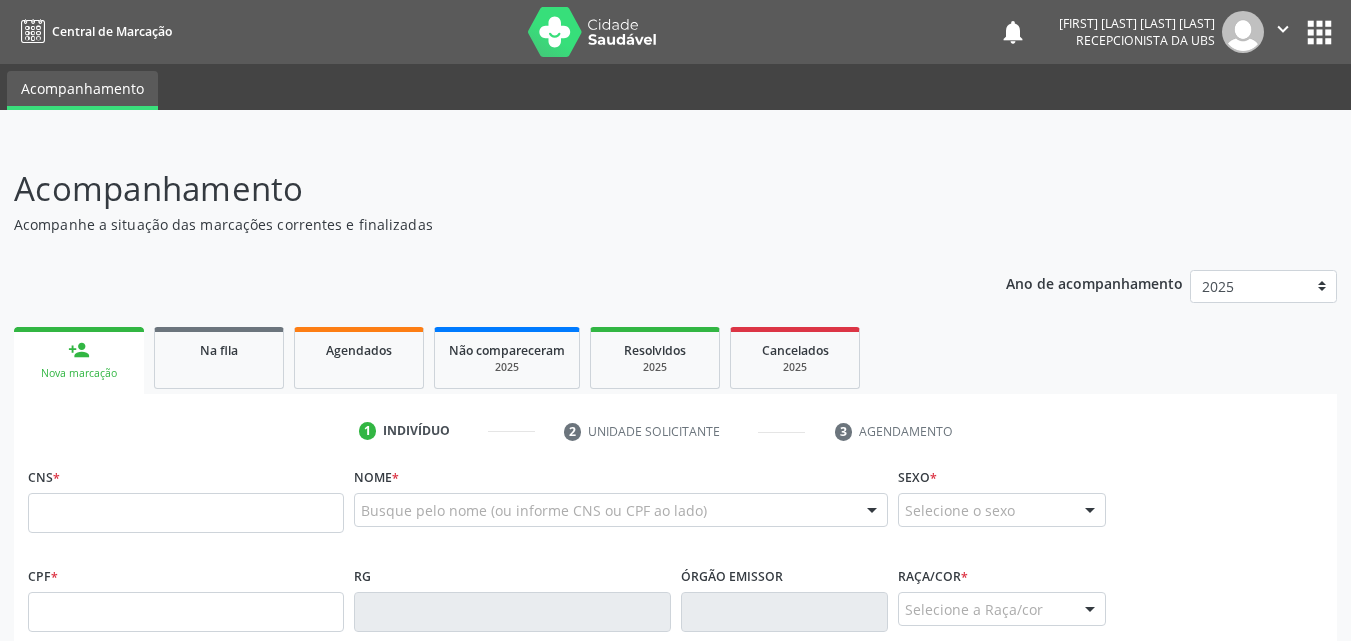 scroll, scrollTop: 54, scrollLeft: 0, axis: vertical 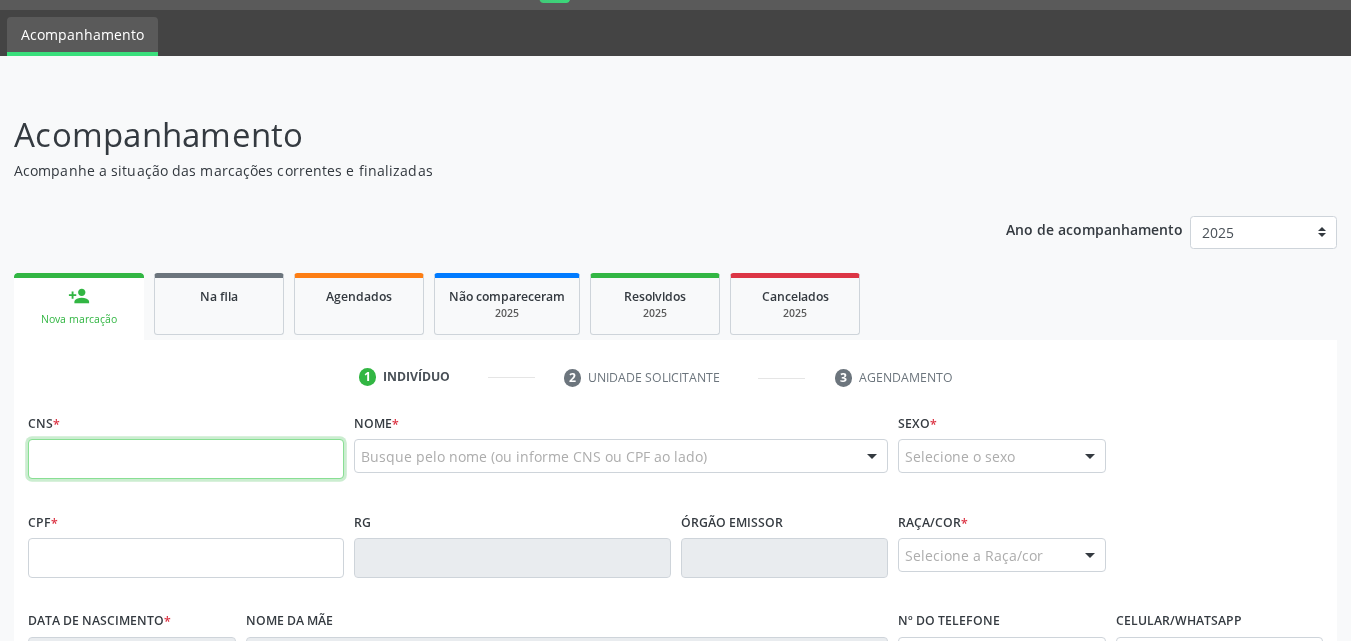 click at bounding box center [186, 459] 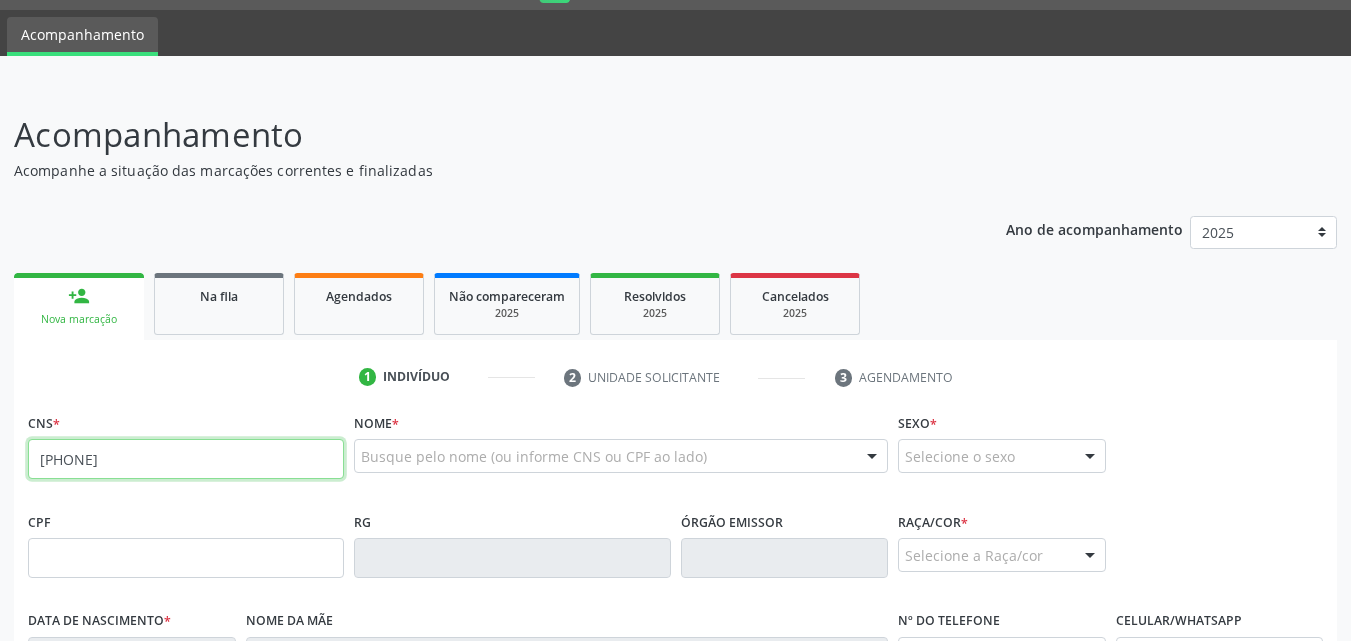 type on "[PHONE]" 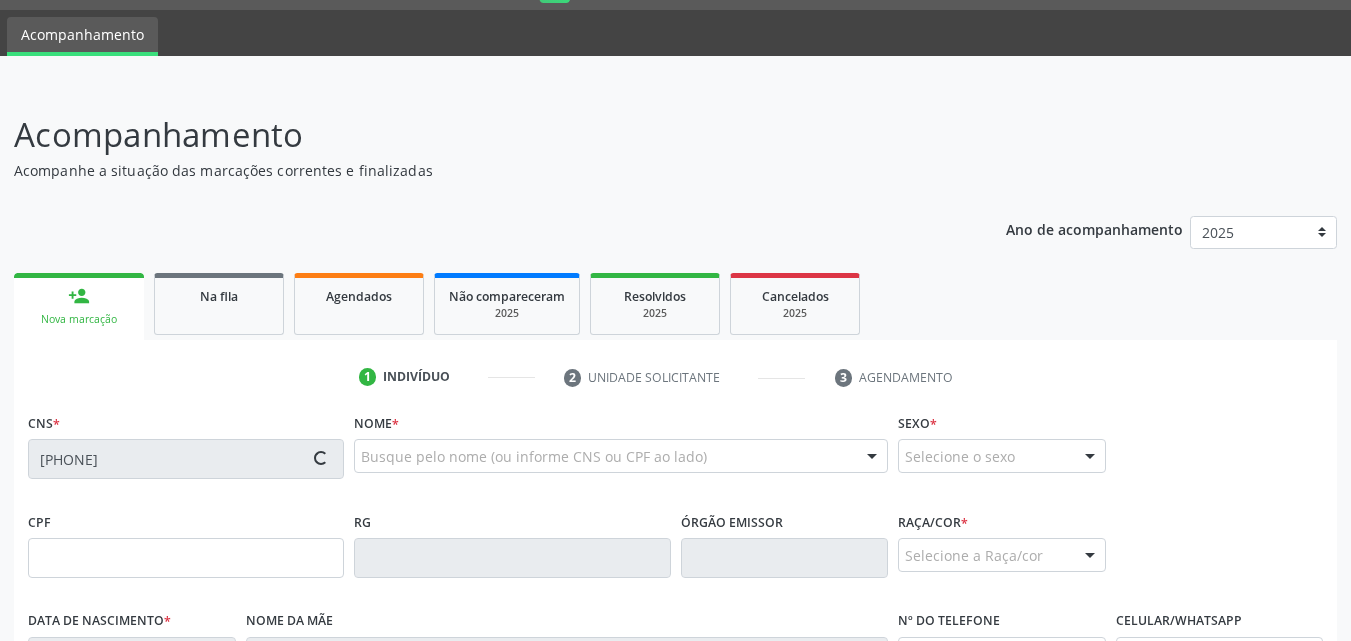 type on "[SSN]" 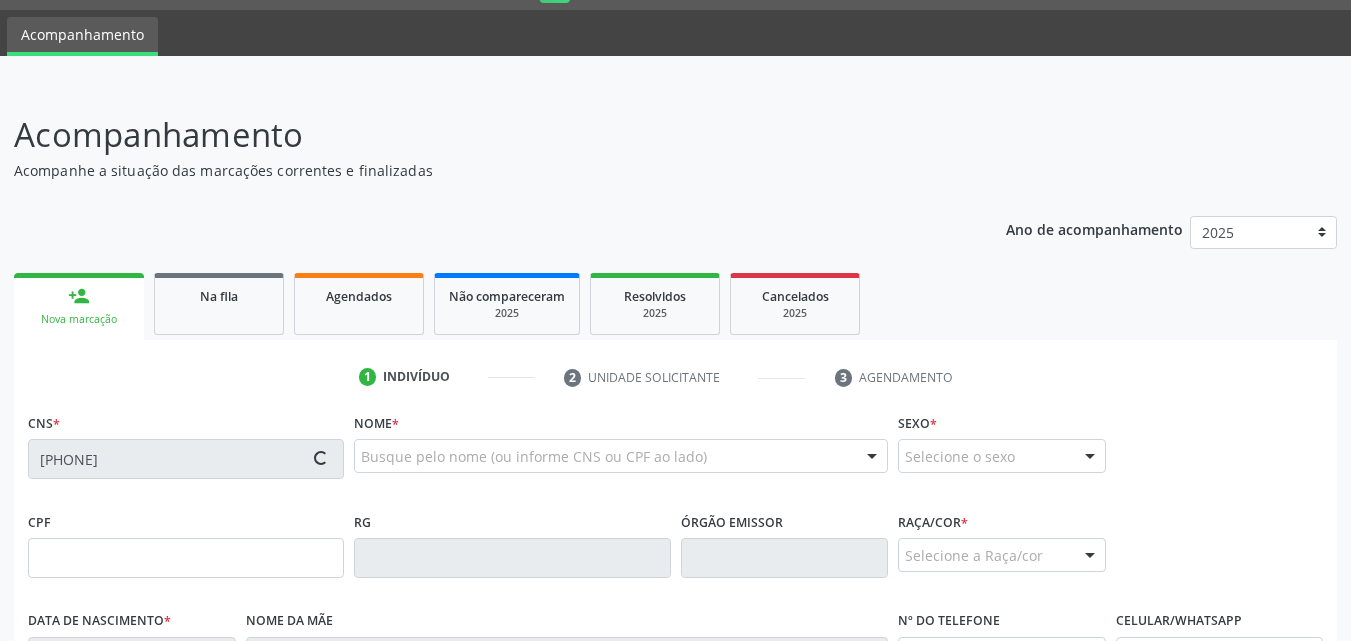 type on "[DATE]" 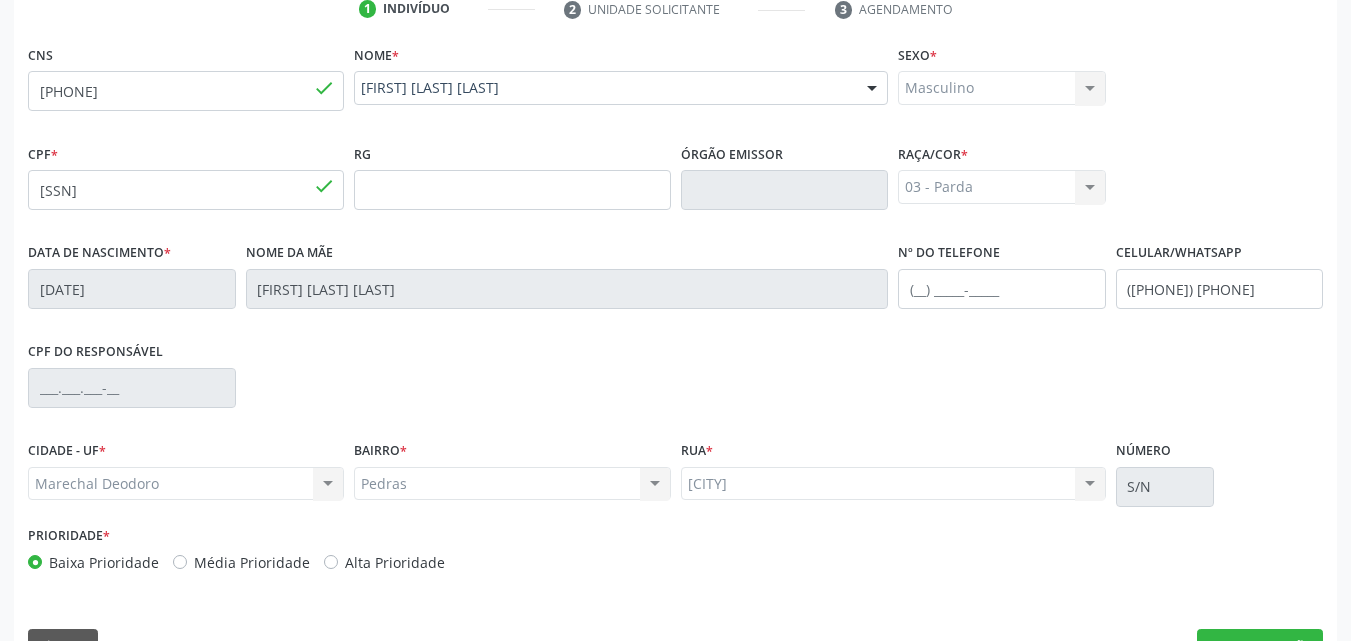 scroll, scrollTop: 471, scrollLeft: 0, axis: vertical 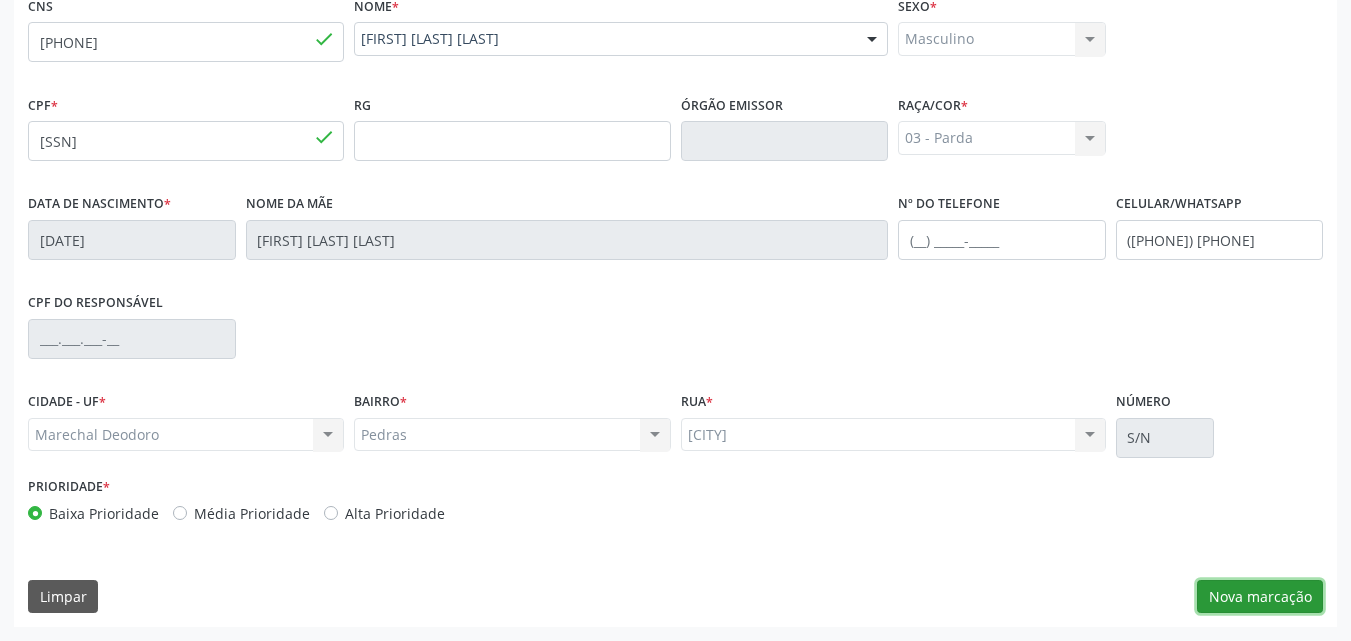 click on "Nova marcação" at bounding box center [1260, 597] 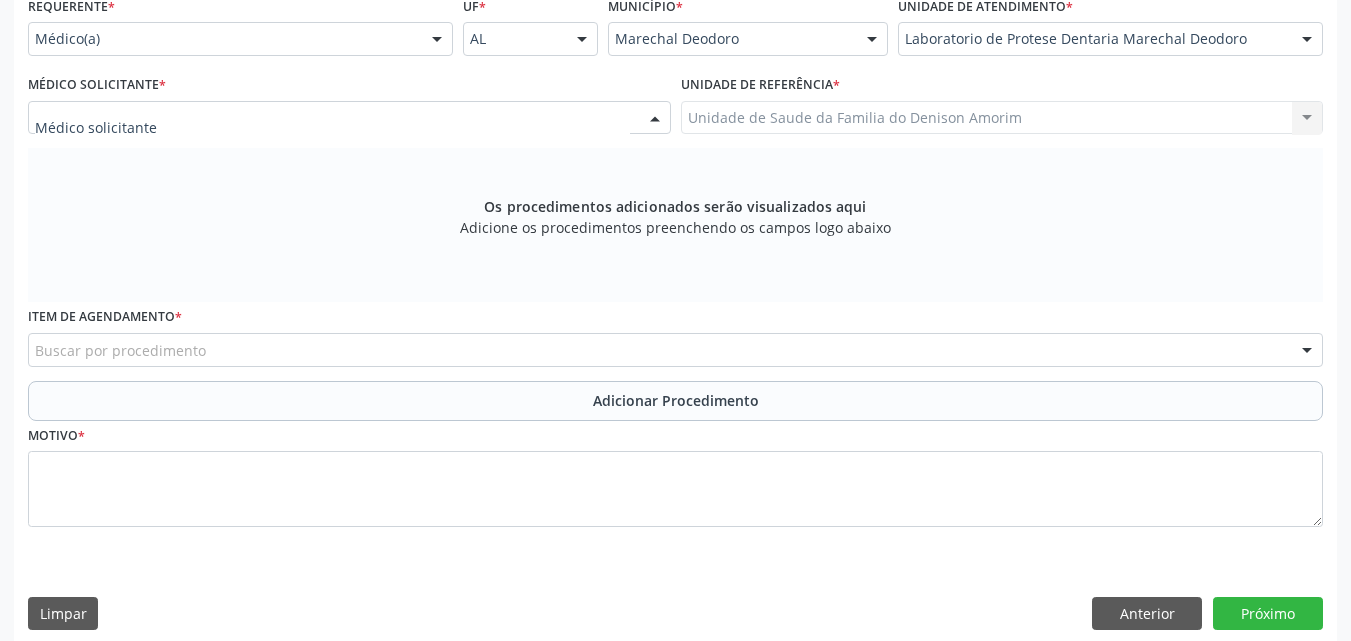 click at bounding box center [349, 118] 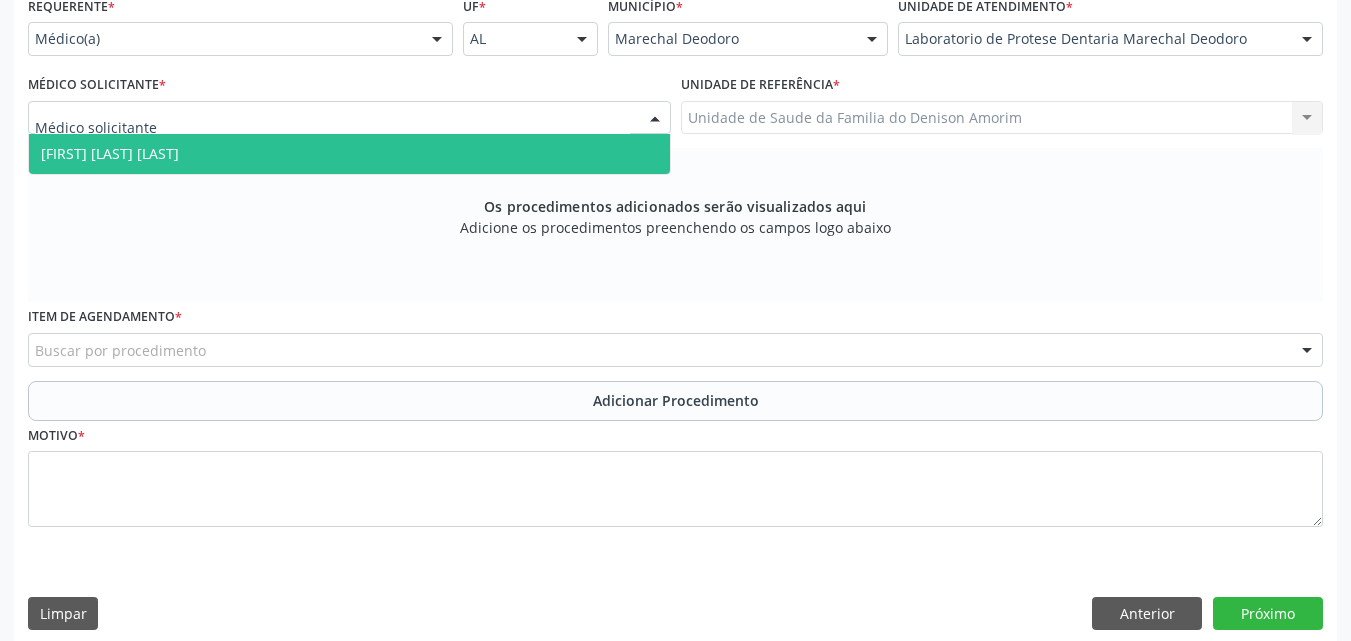click on "Laboratorio de Protese Dentaria Marechal Deodoro" at bounding box center [1110, 39] 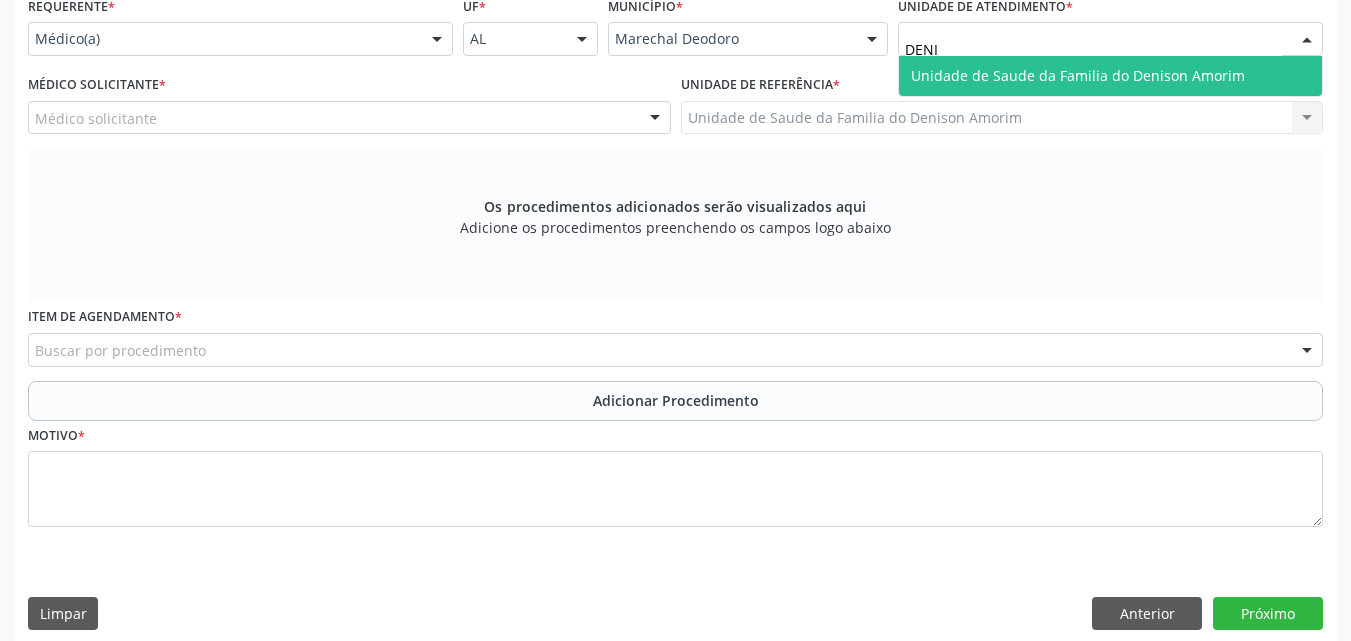 type on "DENIS" 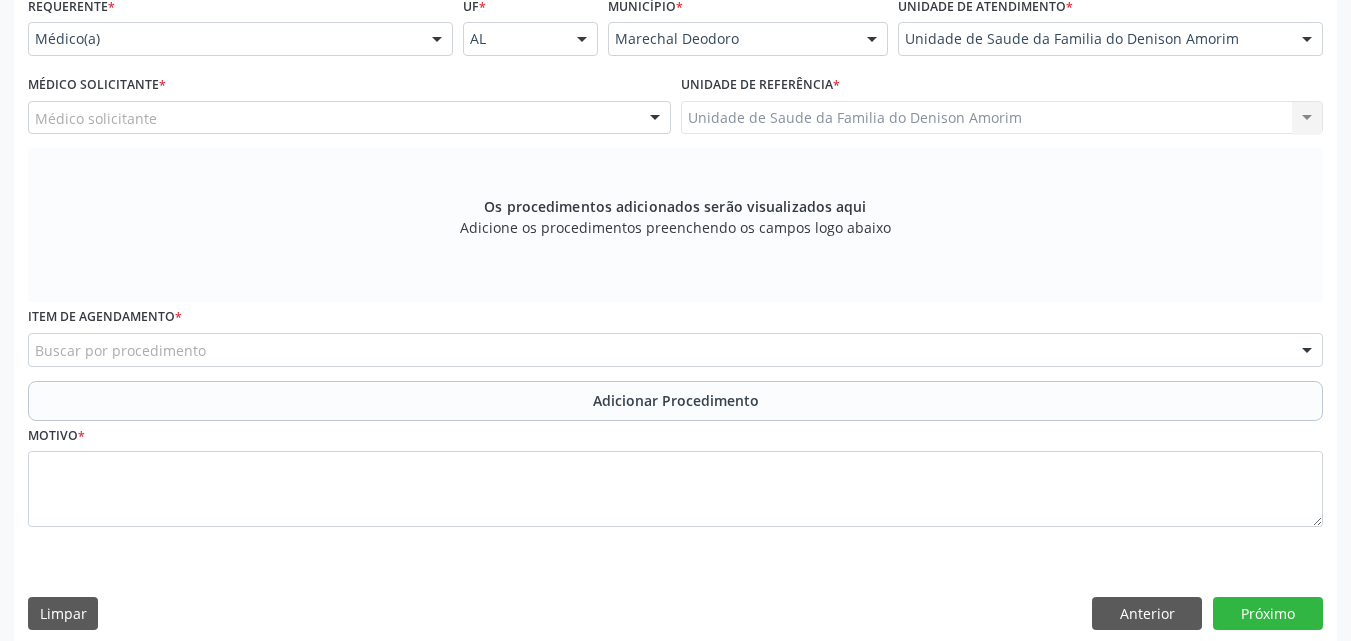 click on "Médico solicitante" at bounding box center [349, 118] 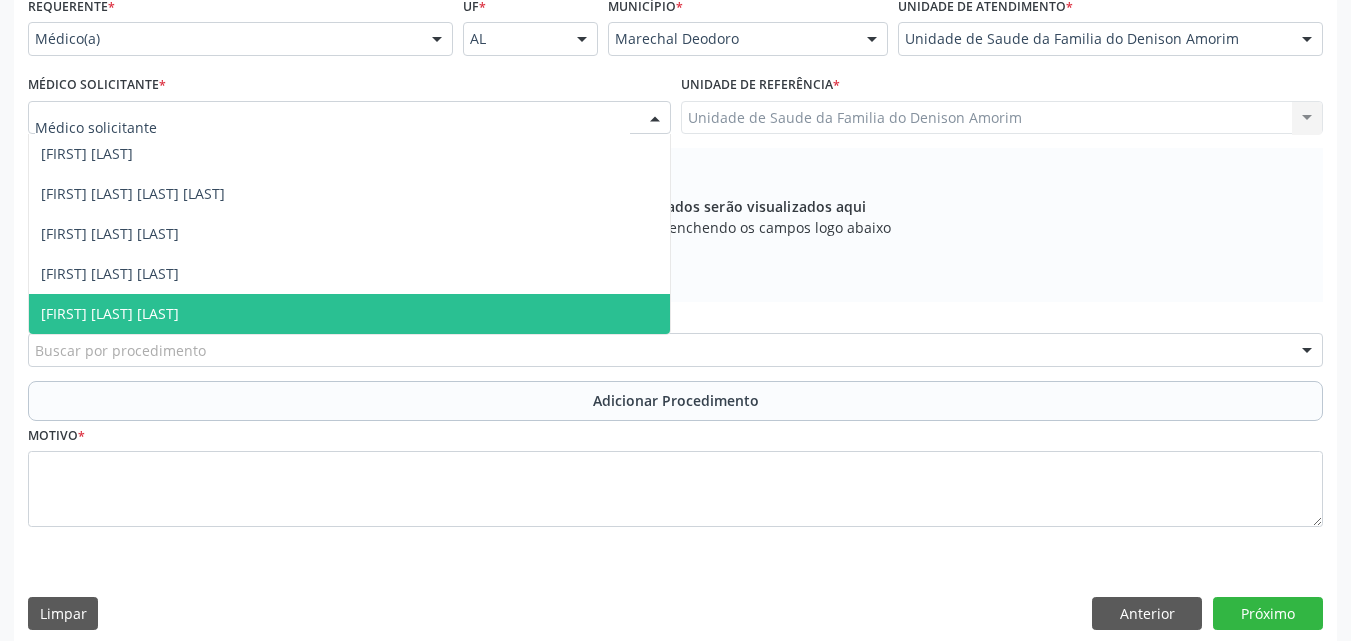 click on "[FIRST] [LAST] [LAST]" at bounding box center (349, 314) 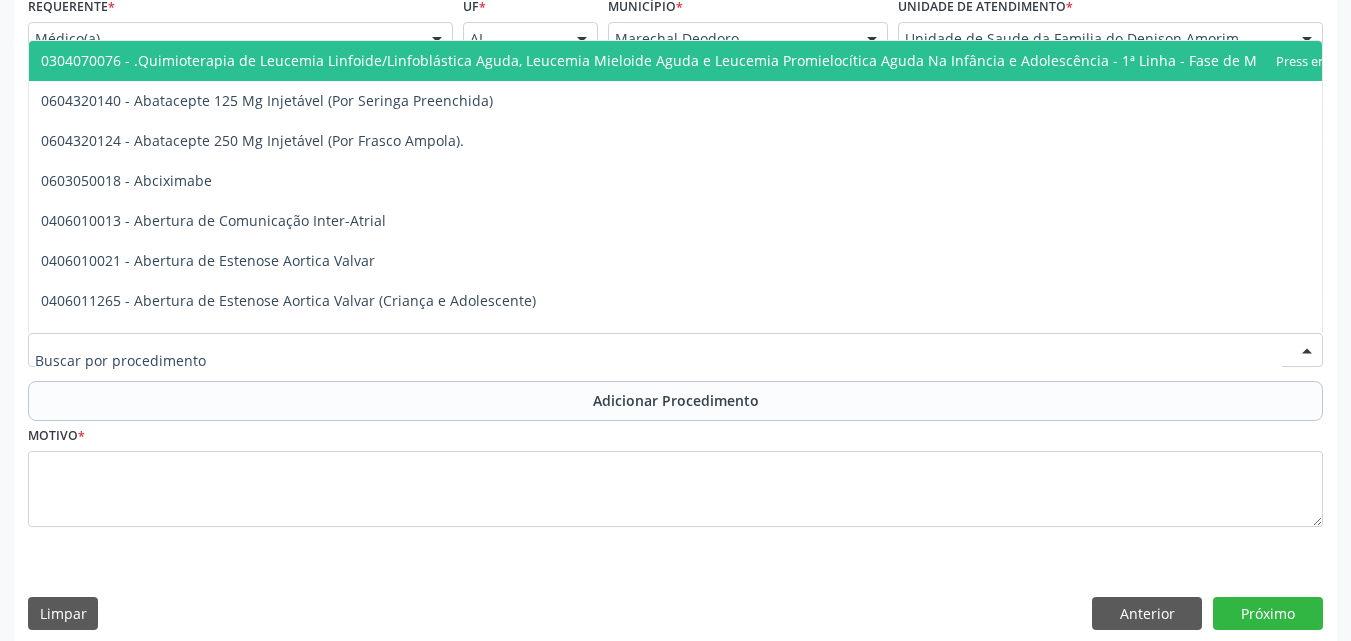 click at bounding box center [675, 350] 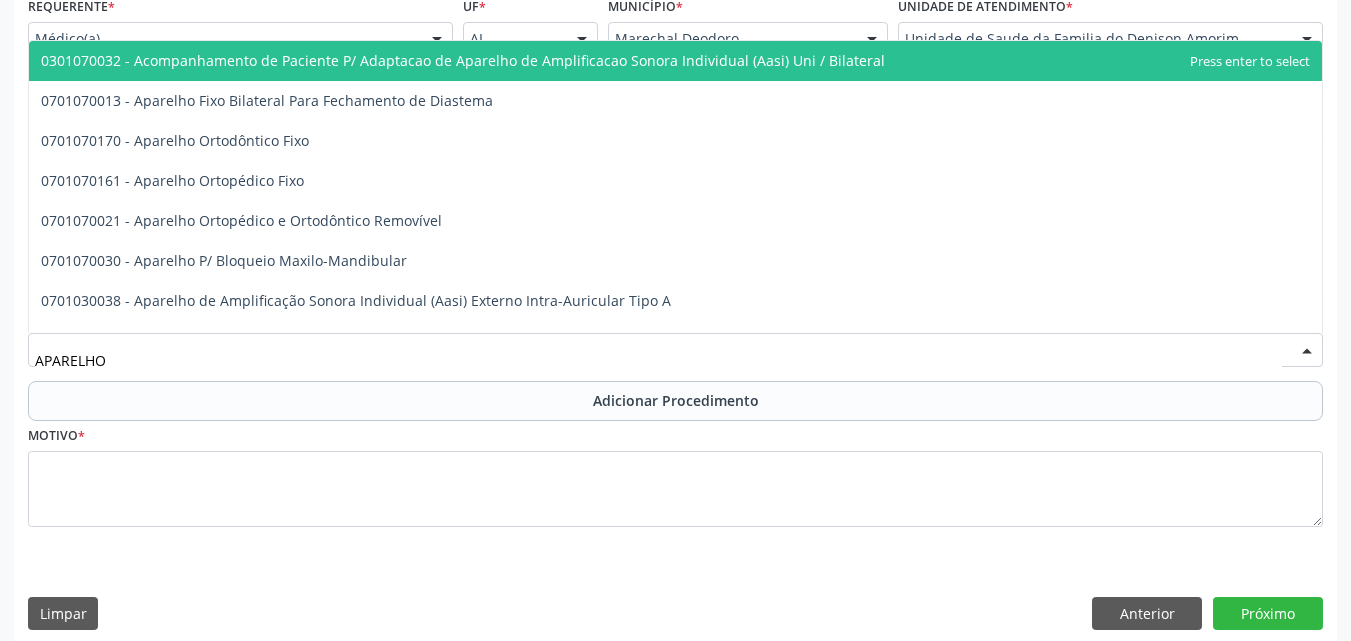 type on "APARELHO U" 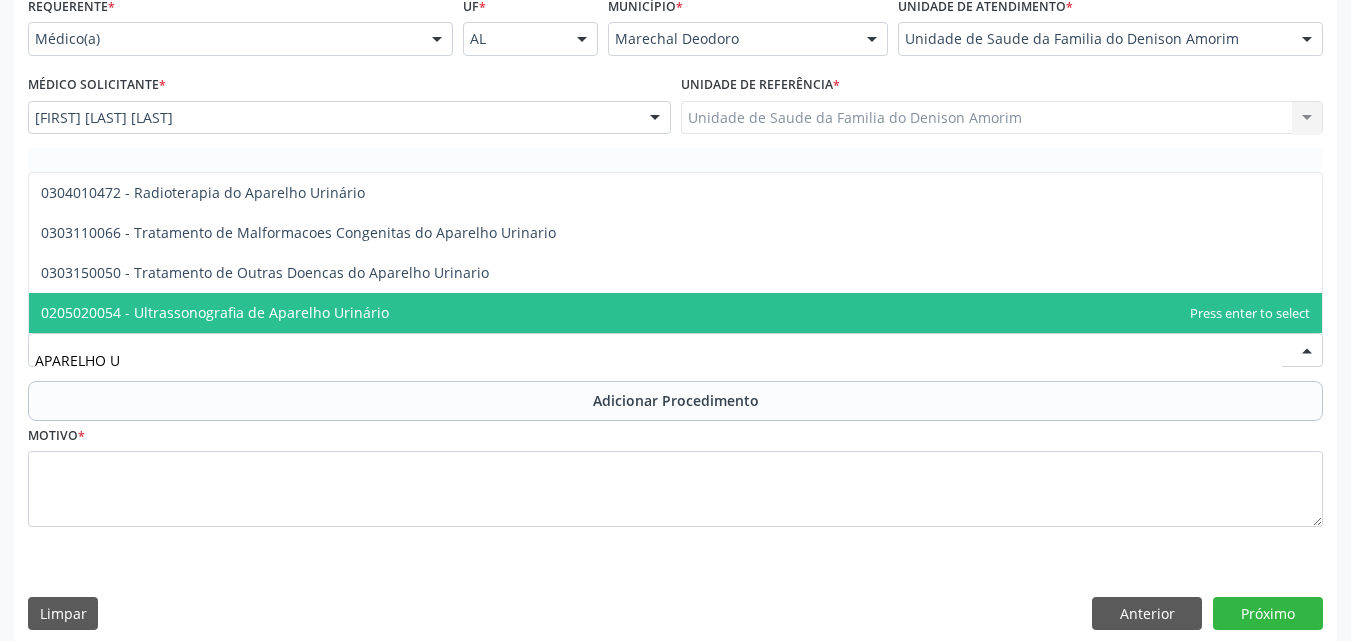 click on "0205020054 - Ultrassonografia de Aparelho Urinário" at bounding box center [675, 313] 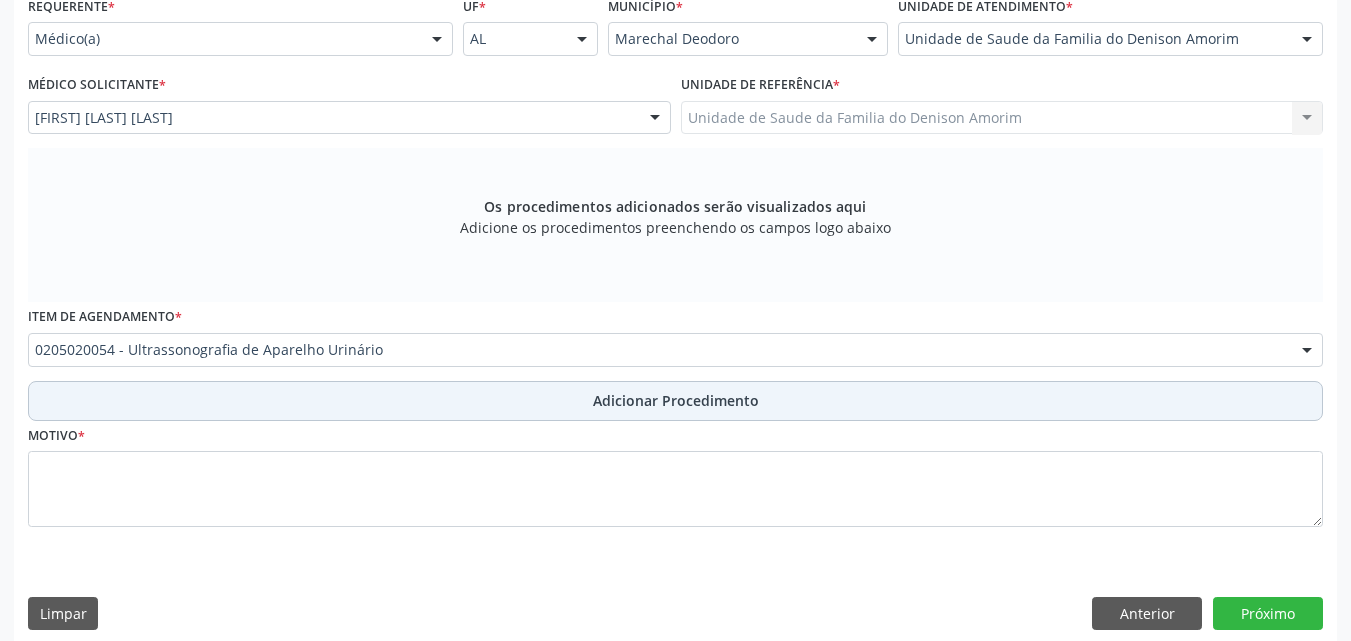 click on "Adicionar Procedimento" at bounding box center [675, 401] 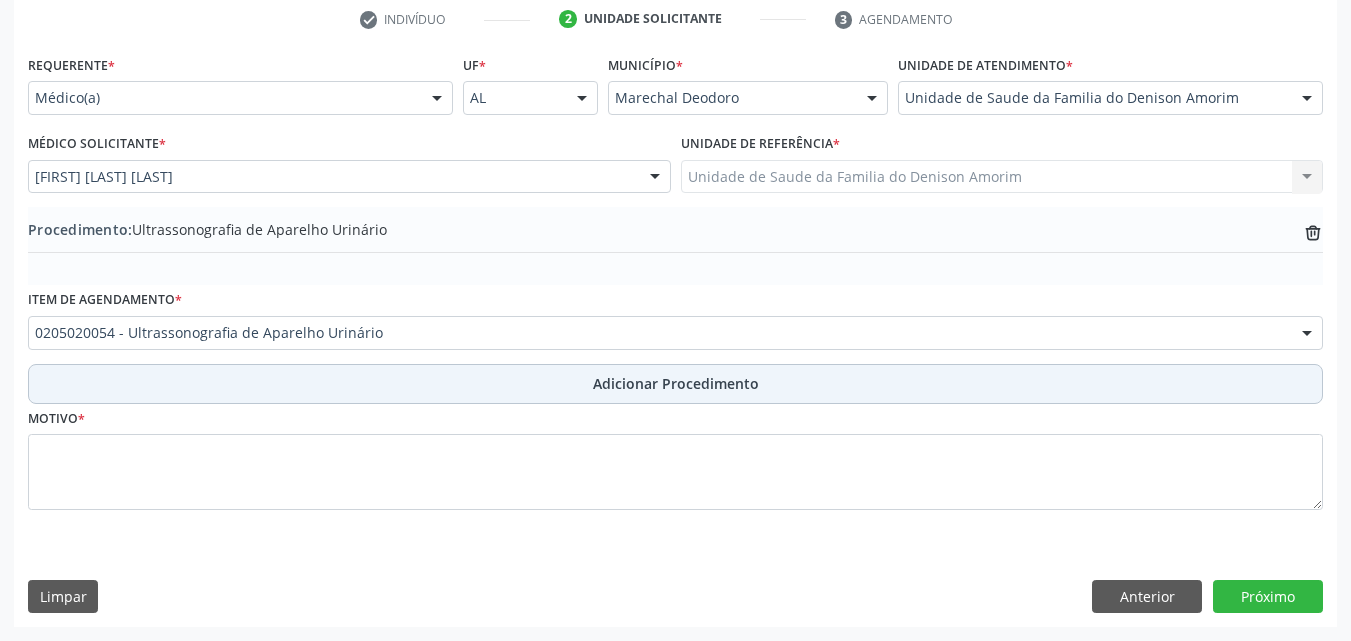 scroll, scrollTop: 412, scrollLeft: 0, axis: vertical 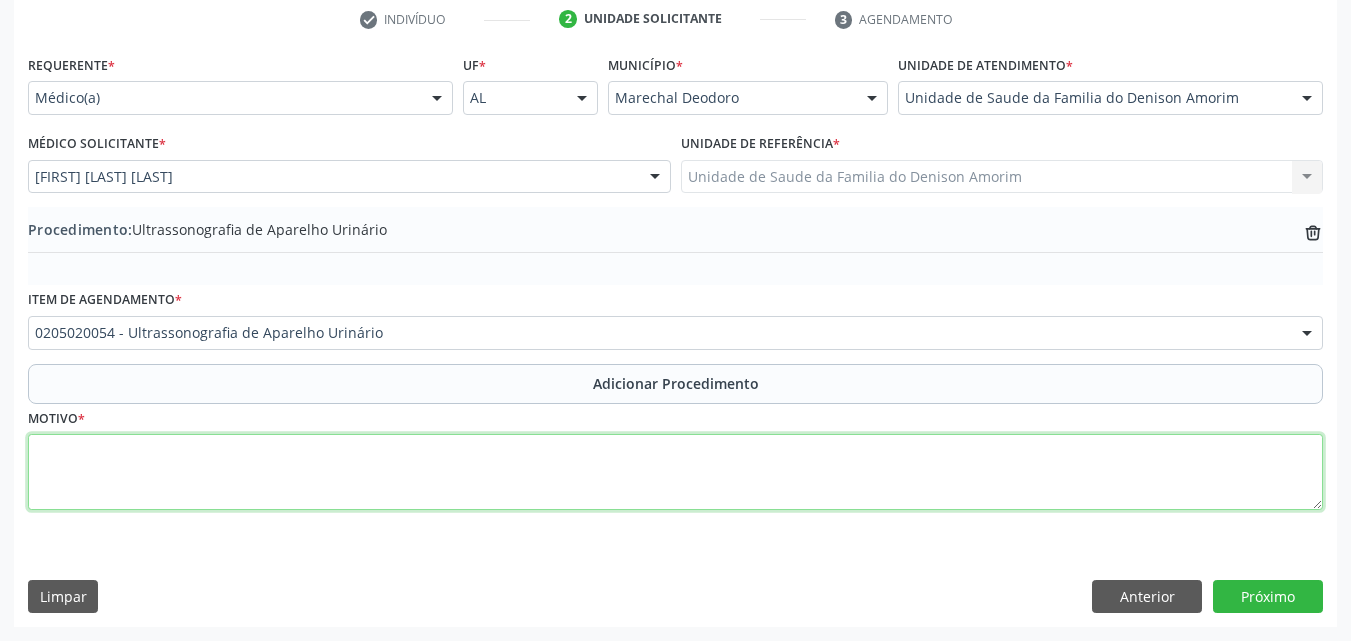 click at bounding box center [675, 472] 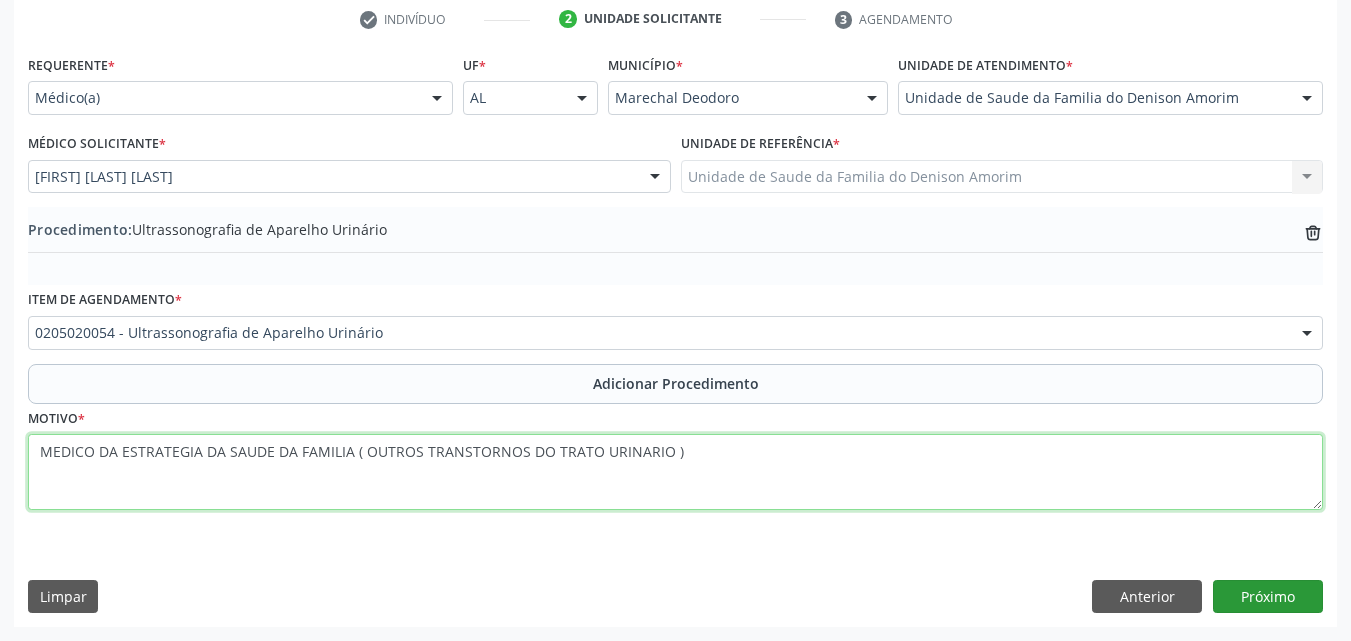 type on "MEDICO DA ESTRATEGIA DA SAUDE DA FAMILIA ( OUTROS TRANSTORNOS DO TRATO URINARIO )" 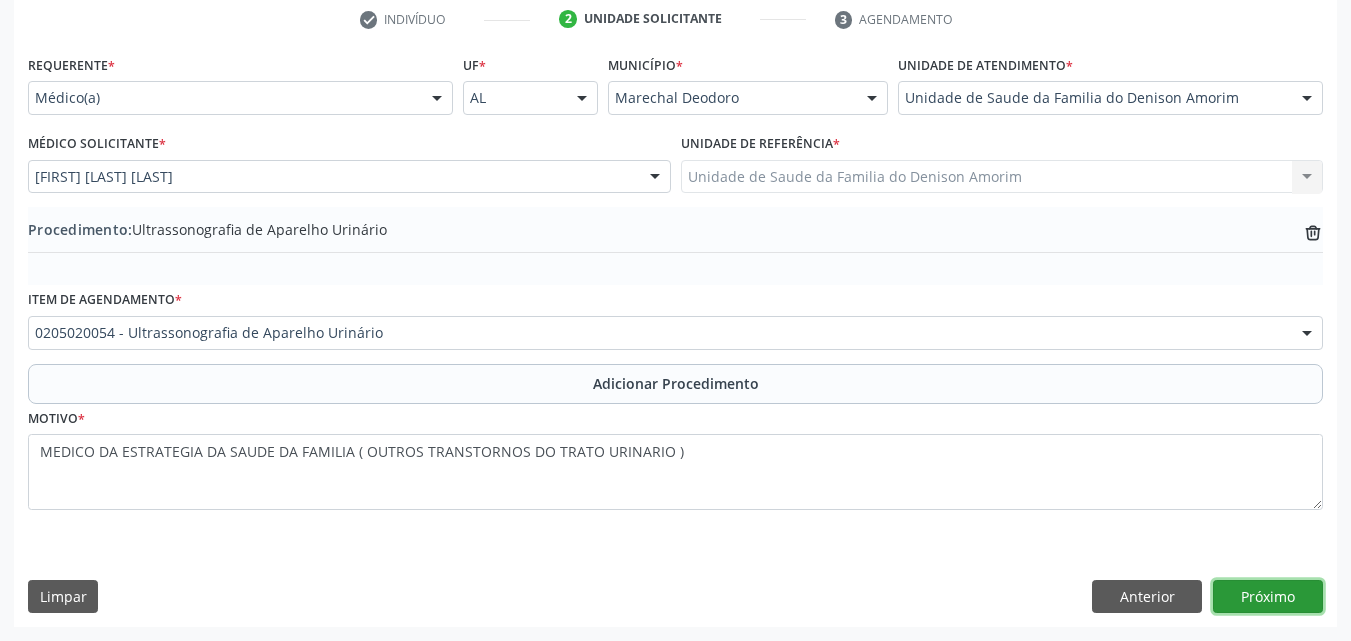 click on "Próximo" at bounding box center [1268, 597] 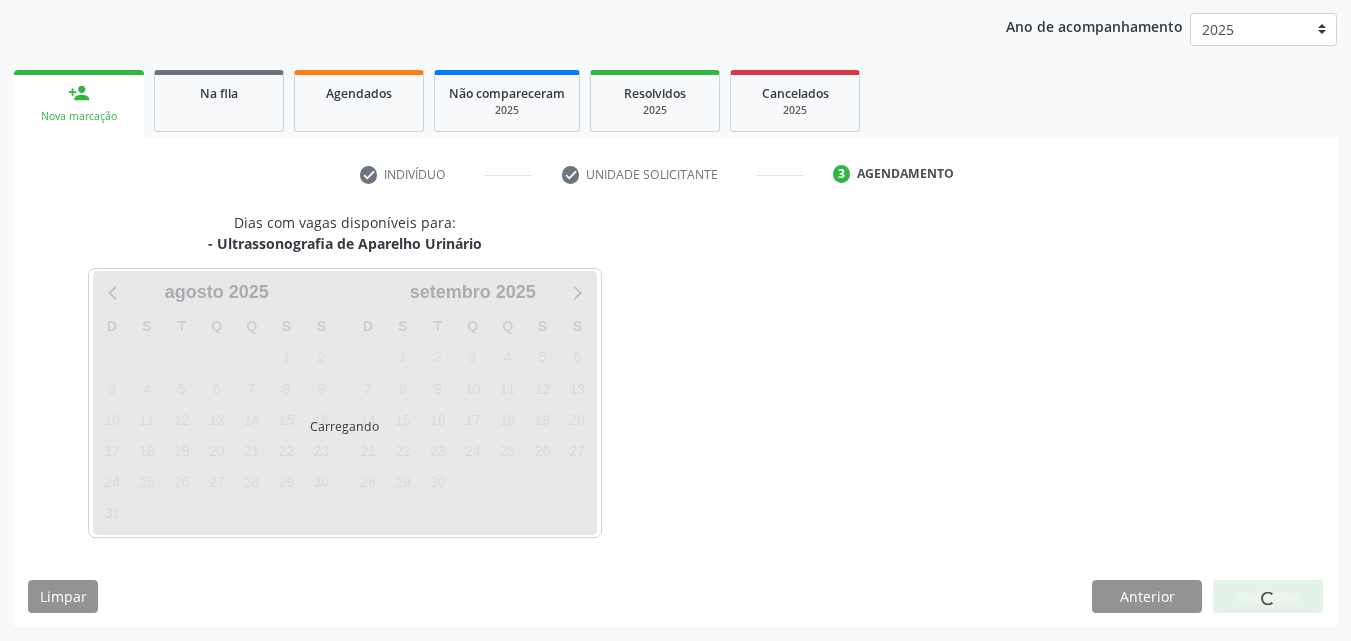 scroll, scrollTop: 316, scrollLeft: 0, axis: vertical 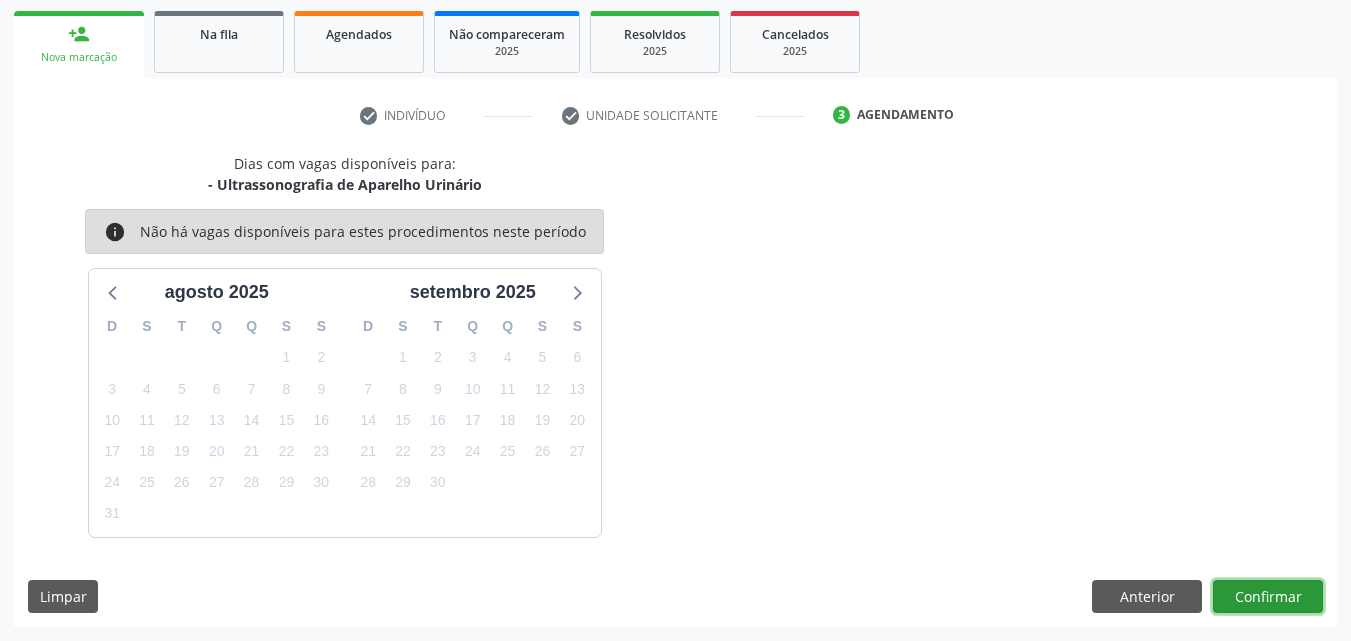 click on "Confirmar" at bounding box center [1268, 597] 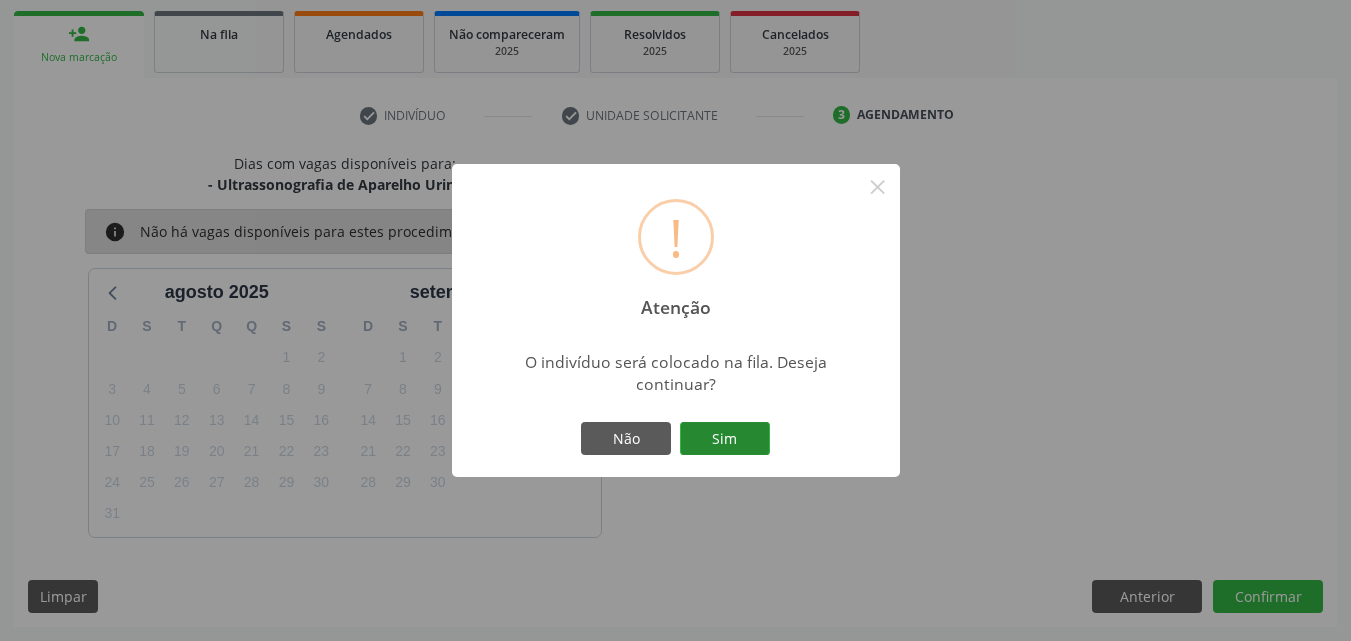 click on "Sim" at bounding box center [725, 439] 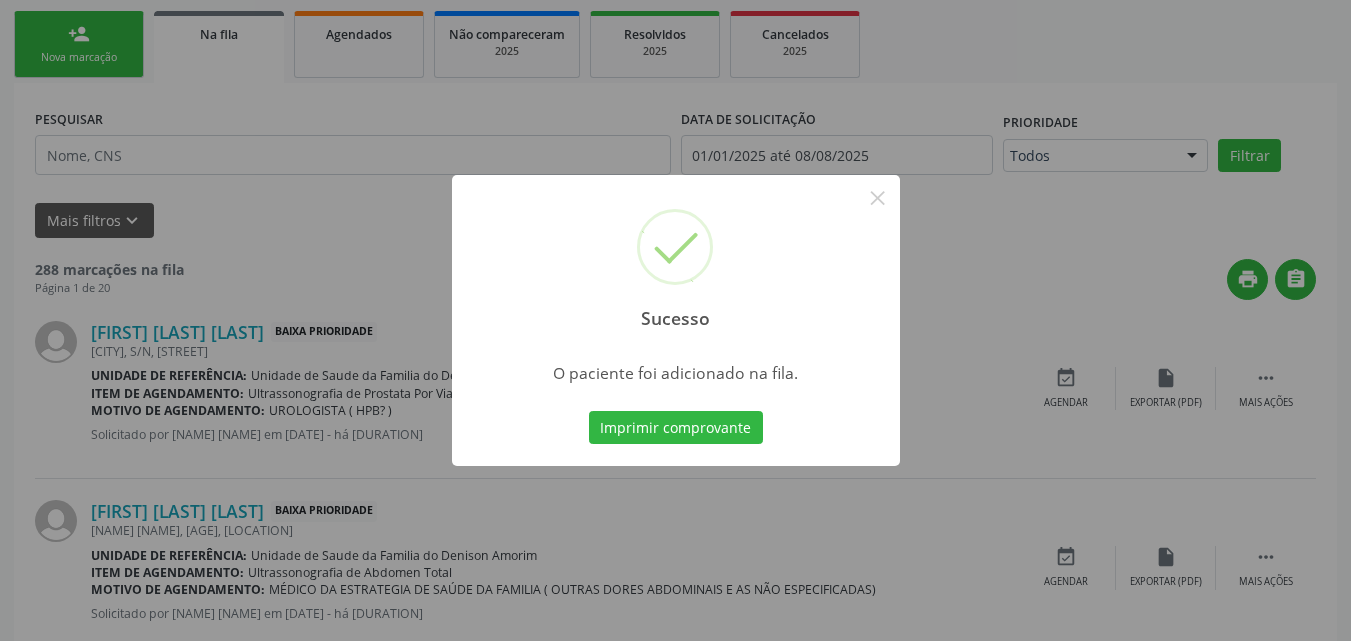 scroll, scrollTop: 54, scrollLeft: 0, axis: vertical 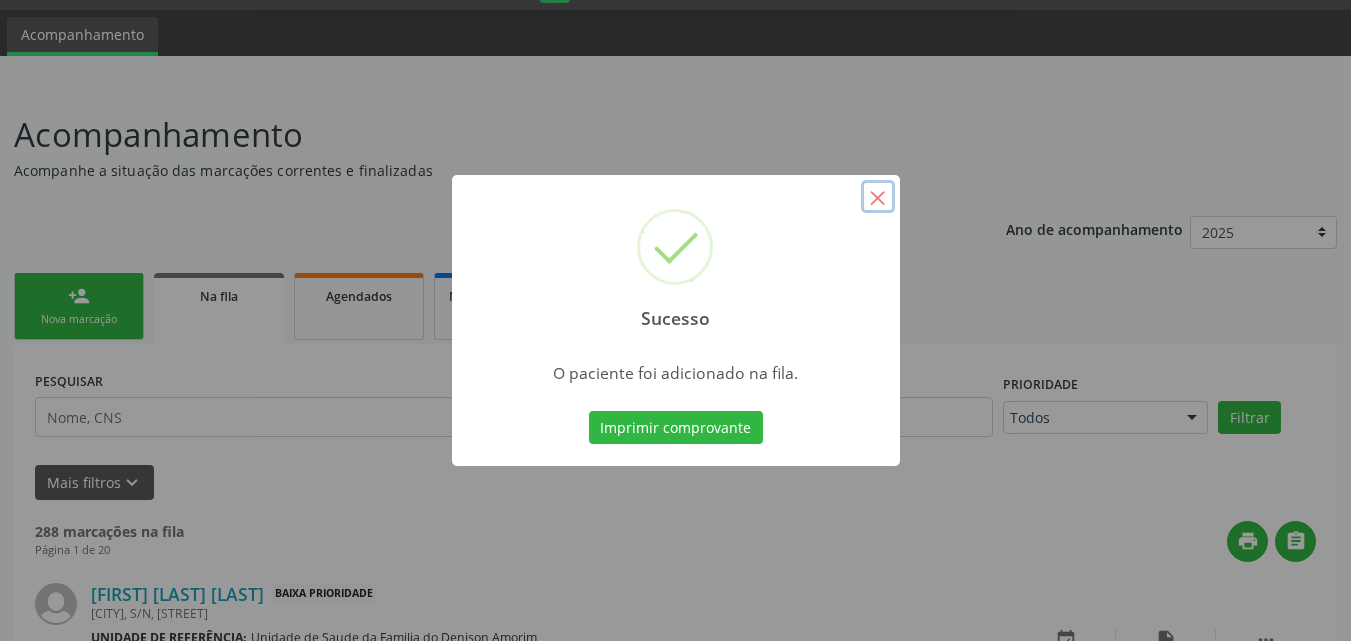 click on "×" at bounding box center (878, 197) 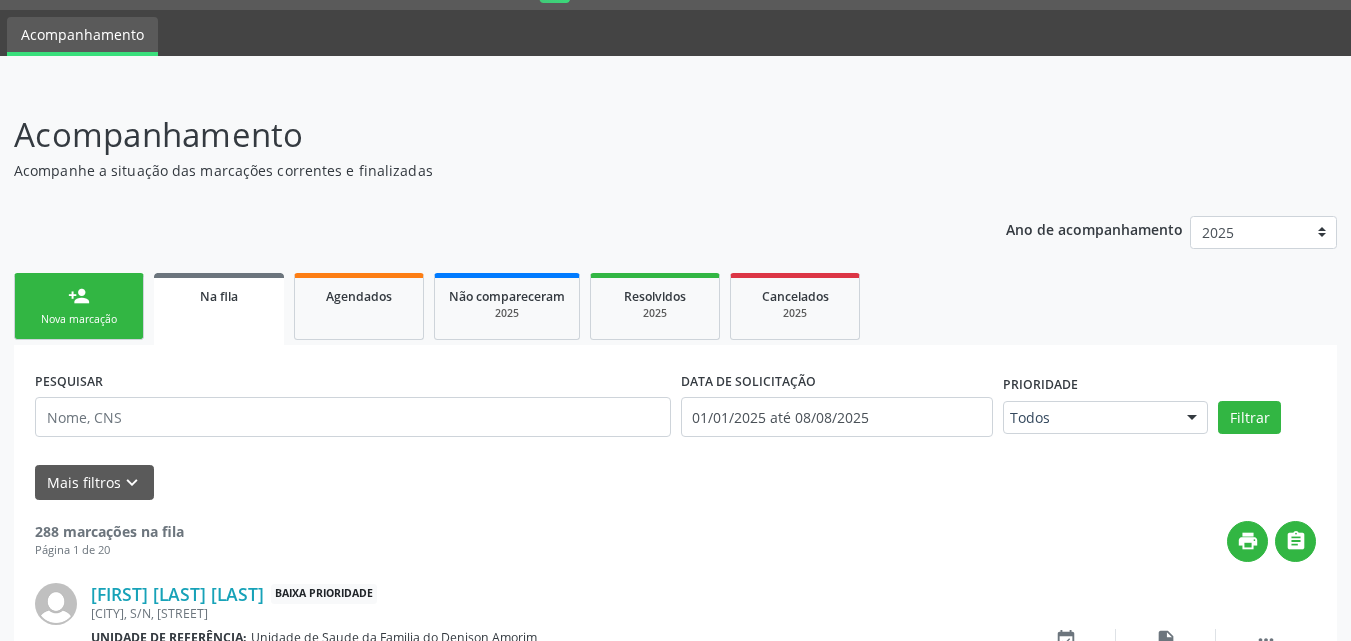 click on "person_add
Nova marcação" at bounding box center [79, 306] 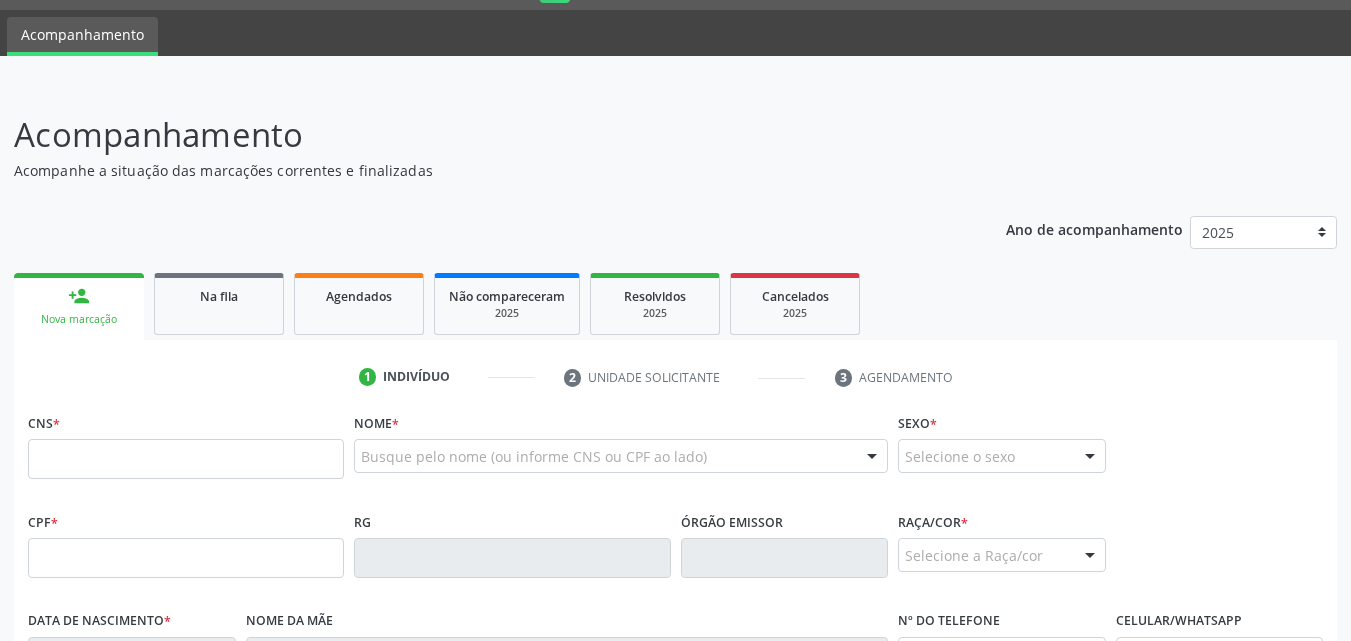 click on "person_add
Nova marcação" at bounding box center [79, 306] 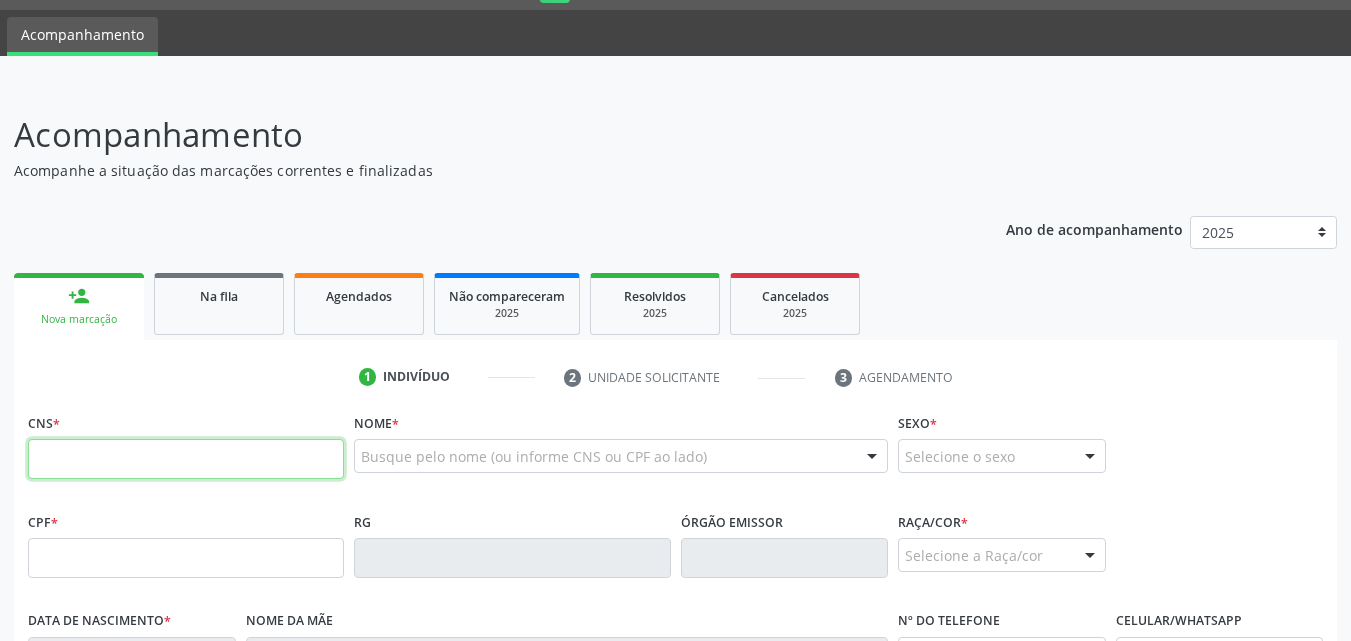click at bounding box center (186, 459) 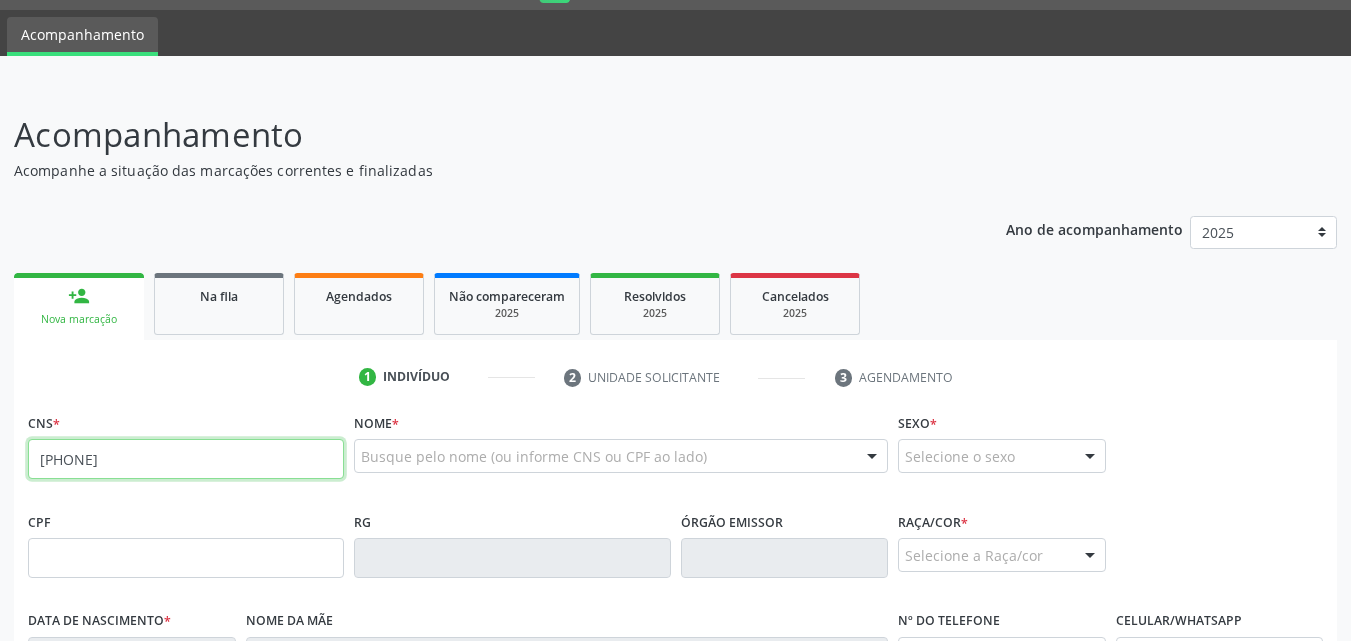 type on "[PHONE]" 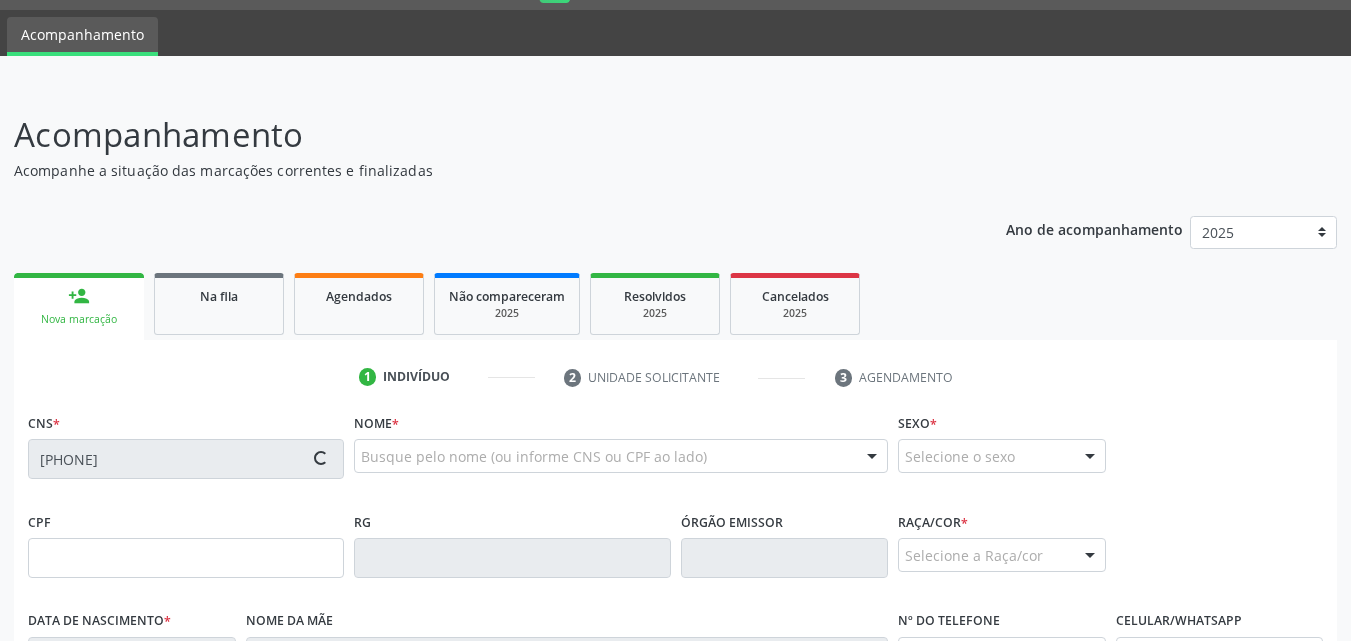 type on "[SSN]" 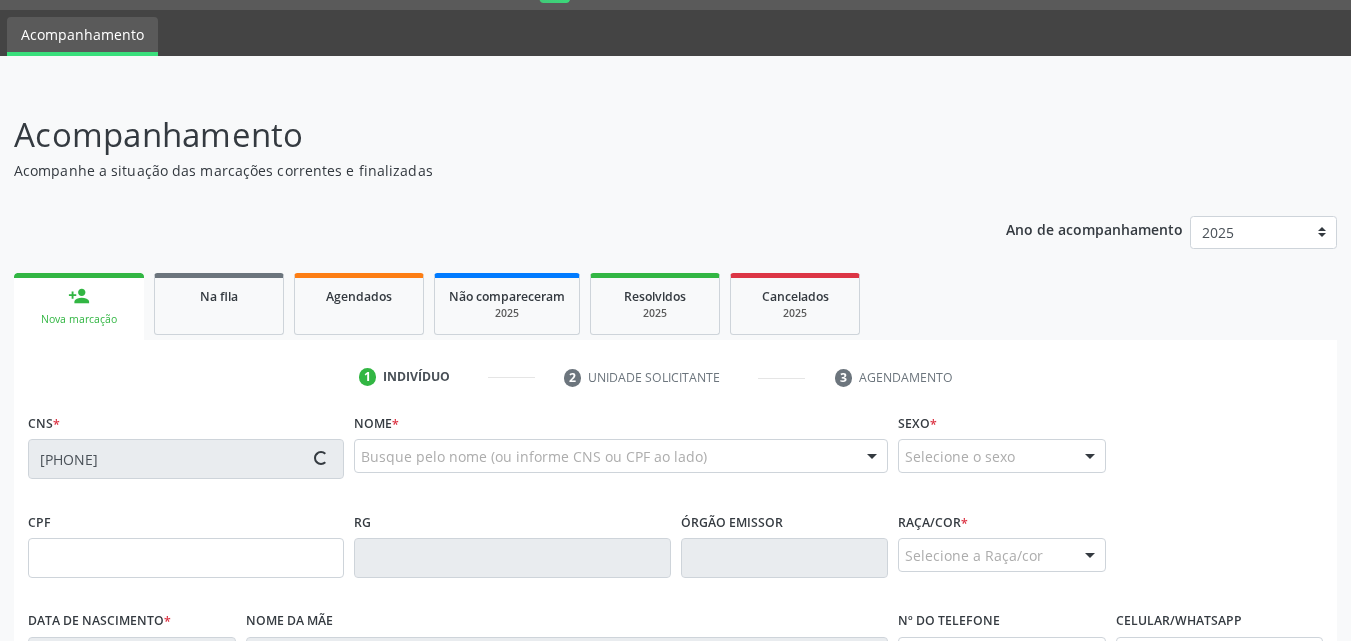 type on "[DATE]" 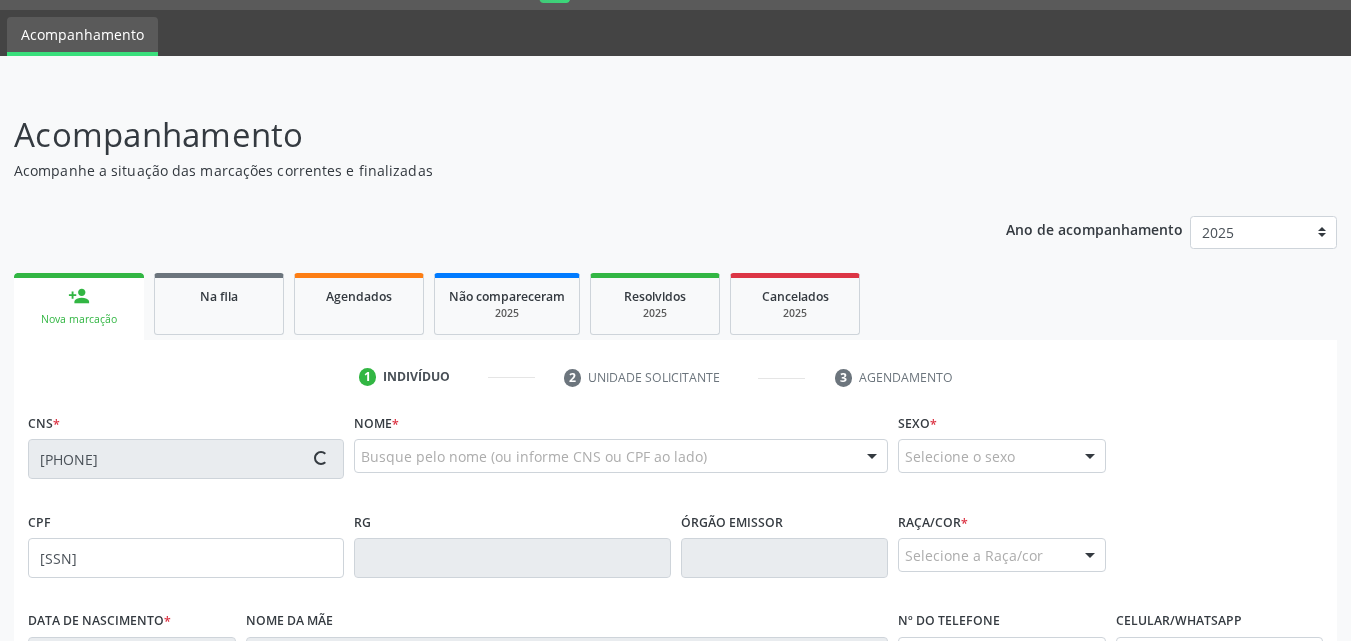 type on "S/N" 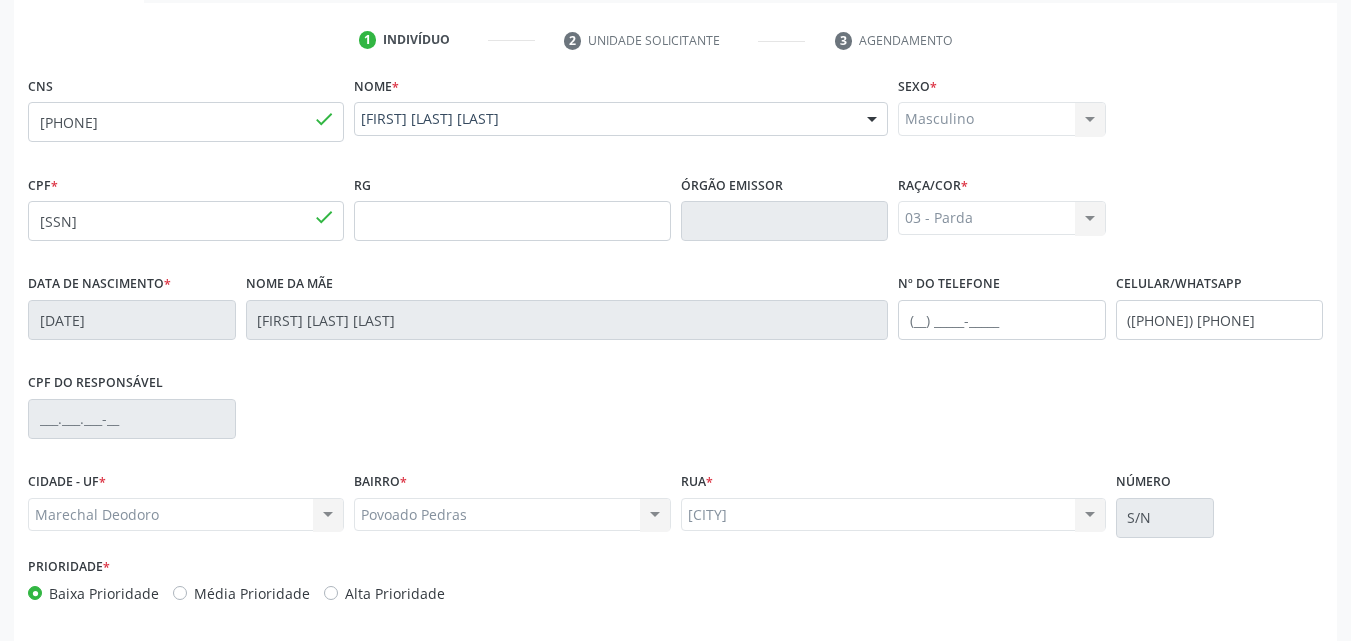 scroll, scrollTop: 471, scrollLeft: 0, axis: vertical 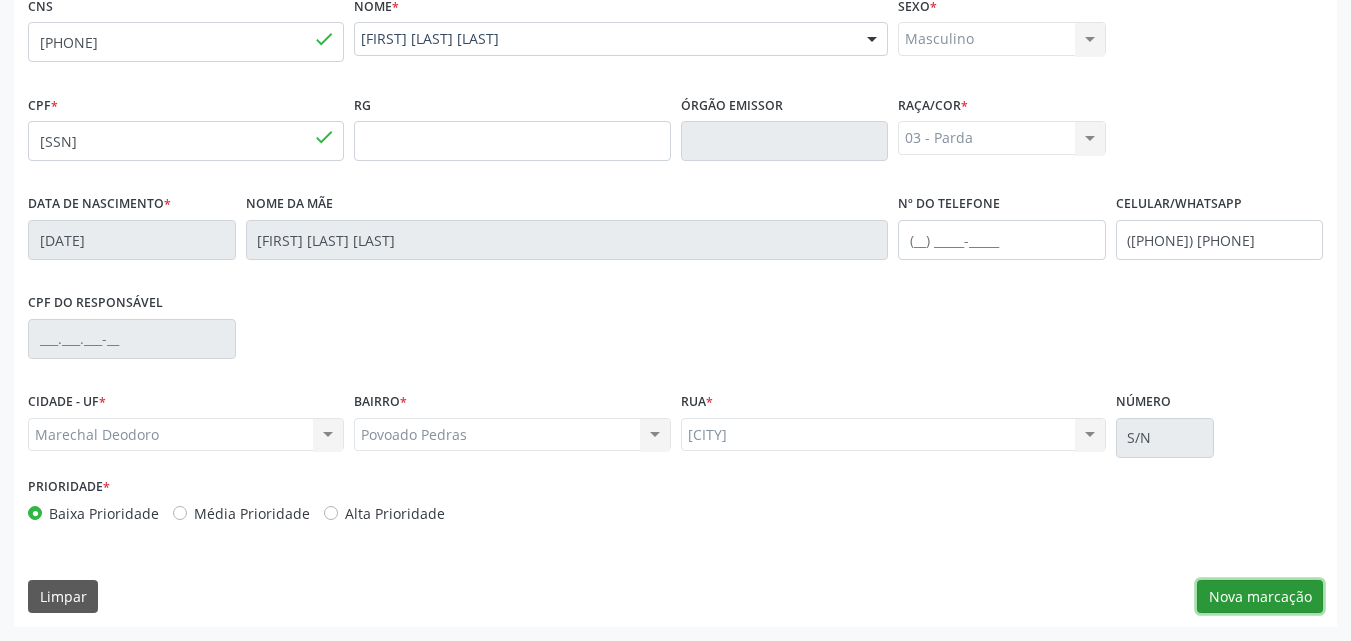 click on "Nova marcação" at bounding box center (1260, 597) 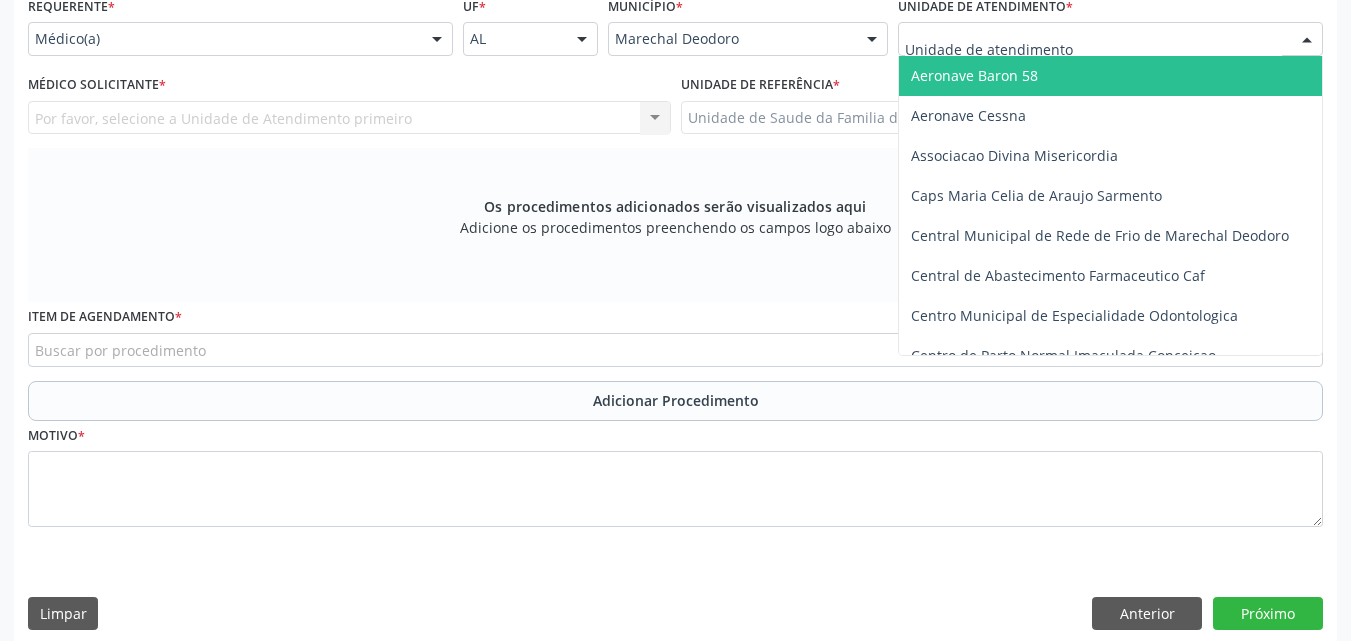click at bounding box center (1110, 39) 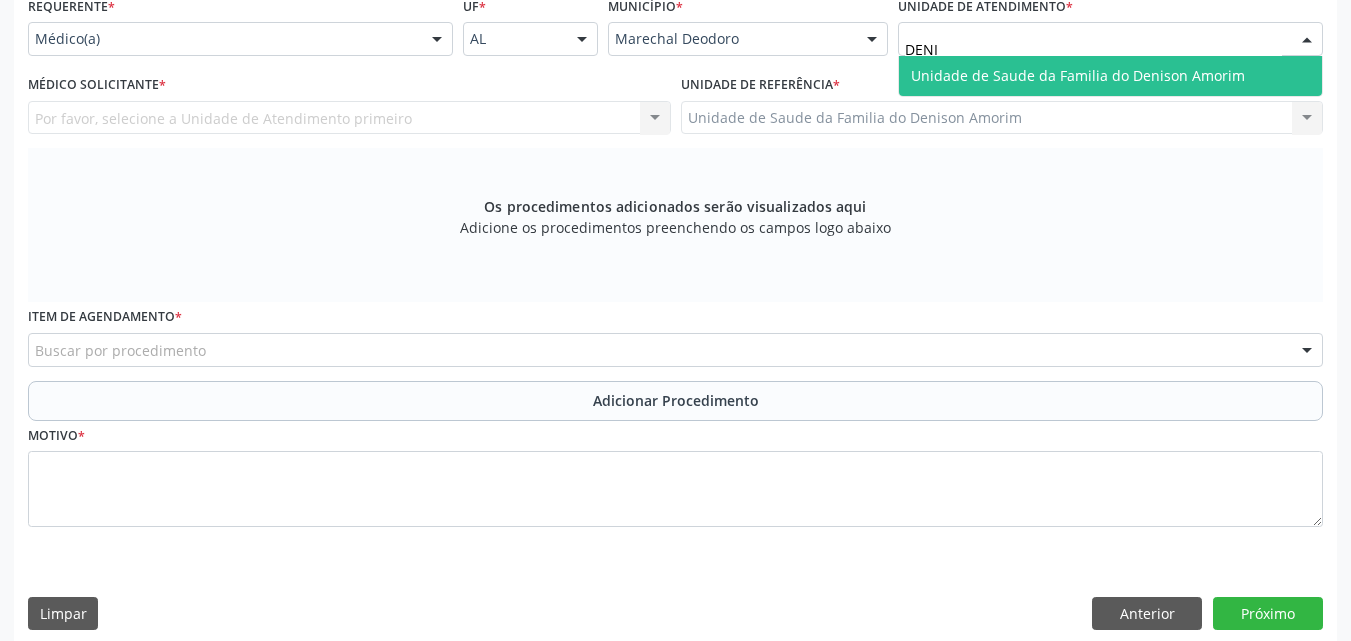 type on "DENIS" 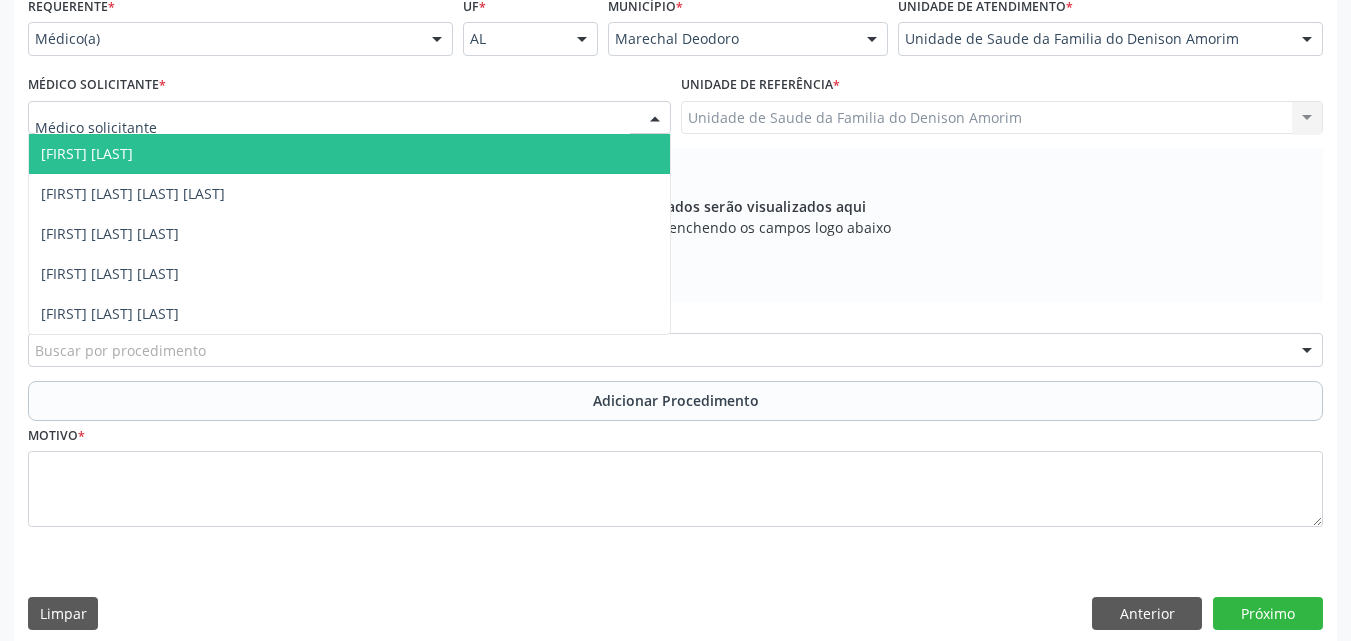 click at bounding box center (349, 118) 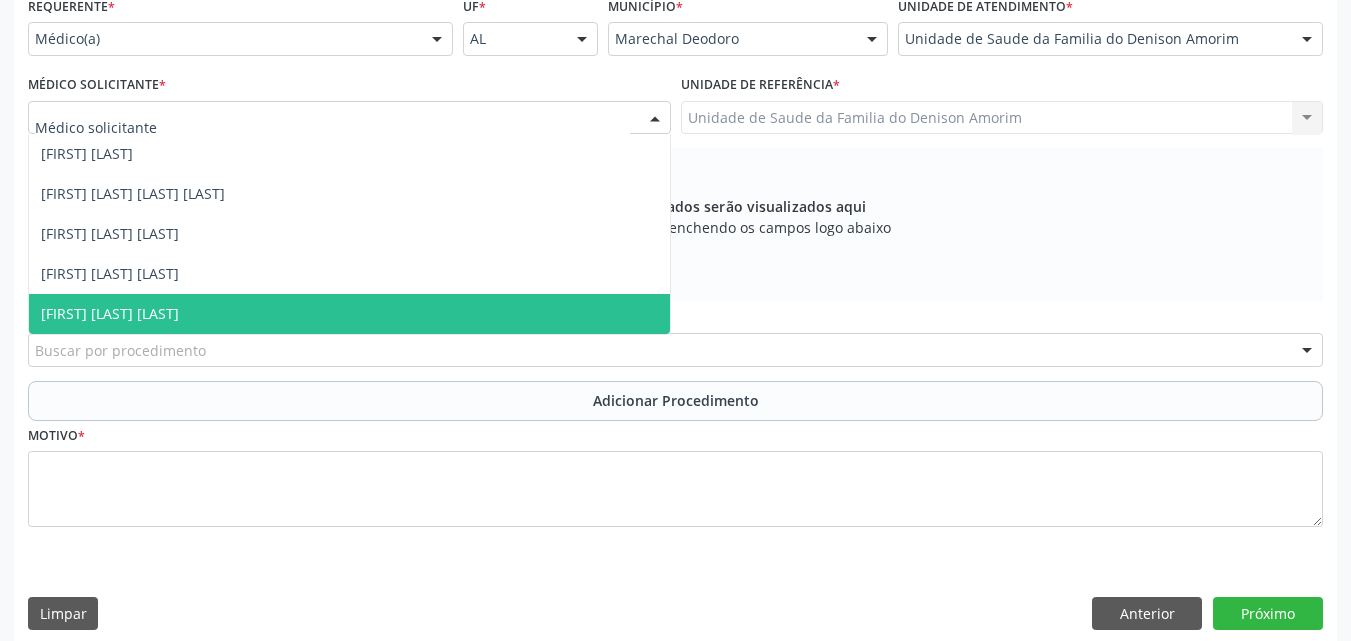 click on "[FIRST] [LAST] [LAST]" at bounding box center [349, 314] 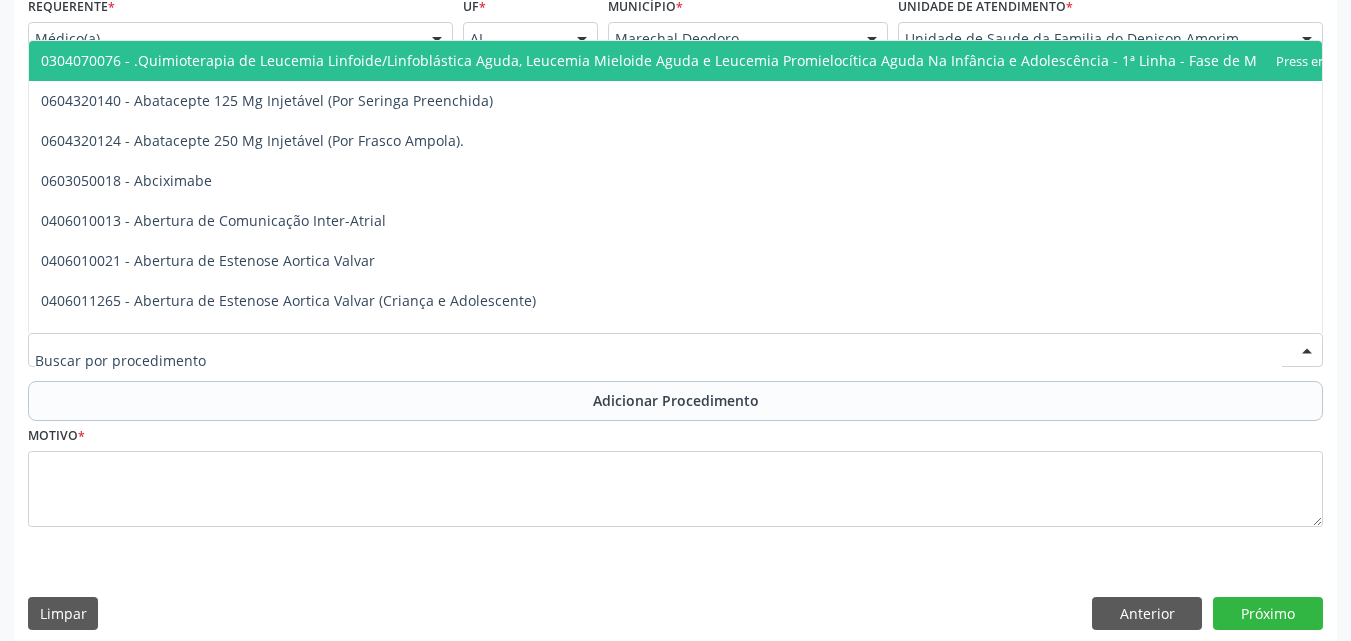 click at bounding box center [675, 350] 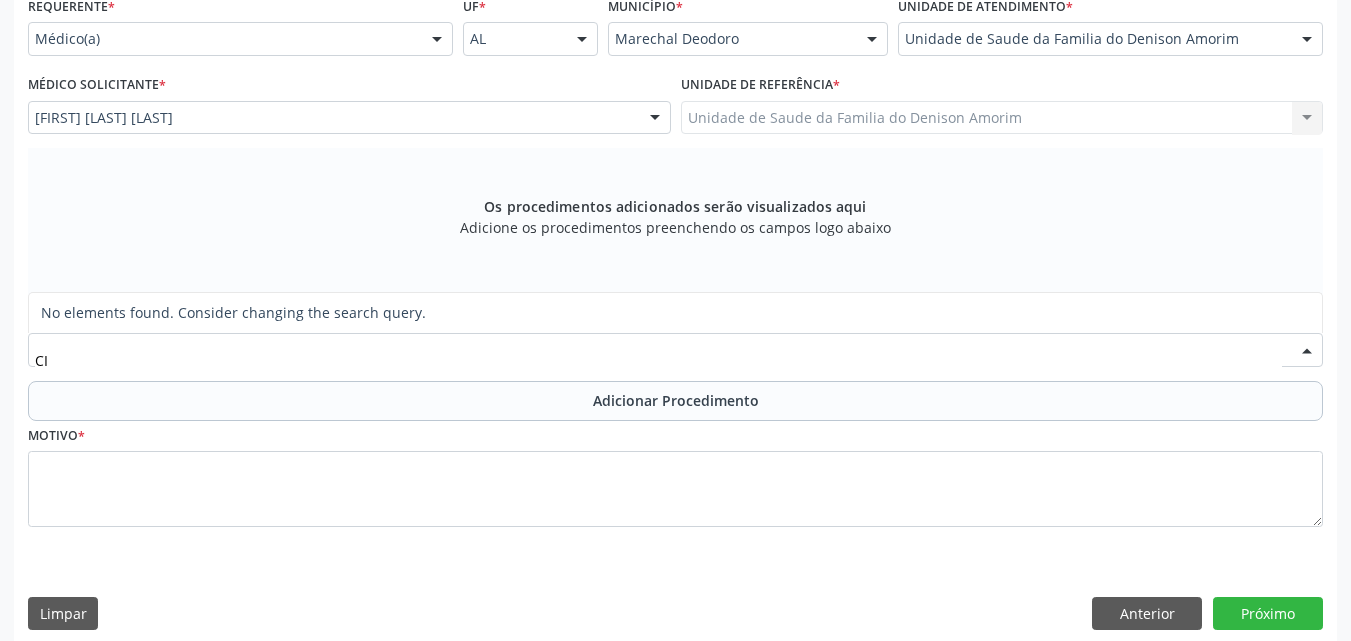 type on "C" 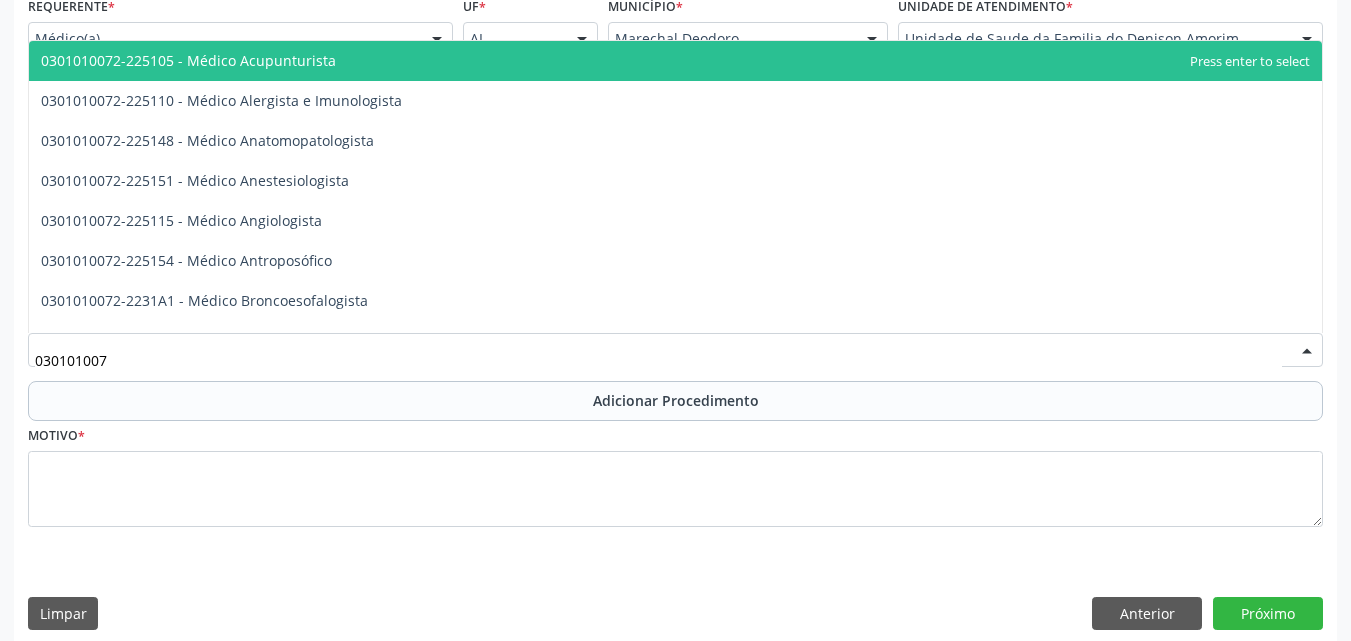 type on "0301010072" 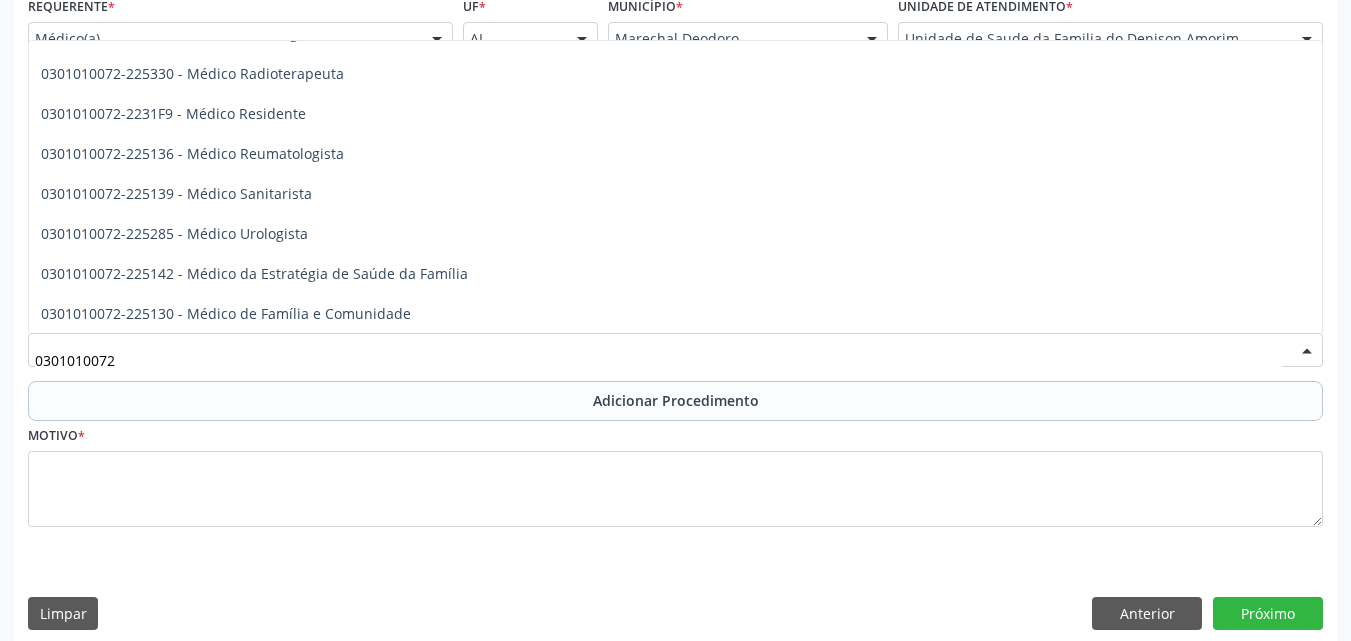 scroll, scrollTop: 2467, scrollLeft: 0, axis: vertical 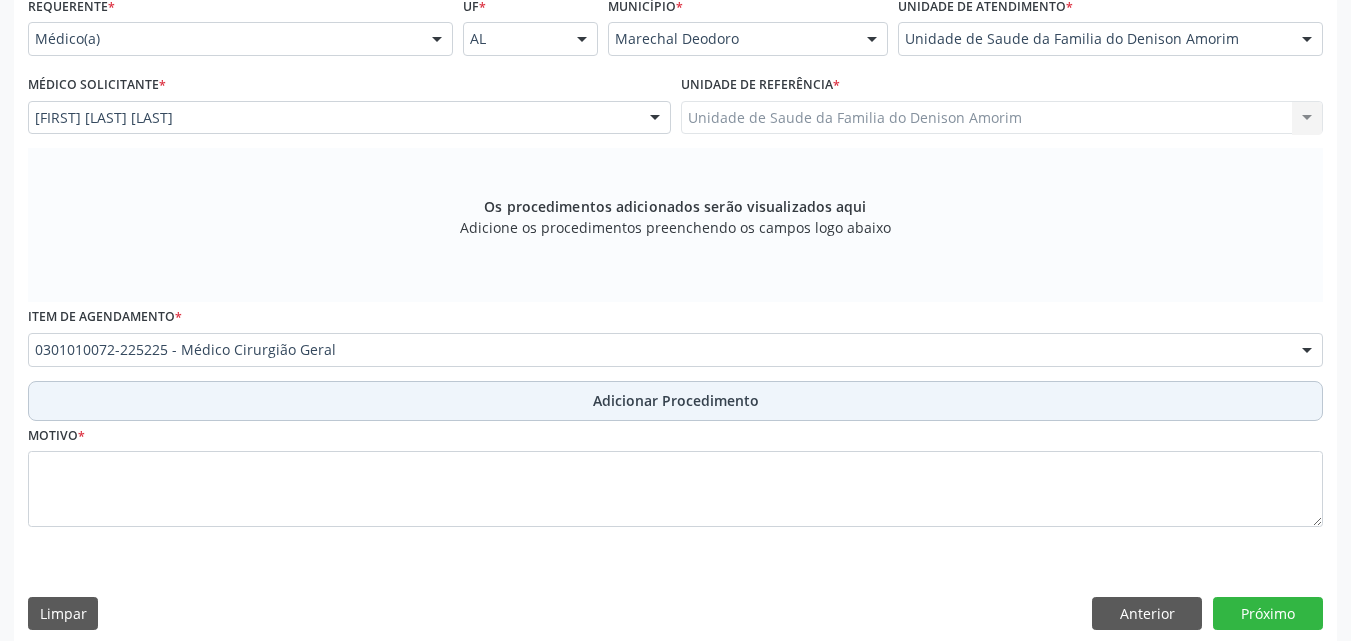 click on "Adicionar Procedimento" at bounding box center [675, 401] 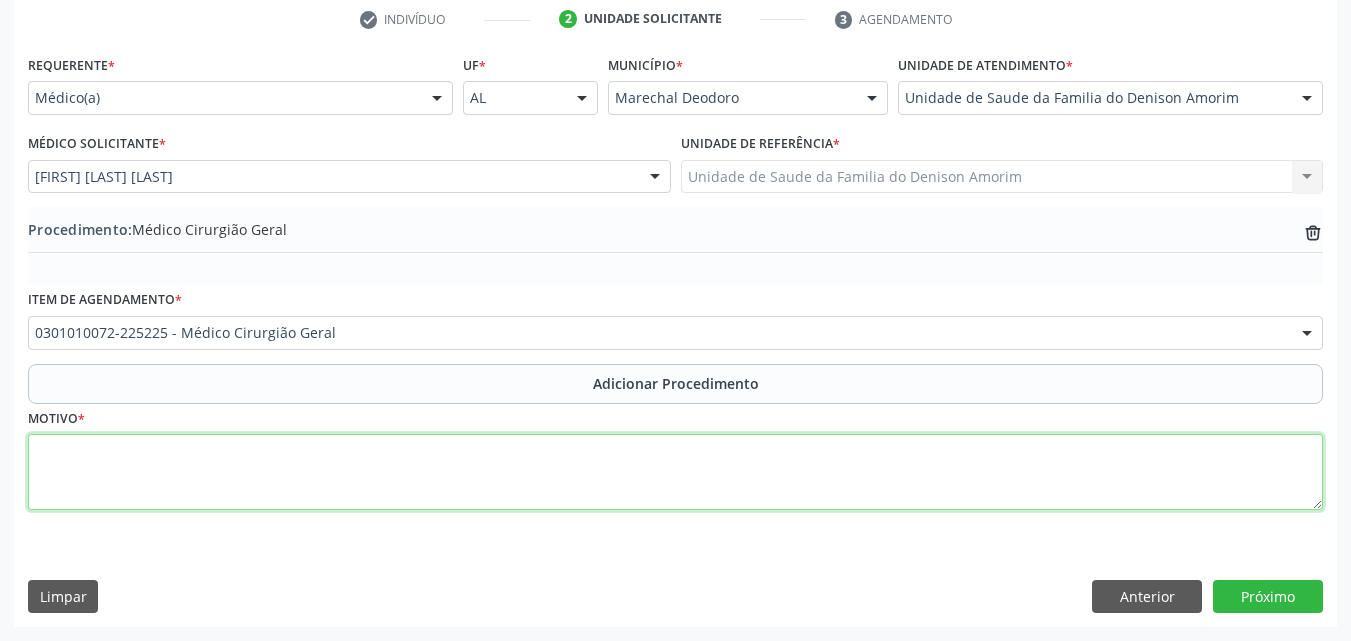click at bounding box center [675, 472] 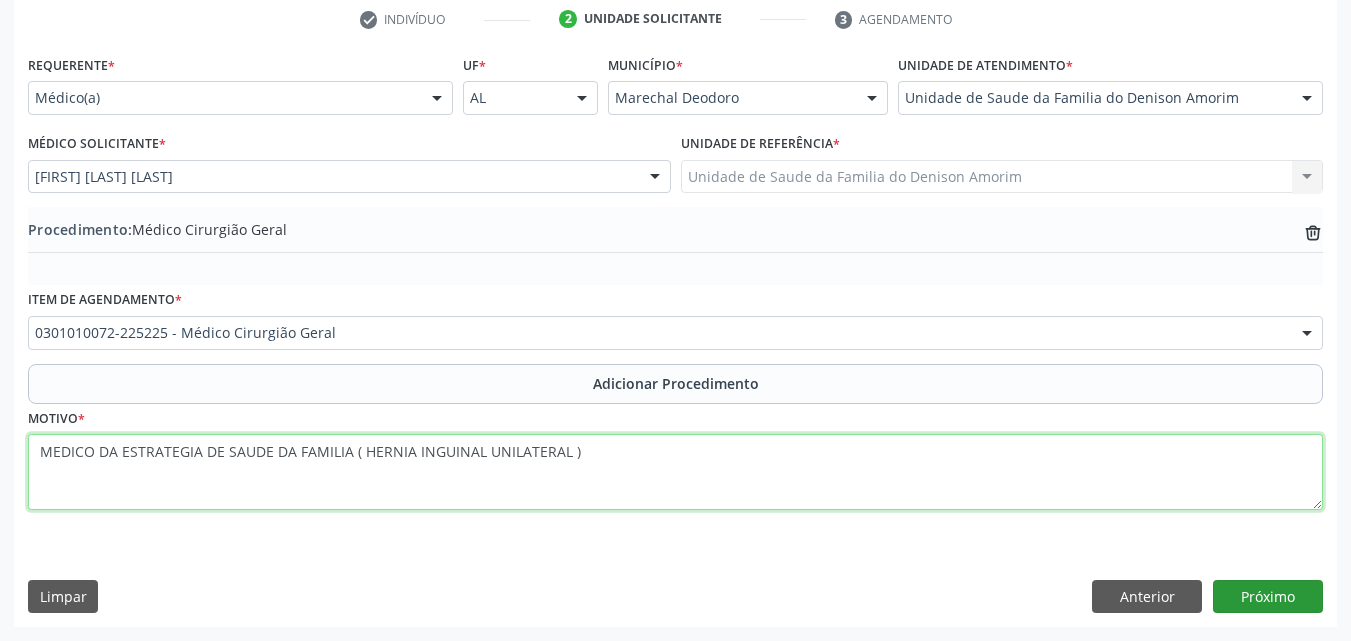 type on "MEDICO DA ESTRATEGIA DE SAUDE DA FAMILIA ( HERNIA INGUINAL UNILATERAL )" 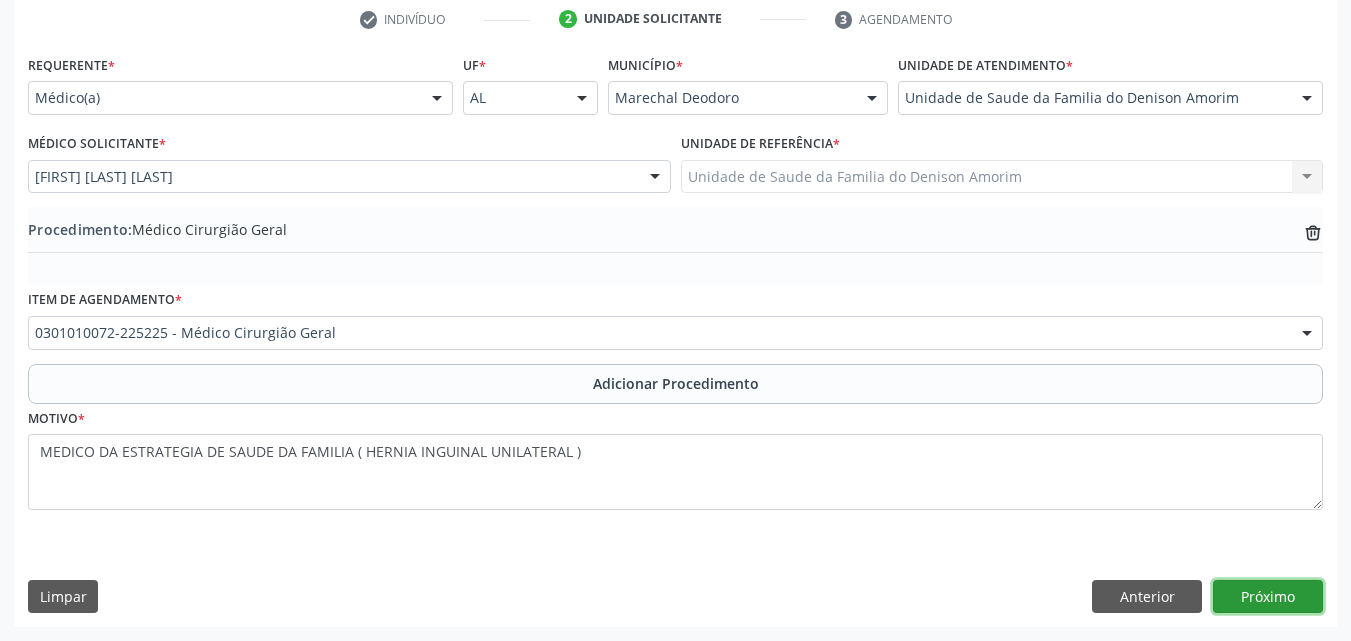 click on "Próximo" at bounding box center (1268, 597) 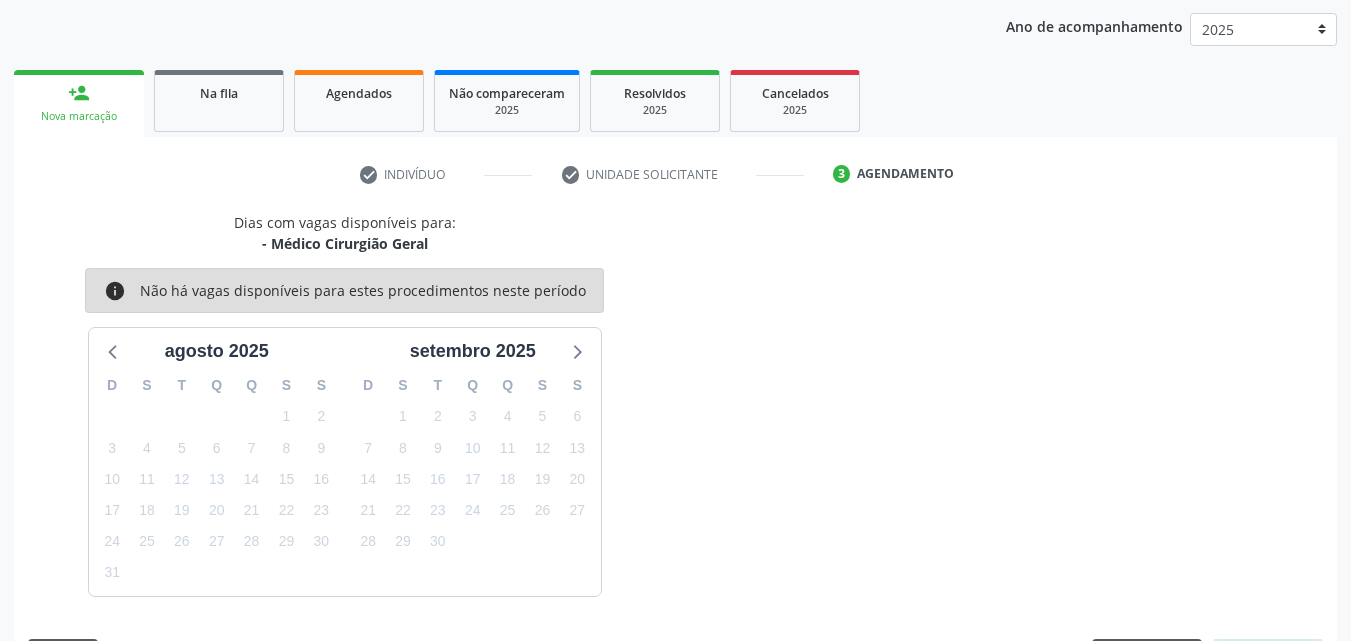 scroll, scrollTop: 316, scrollLeft: 0, axis: vertical 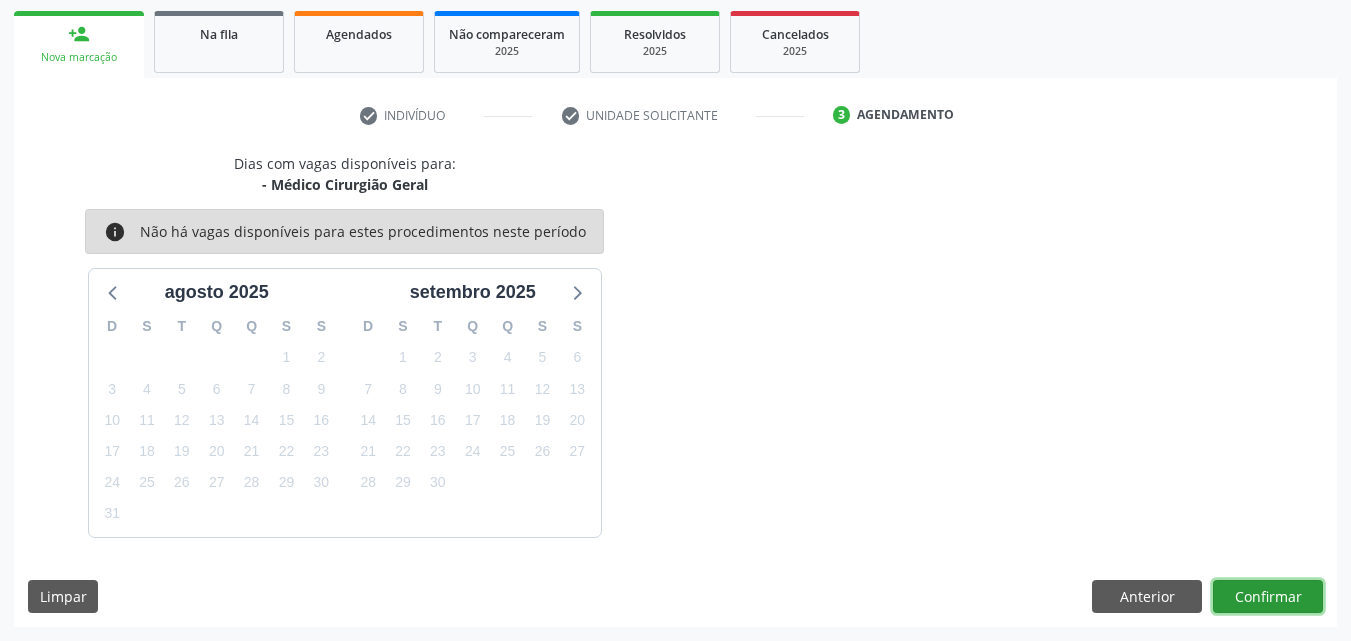 click on "Confirmar" at bounding box center [1268, 597] 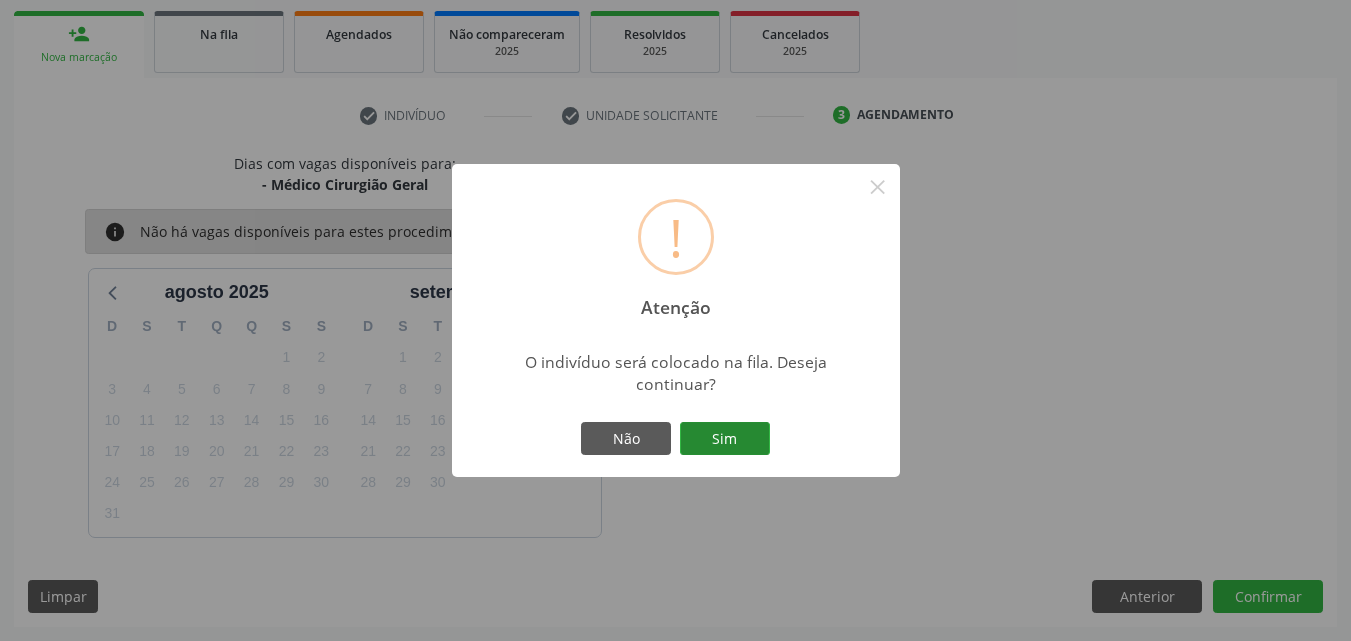 click on "Sim" at bounding box center [725, 439] 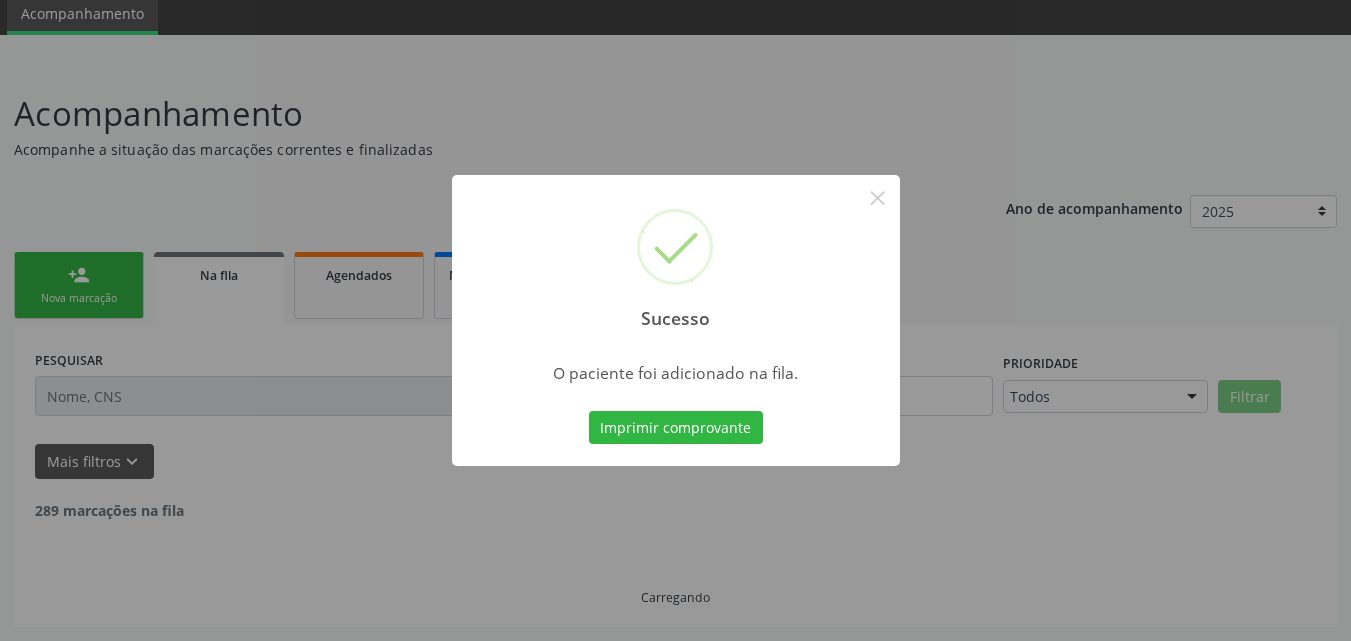 scroll, scrollTop: 54, scrollLeft: 0, axis: vertical 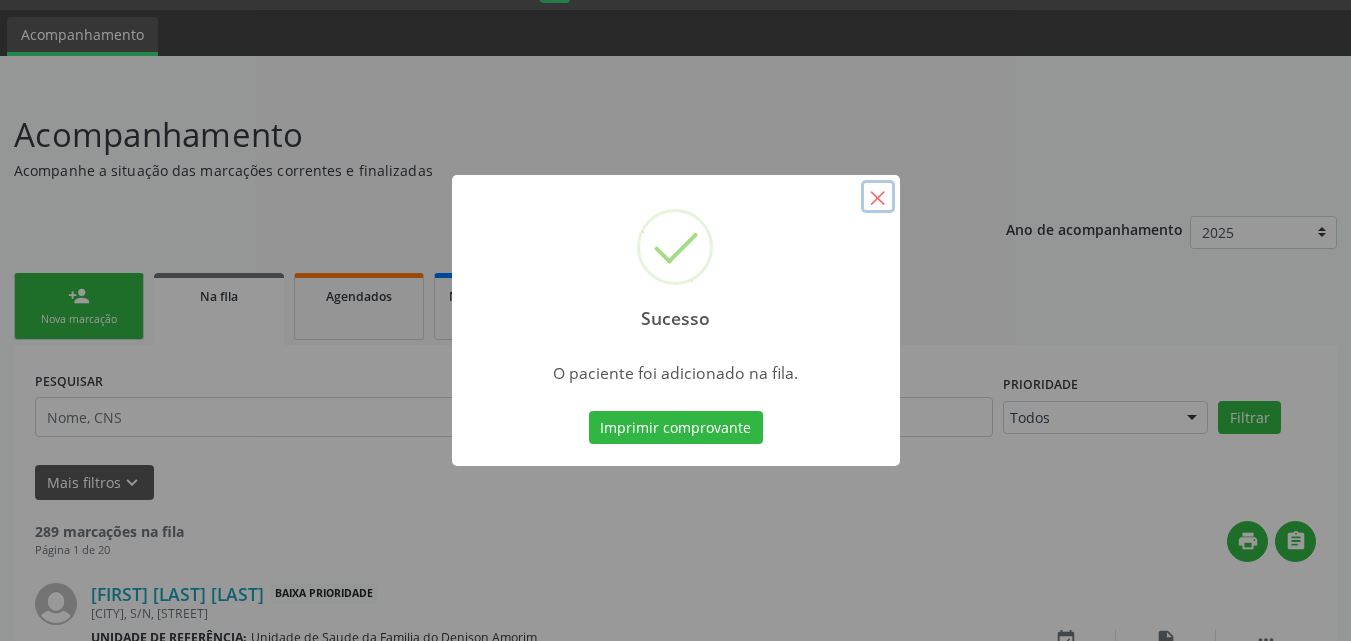 click on "×" at bounding box center [878, 197] 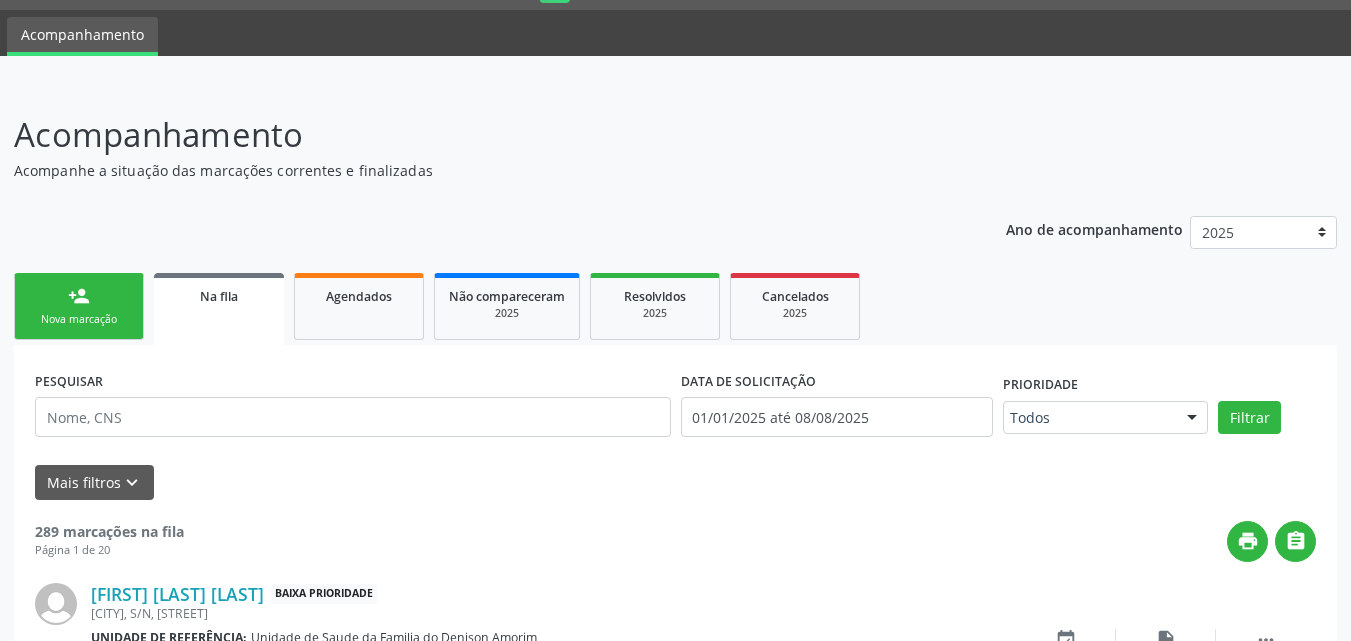 click on "person_add
Nova marcação" at bounding box center (79, 306) 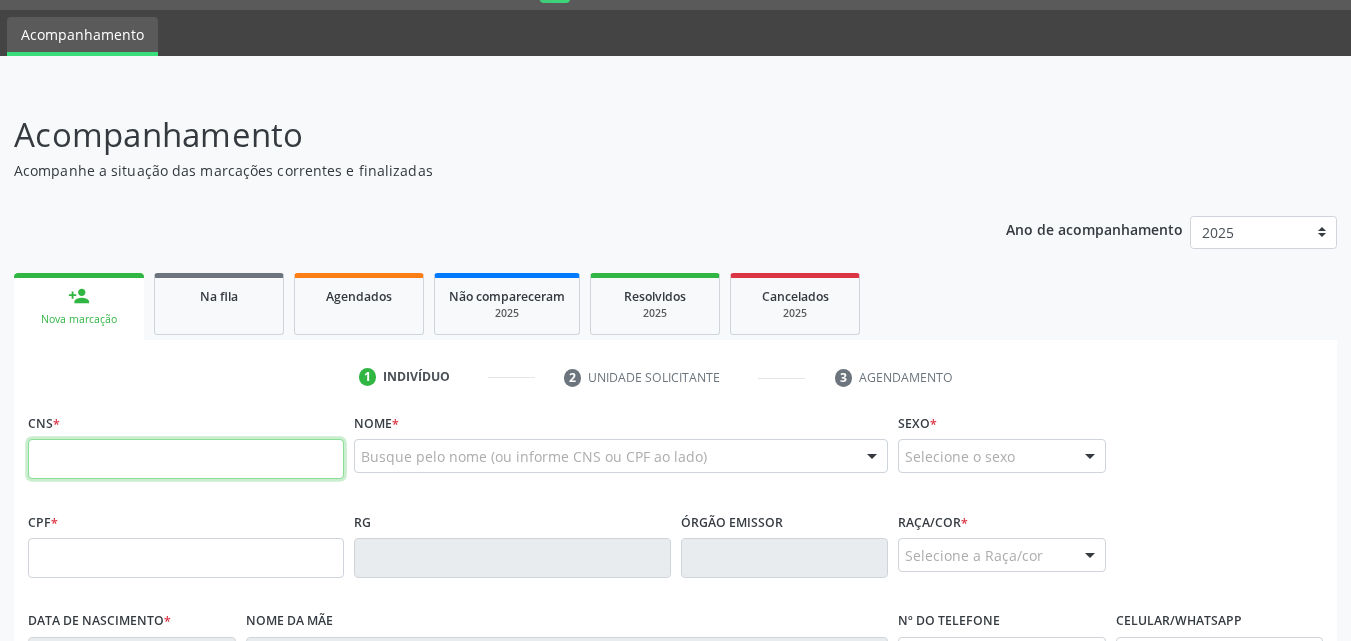 click at bounding box center [186, 459] 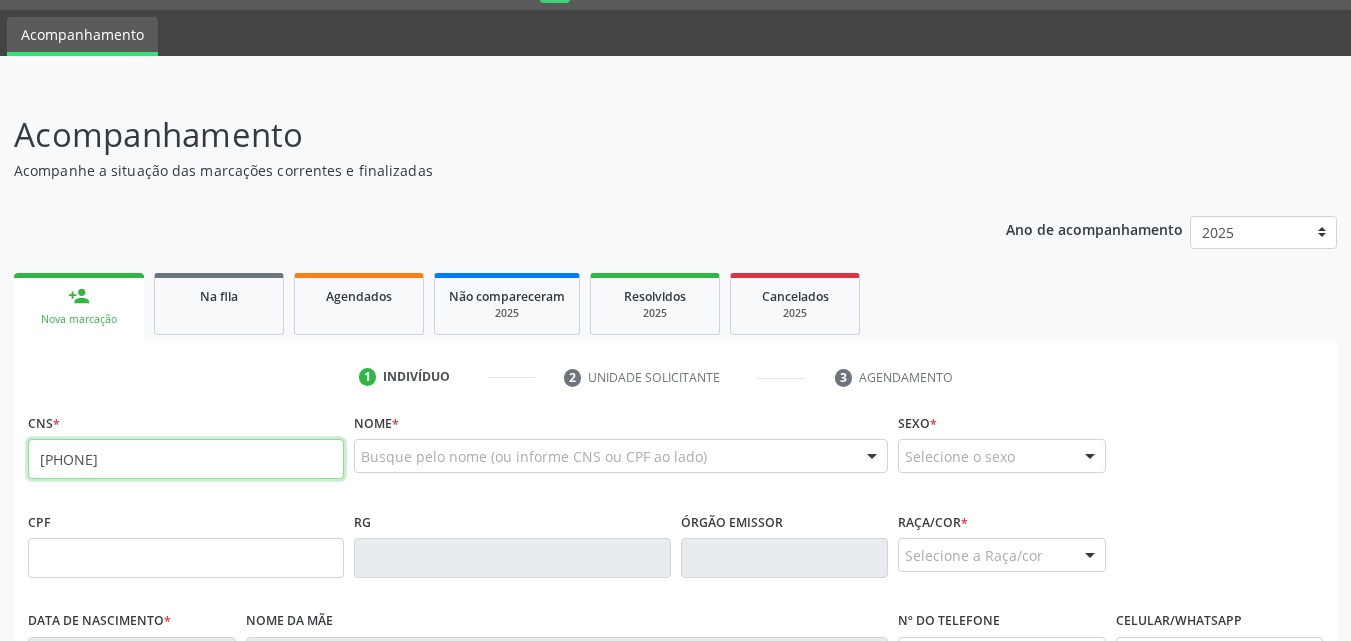 type on "[PHONE]" 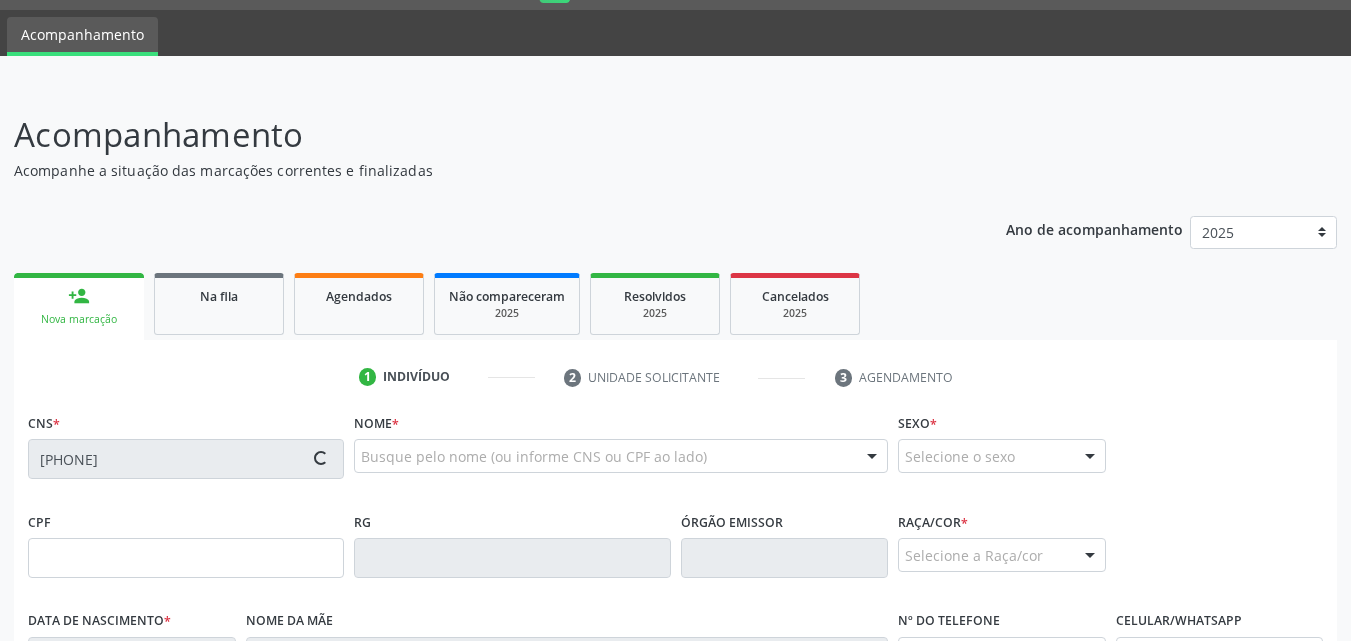 type on "[SSN]" 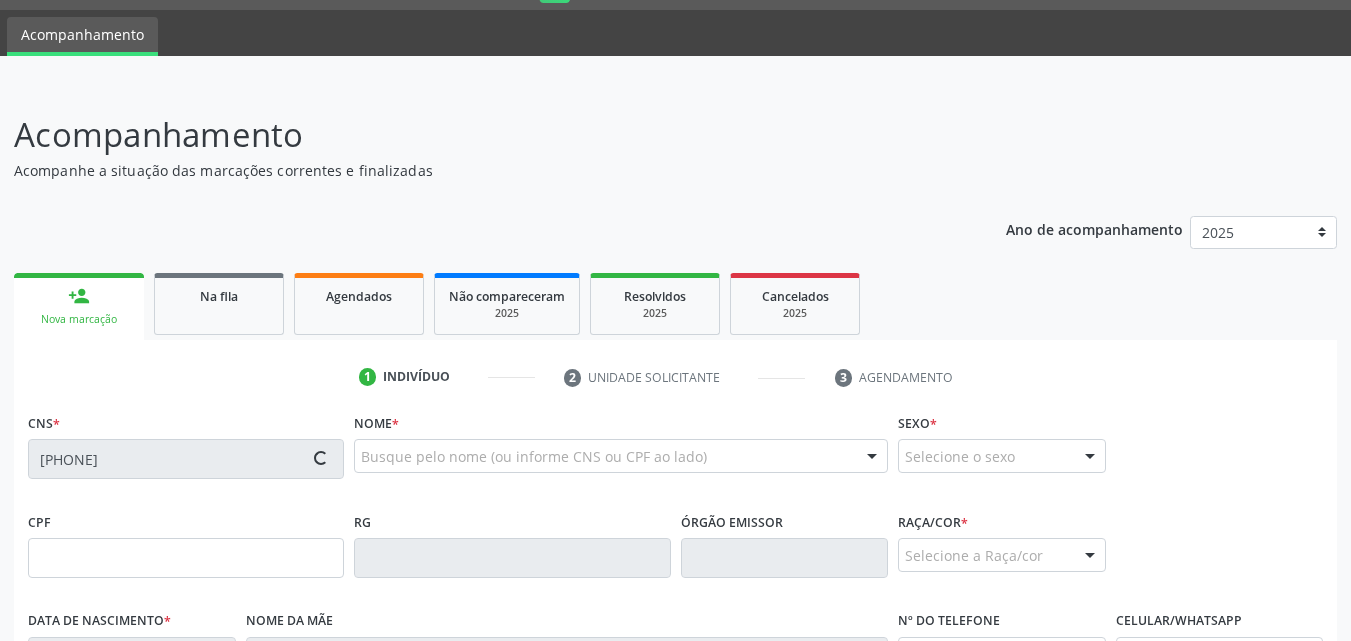 type on "[DATE]" 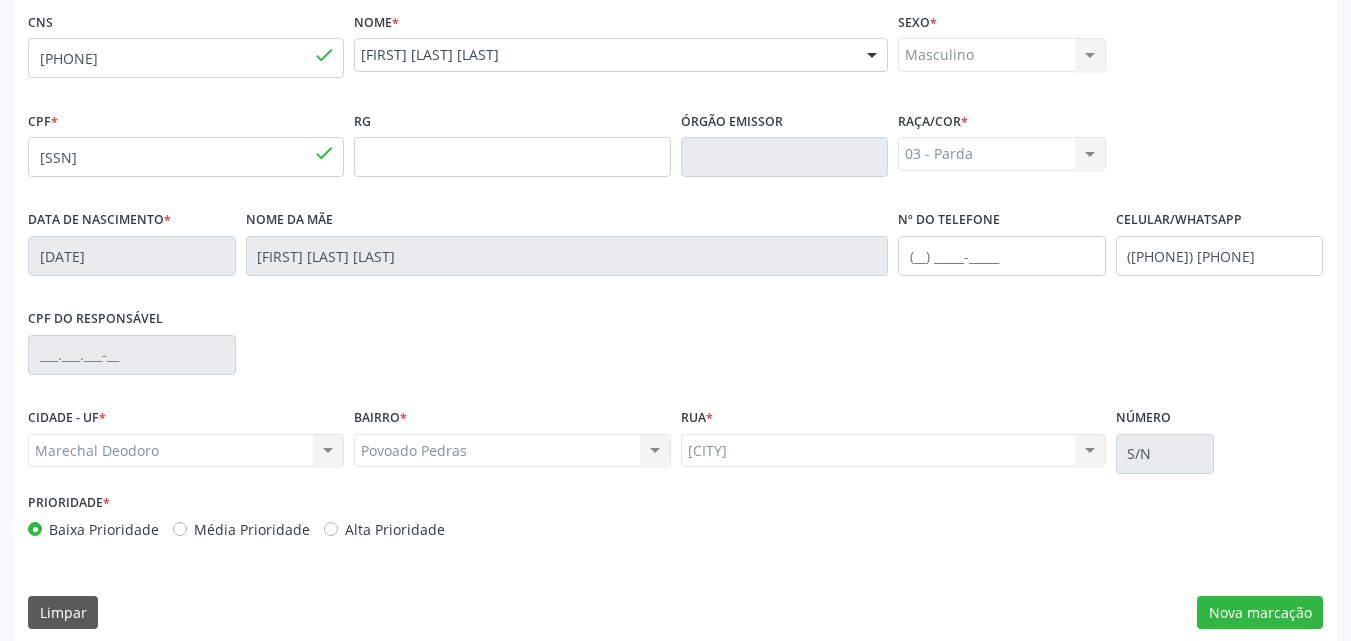 scroll, scrollTop: 471, scrollLeft: 0, axis: vertical 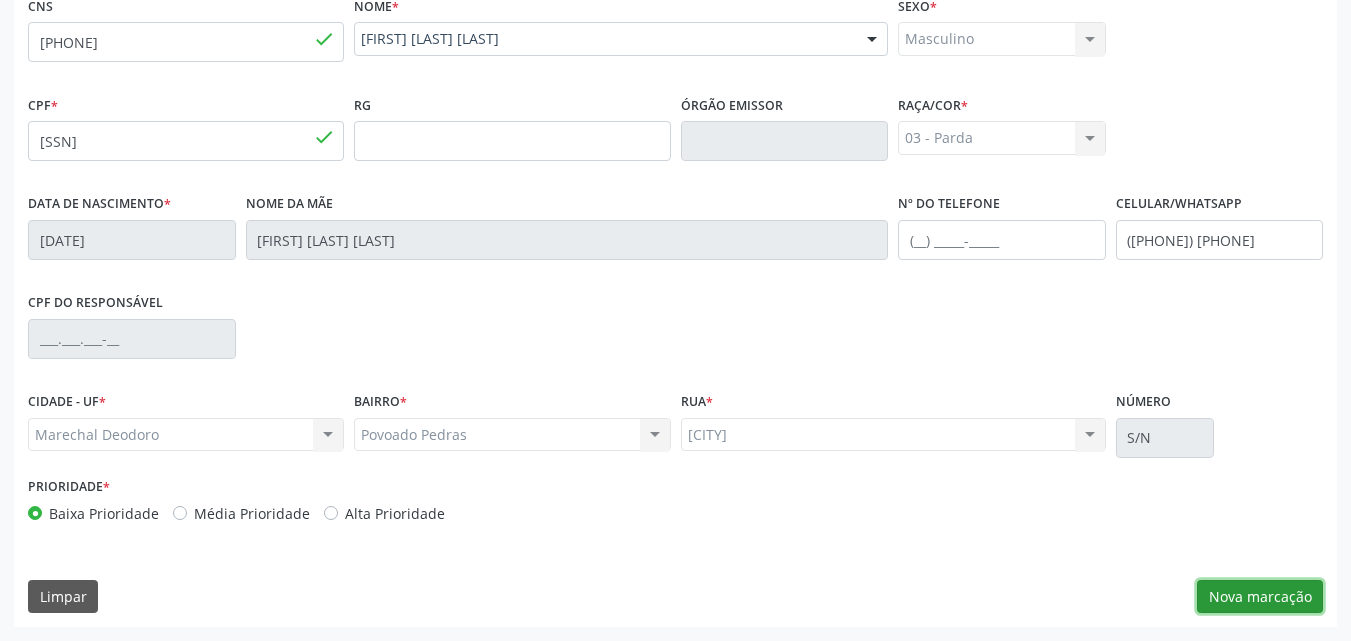 click on "Nova marcação" at bounding box center (1260, 597) 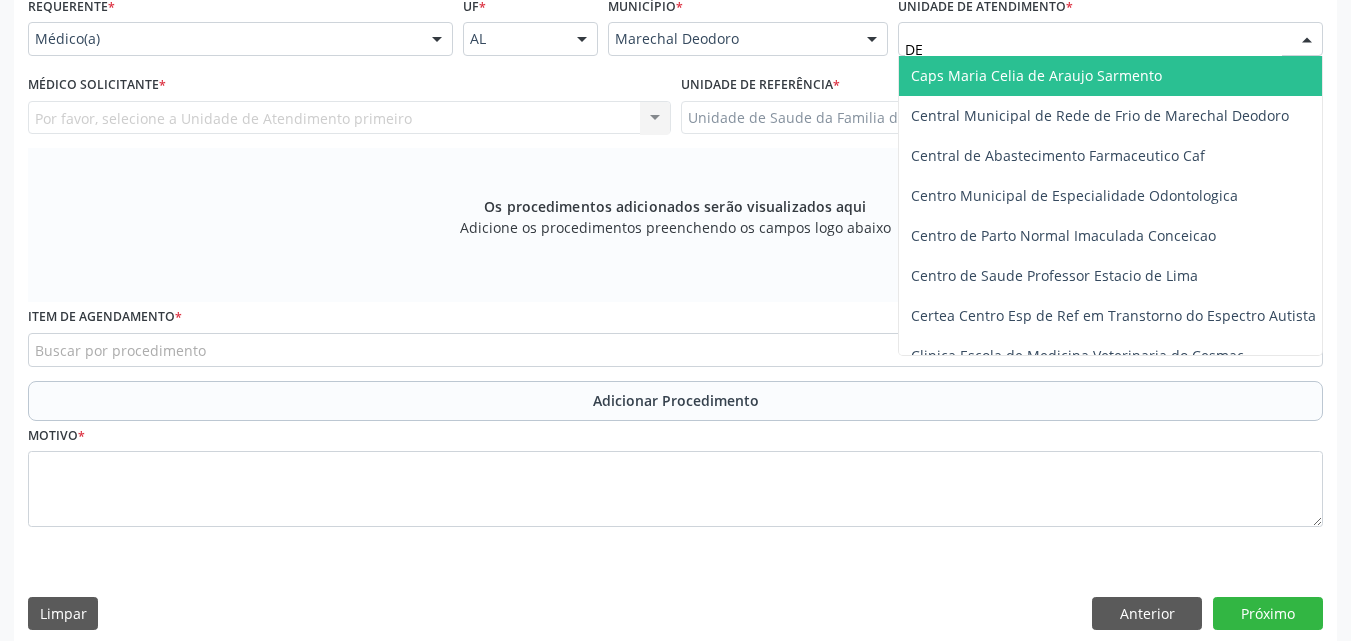 type on "DEN" 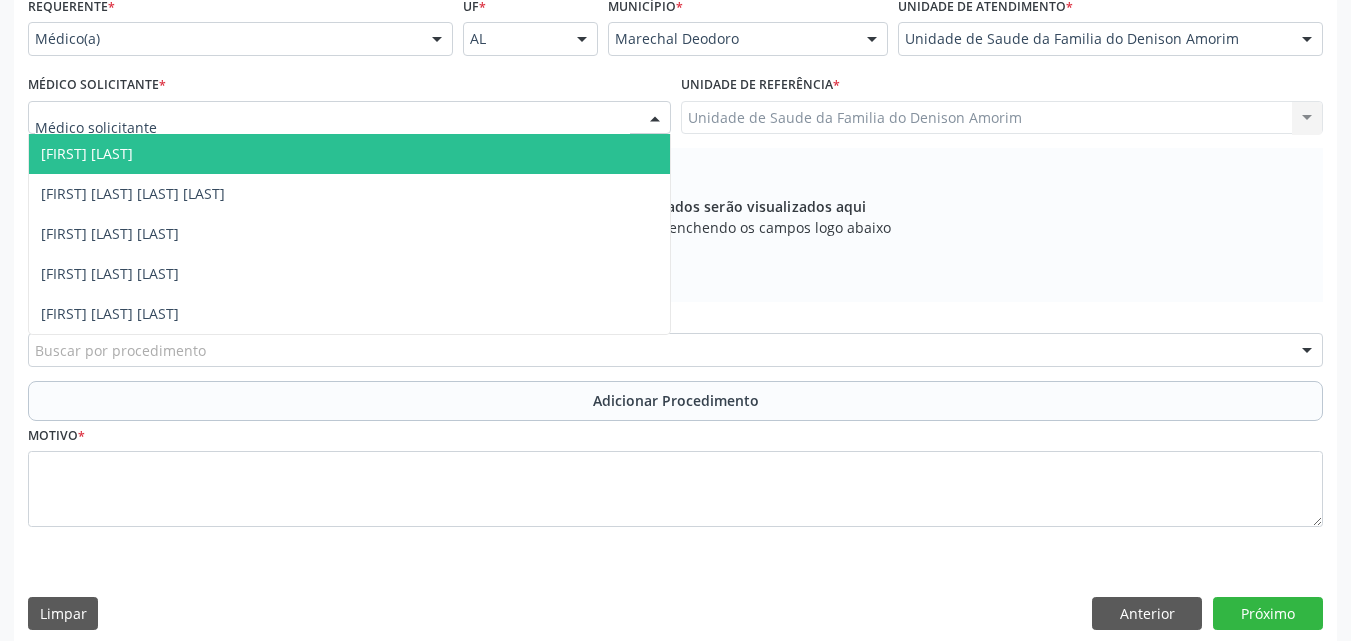 click at bounding box center [349, 118] 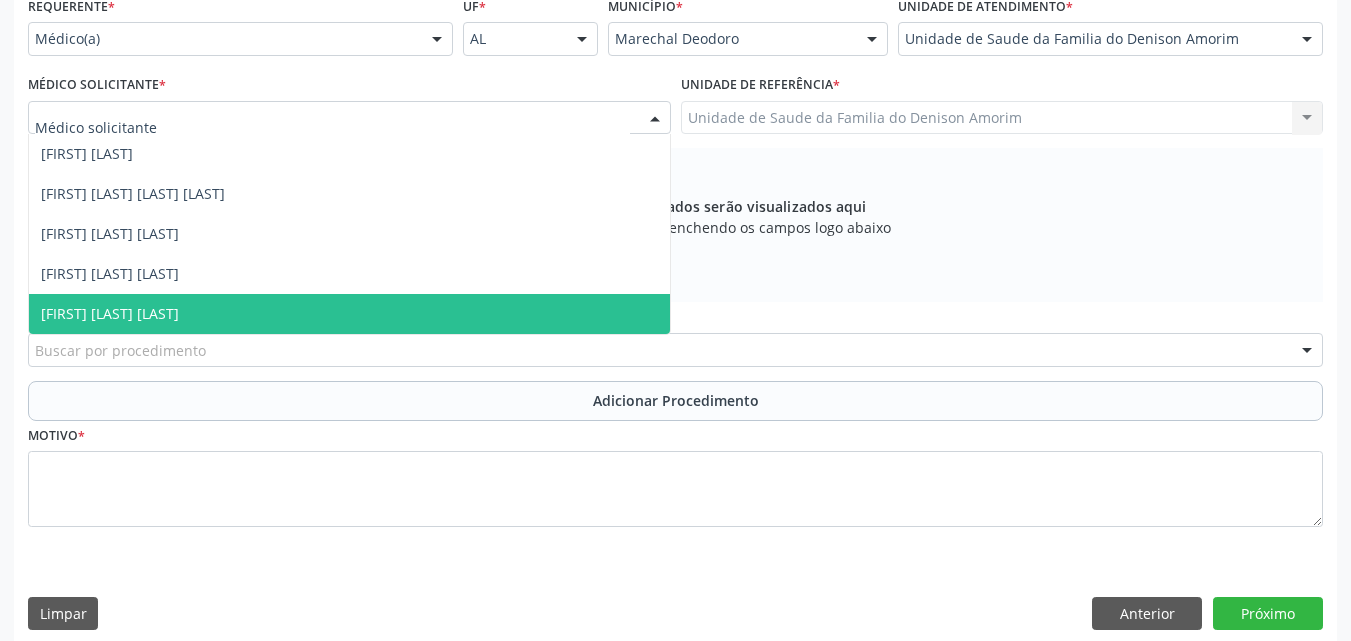 click on "[FIRST] [LAST] [LAST]" at bounding box center (349, 314) 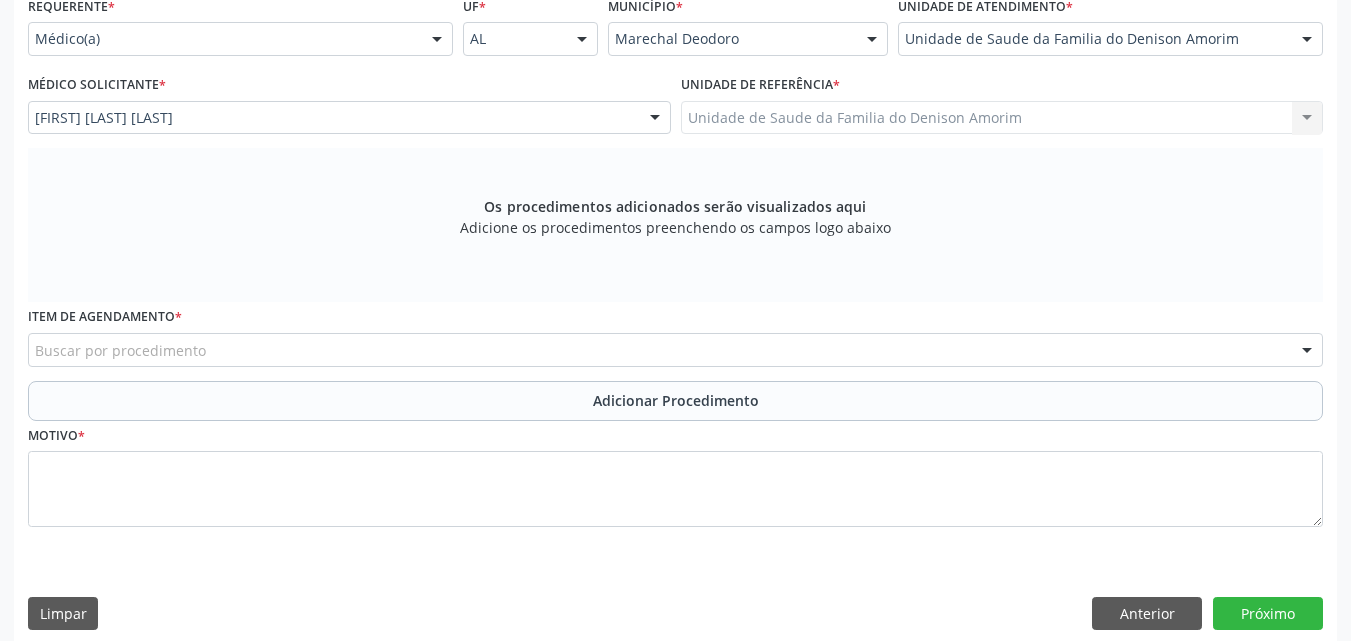 click on "Buscar por procedimento" at bounding box center (675, 350) 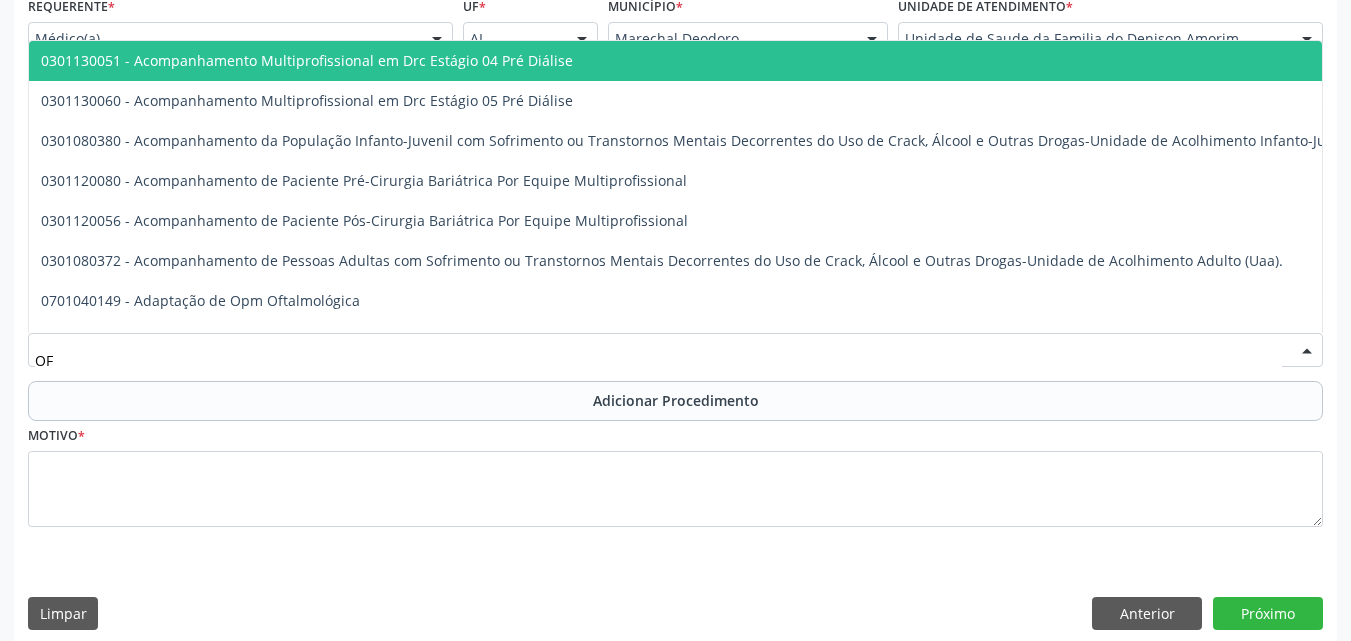 type on "O" 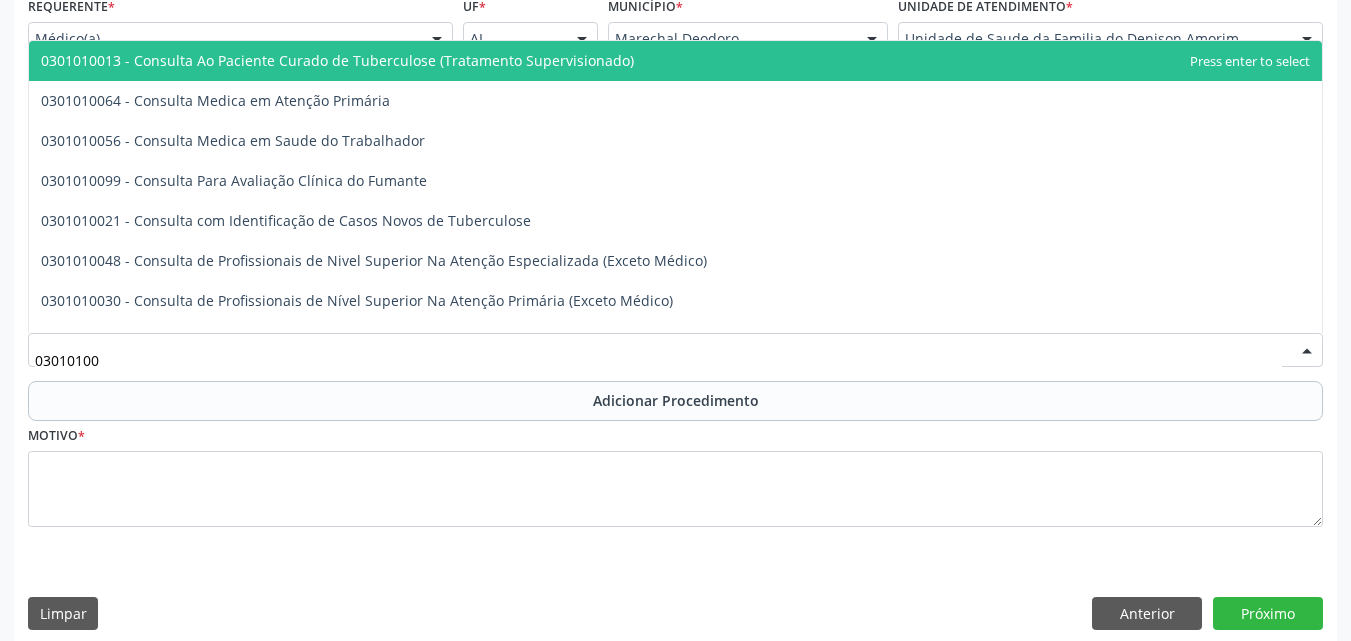 type on "030101004" 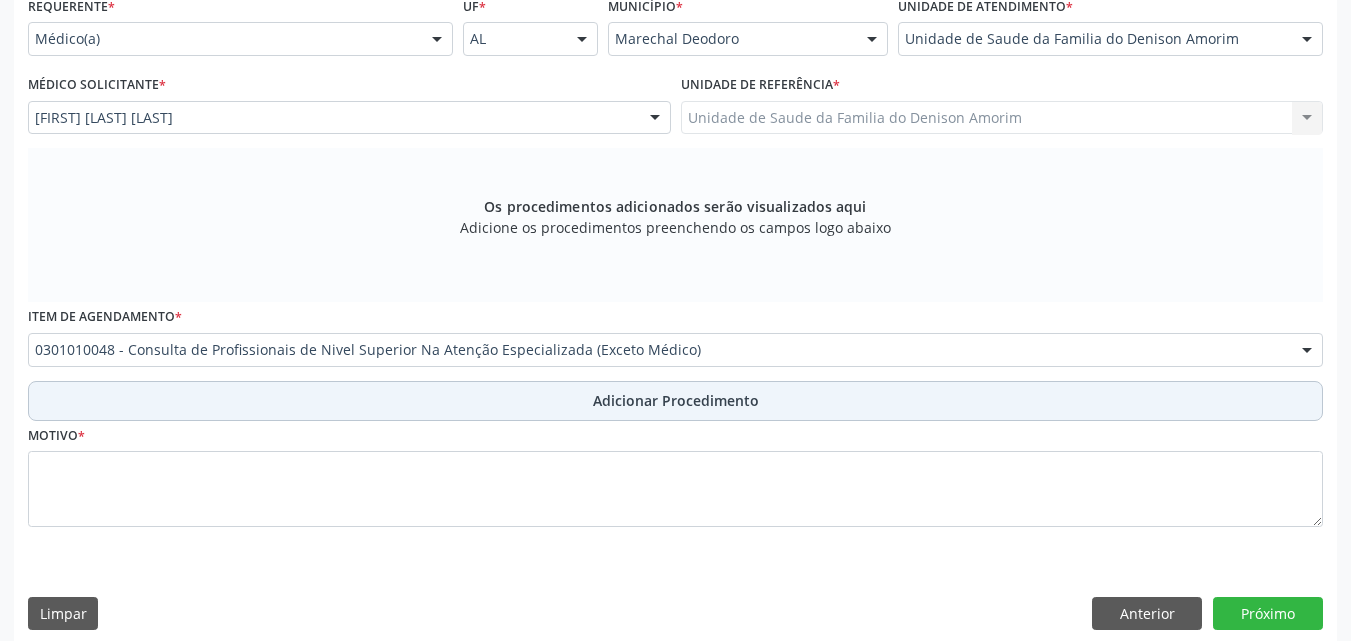 click on "Adicionar Procedimento" at bounding box center (675, 401) 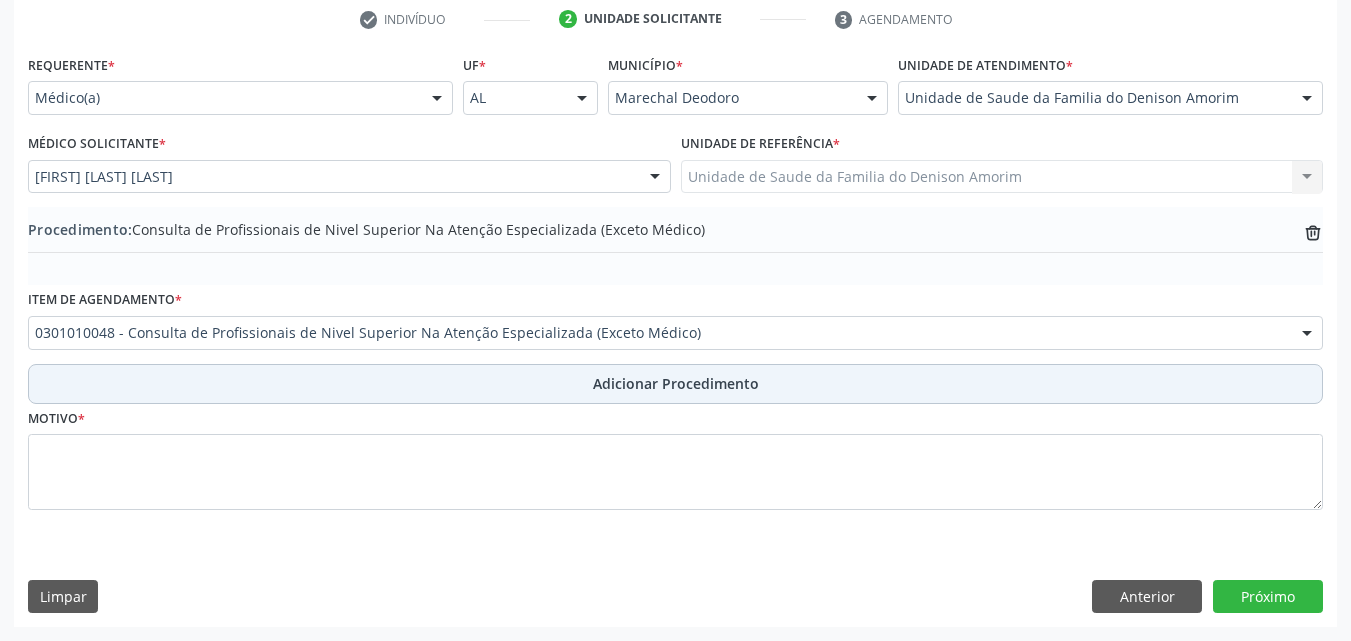 scroll, scrollTop: 412, scrollLeft: 0, axis: vertical 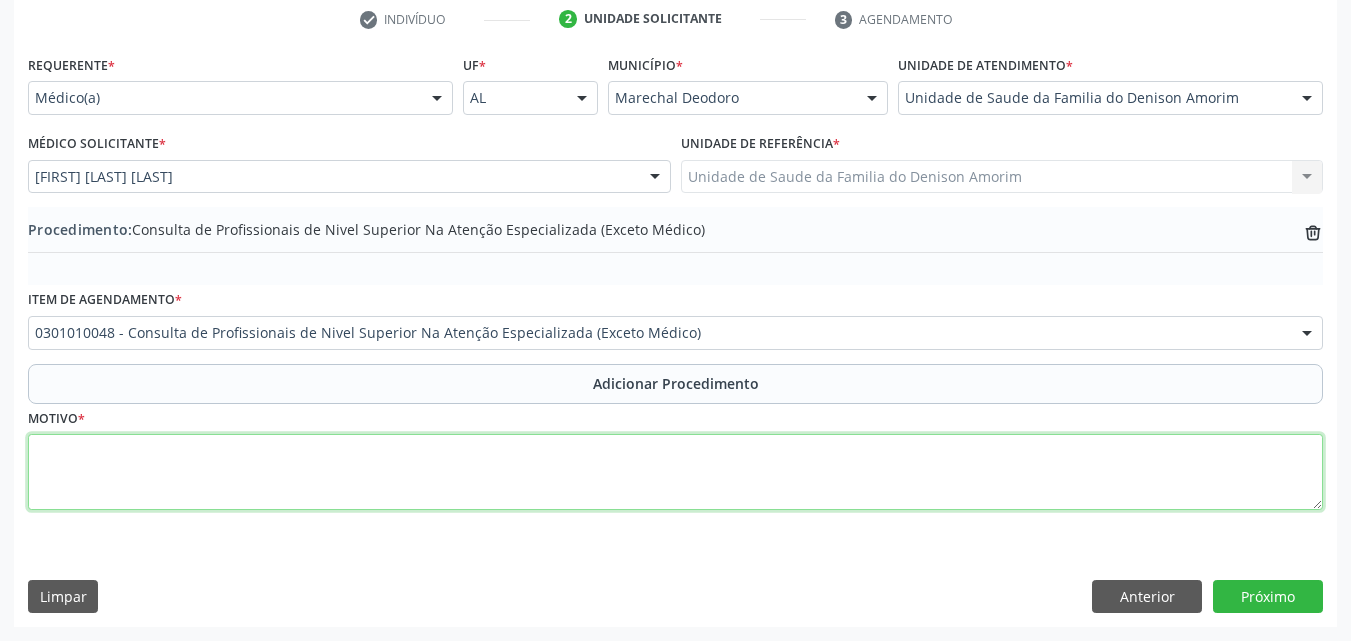 click at bounding box center [675, 472] 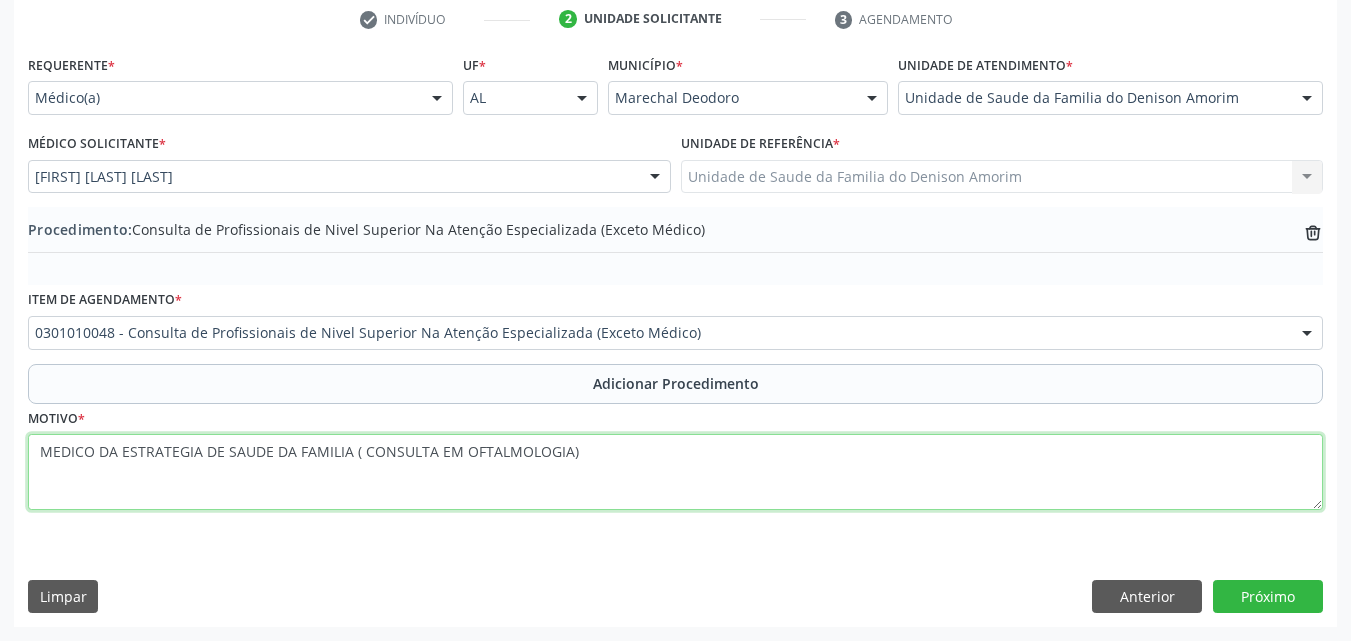 click on "MEDICO DA ESTRATEGIA DE SAUDE DA FAMILIA ( CONSULTA EM OFTALMOLOGIA)" at bounding box center [675, 472] 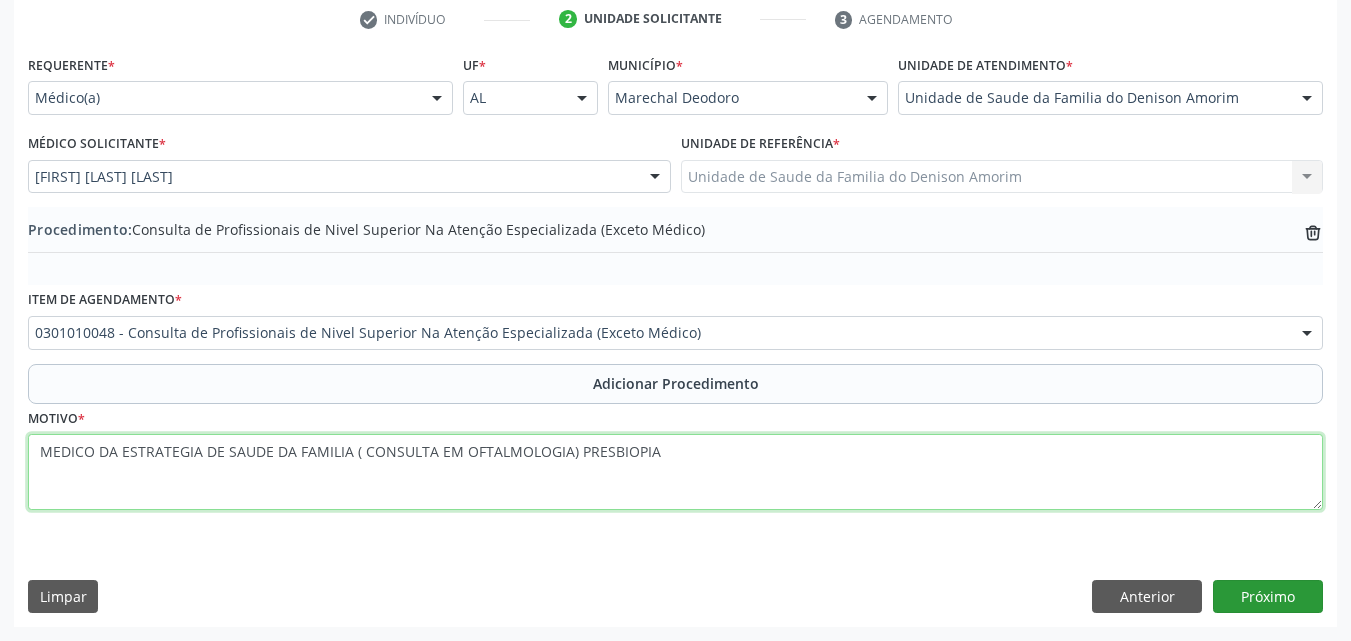 type on "MEDICO DA ESTRATEGIA DE SAUDE DA FAMILIA ( CONSULTA EM OFTALMOLOGIA) PRESBIOPIA" 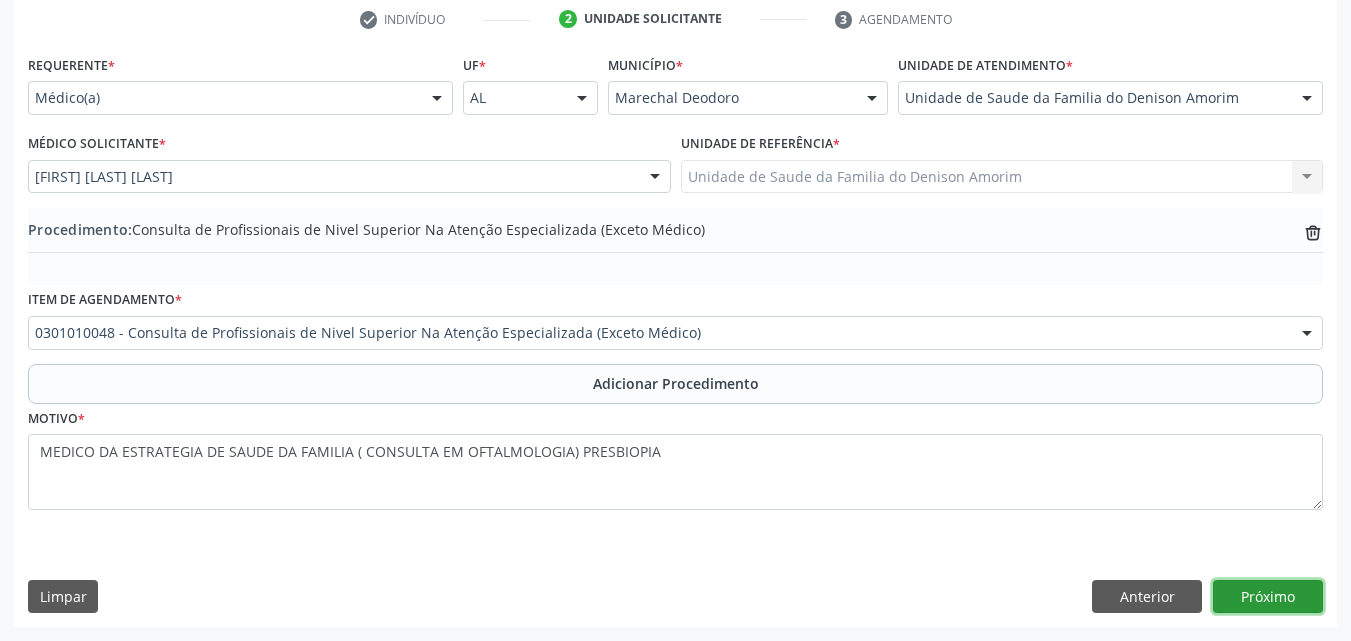 click on "Próximo" at bounding box center [1268, 597] 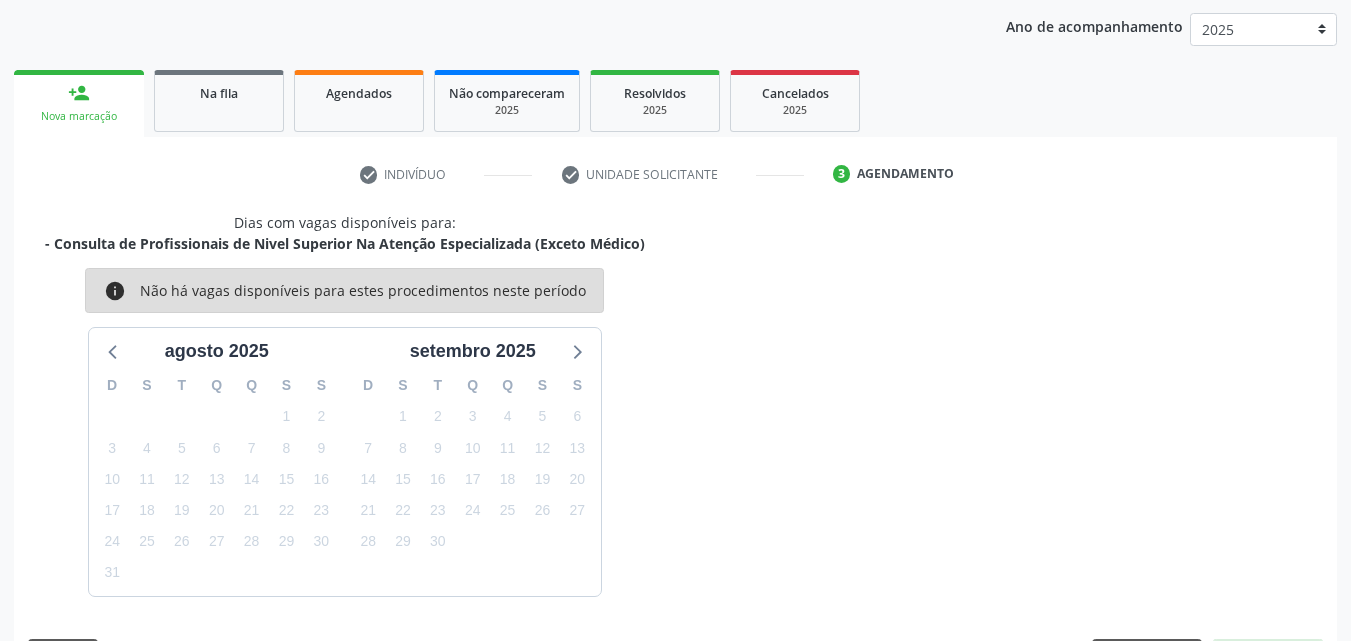 scroll, scrollTop: 316, scrollLeft: 0, axis: vertical 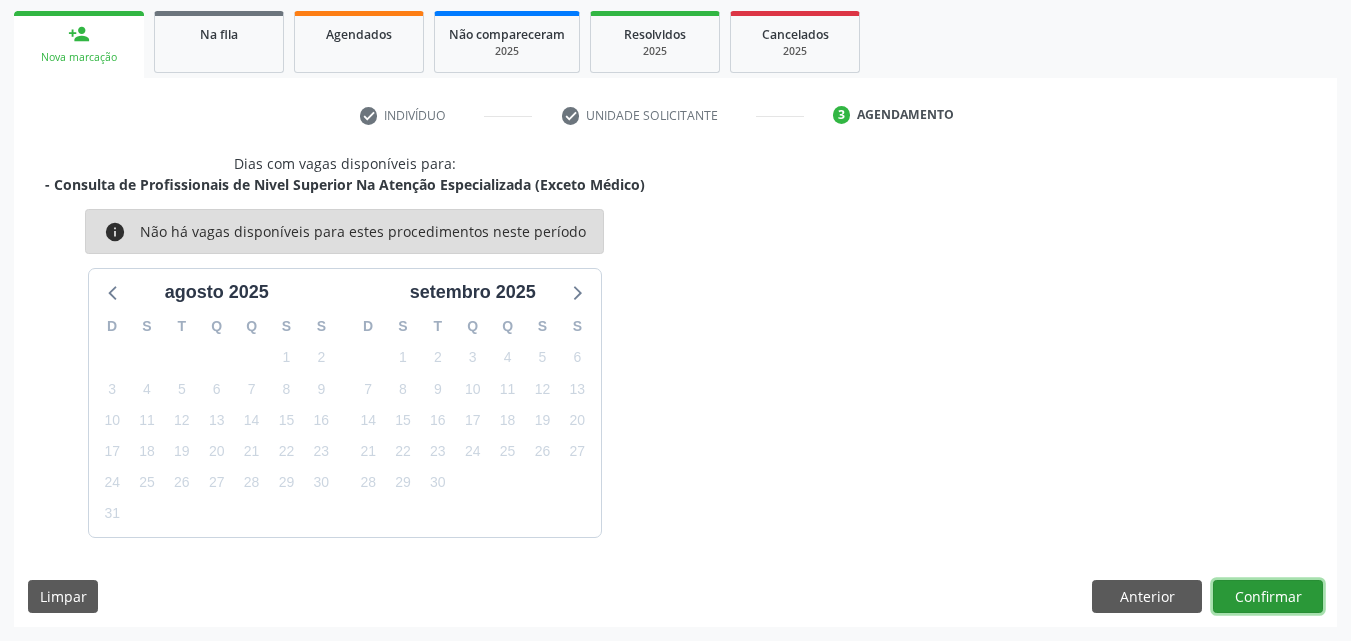 click on "Confirmar" at bounding box center (1268, 597) 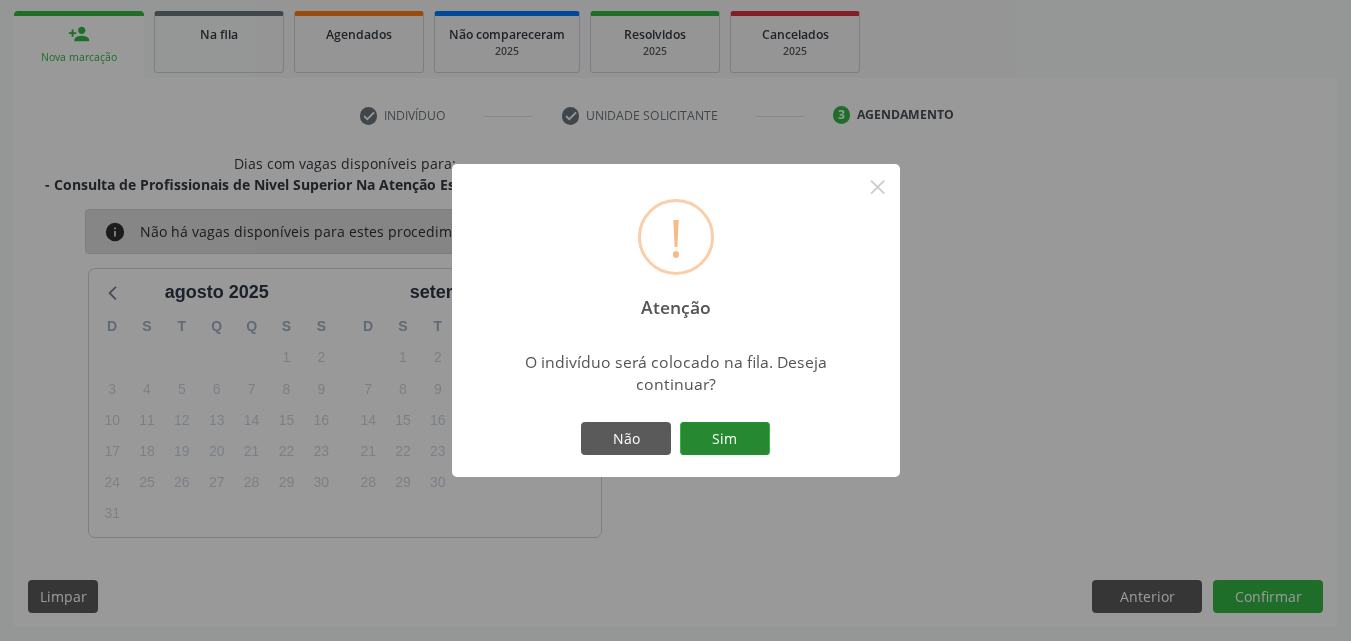 drag, startPoint x: 1282, startPoint y: 587, endPoint x: 756, endPoint y: 433, distance: 548.08026 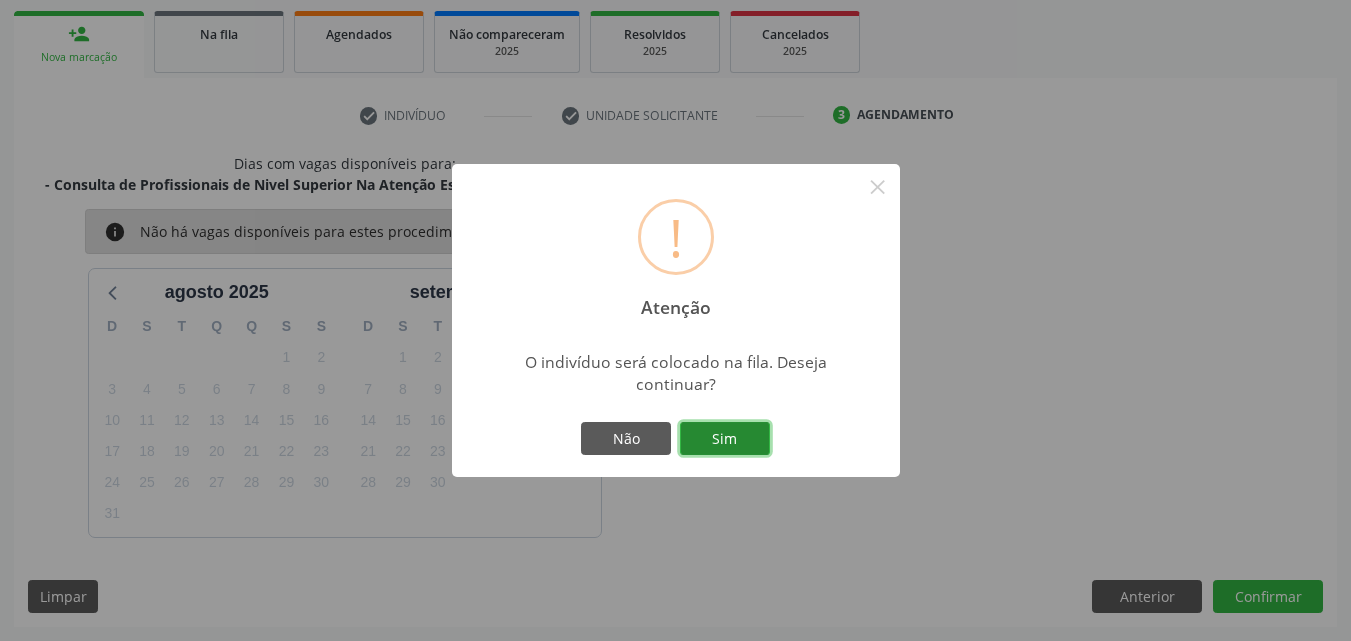 click on "Sim" at bounding box center (725, 439) 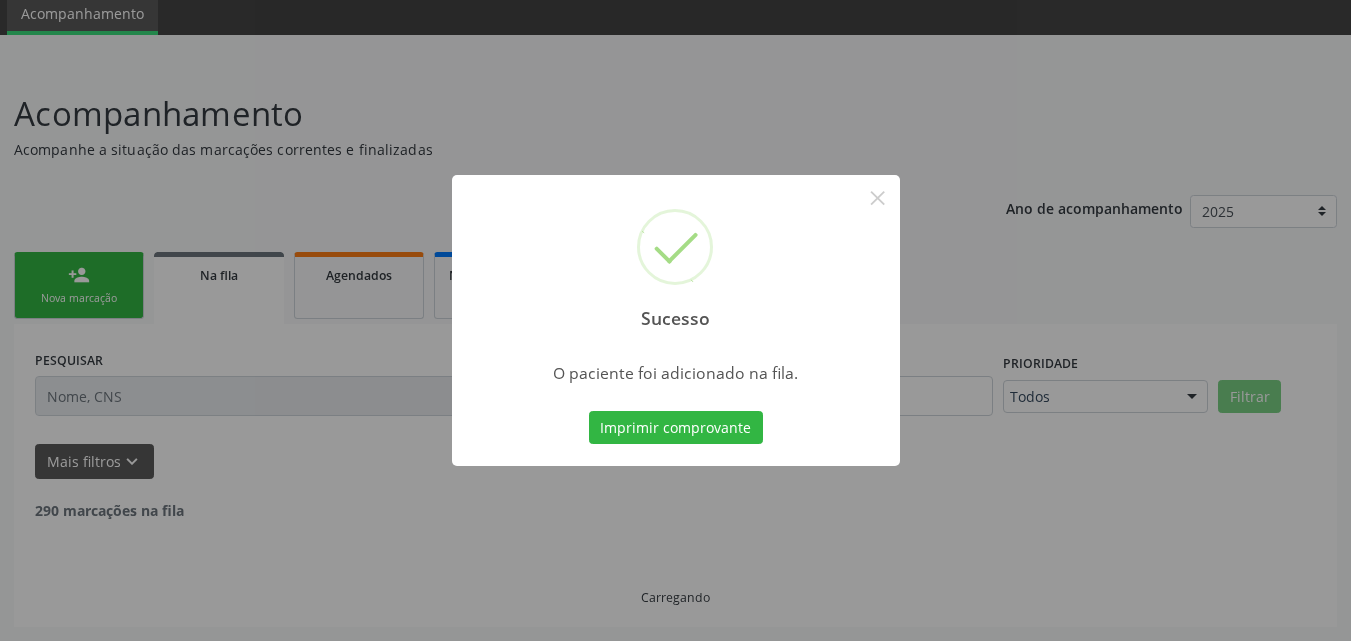 scroll, scrollTop: 54, scrollLeft: 0, axis: vertical 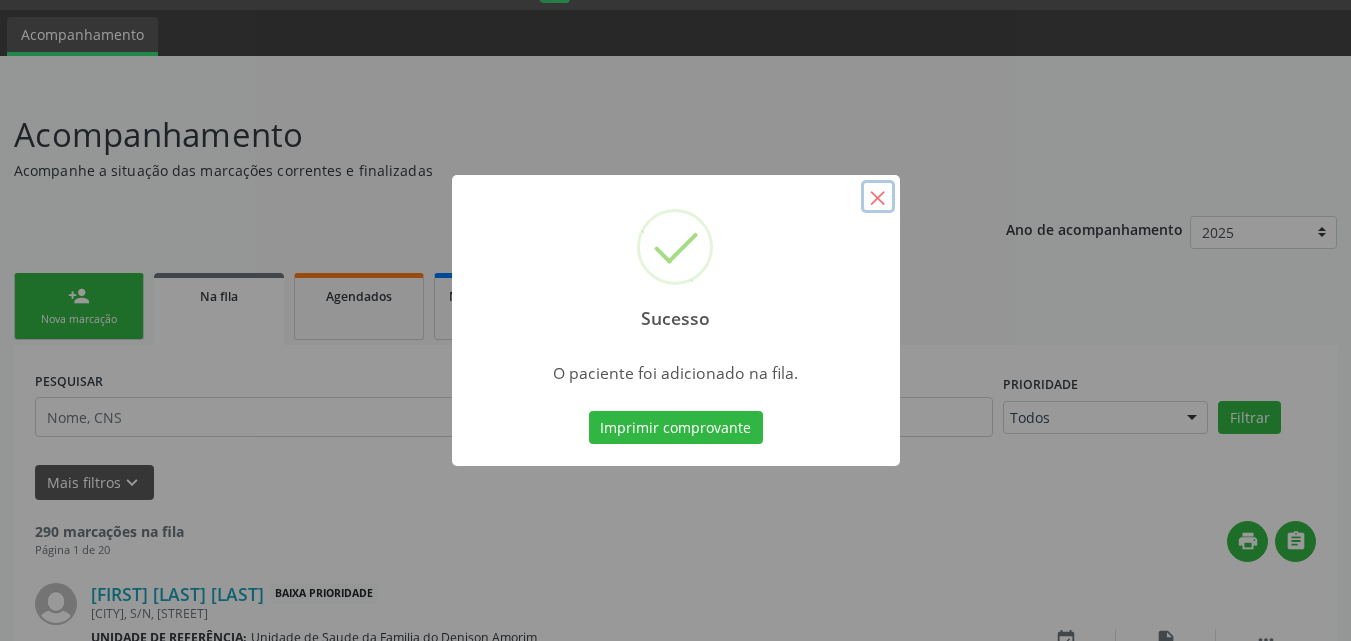 click on "×" at bounding box center [878, 197] 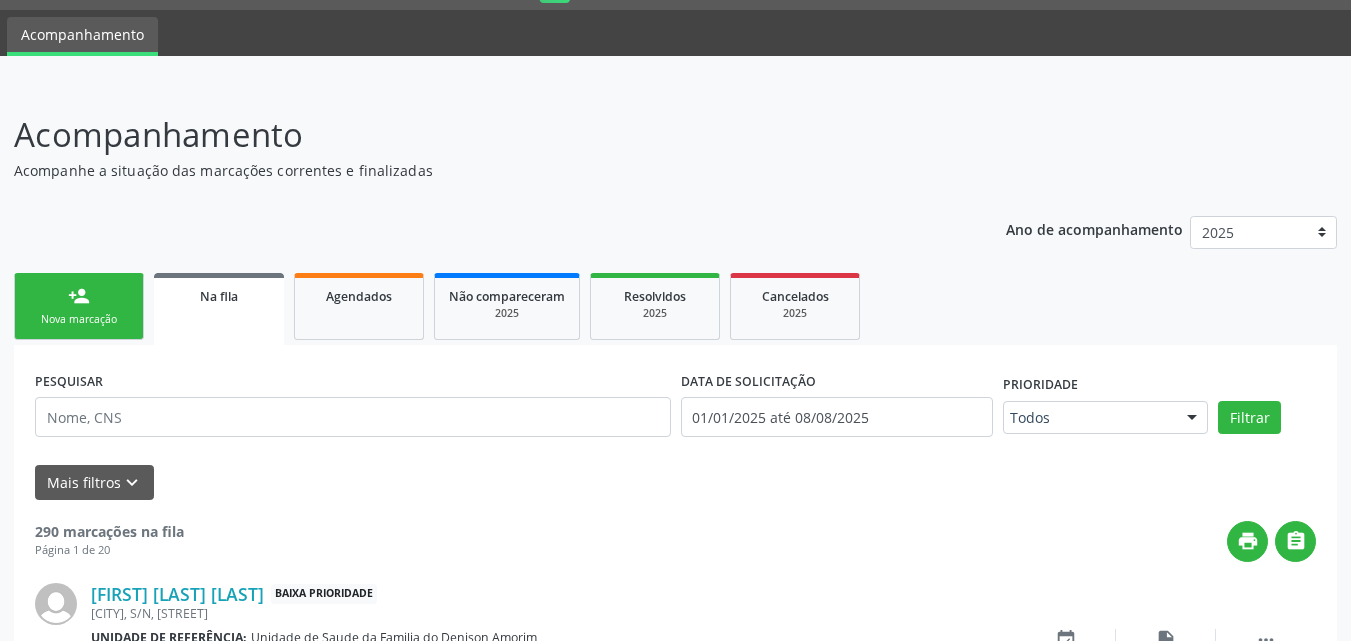 click on "Nova marcação" at bounding box center (79, 319) 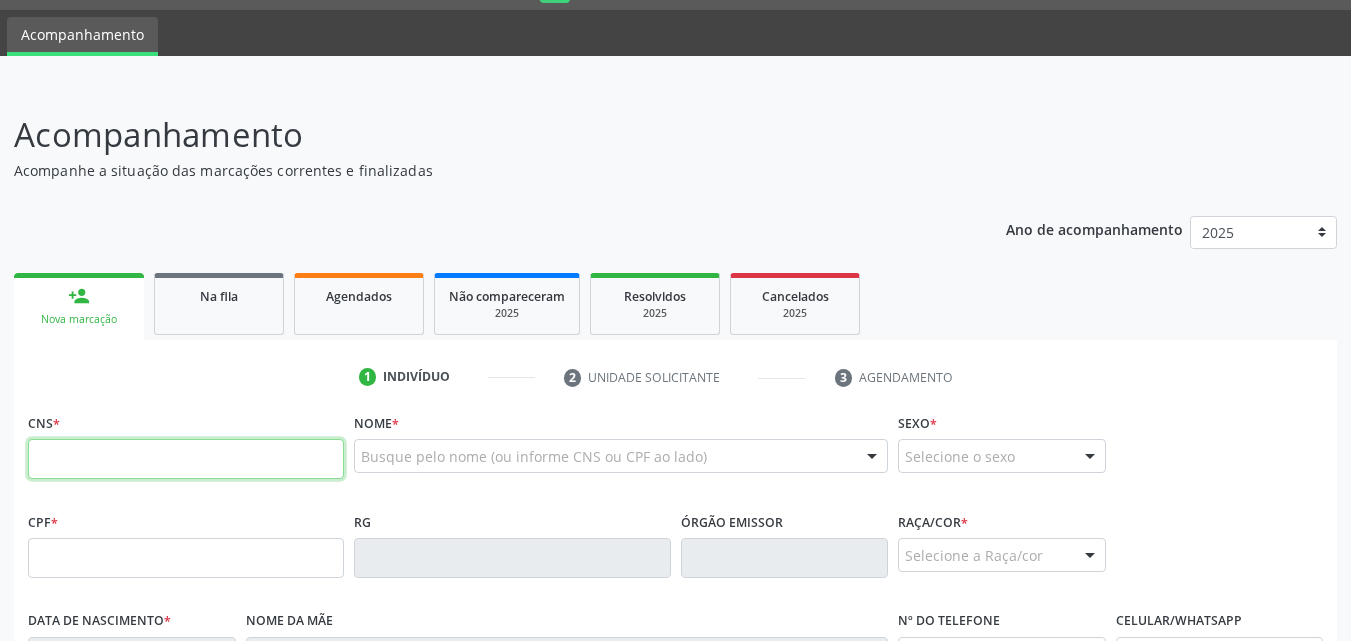 click at bounding box center [186, 459] 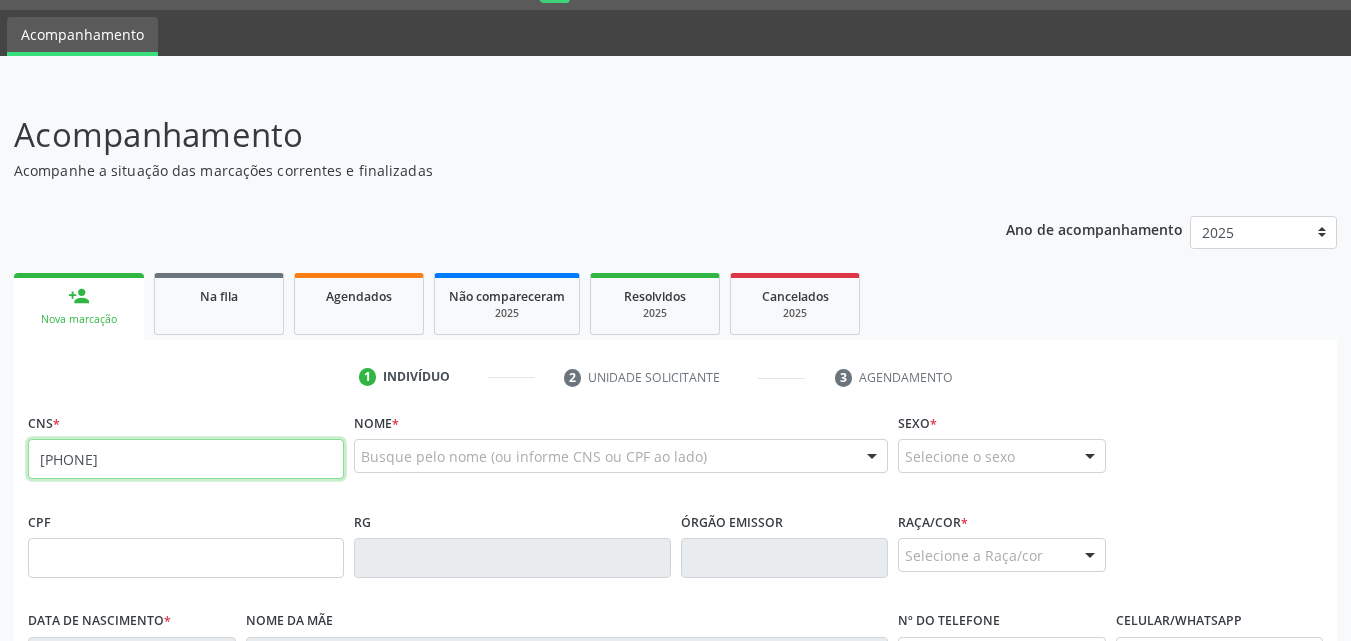 type on "[PHONE]" 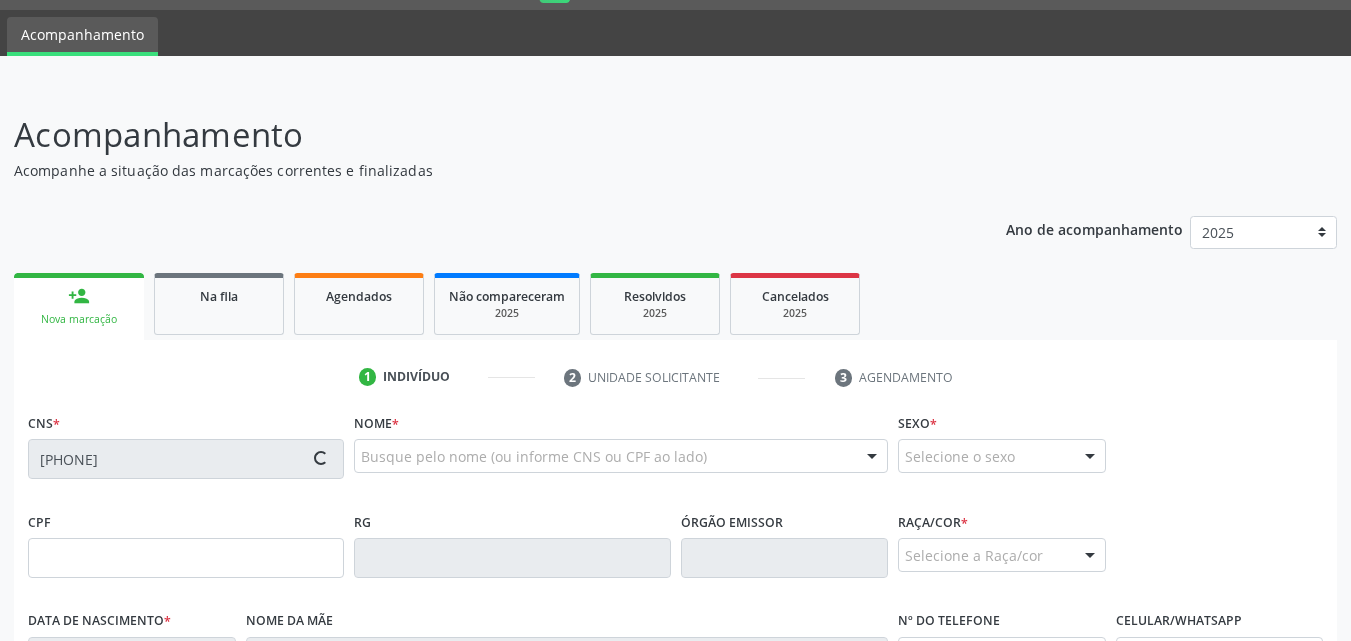 type on "[SSN]" 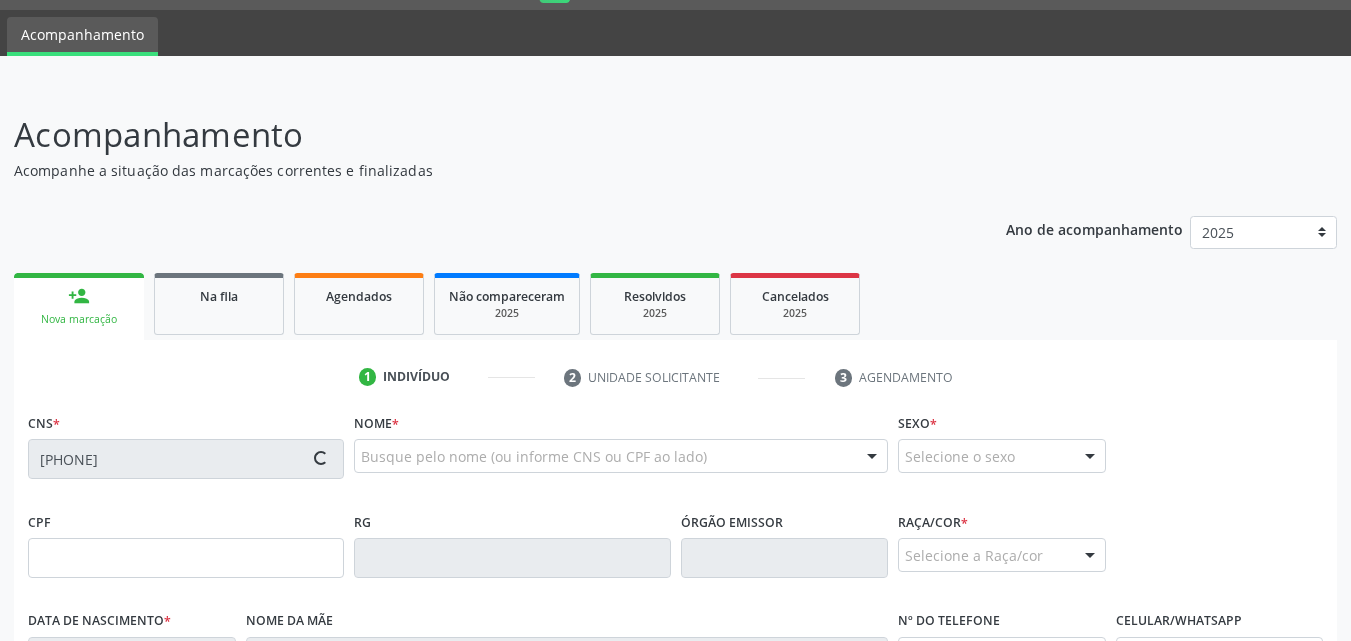type on "[DATE]" 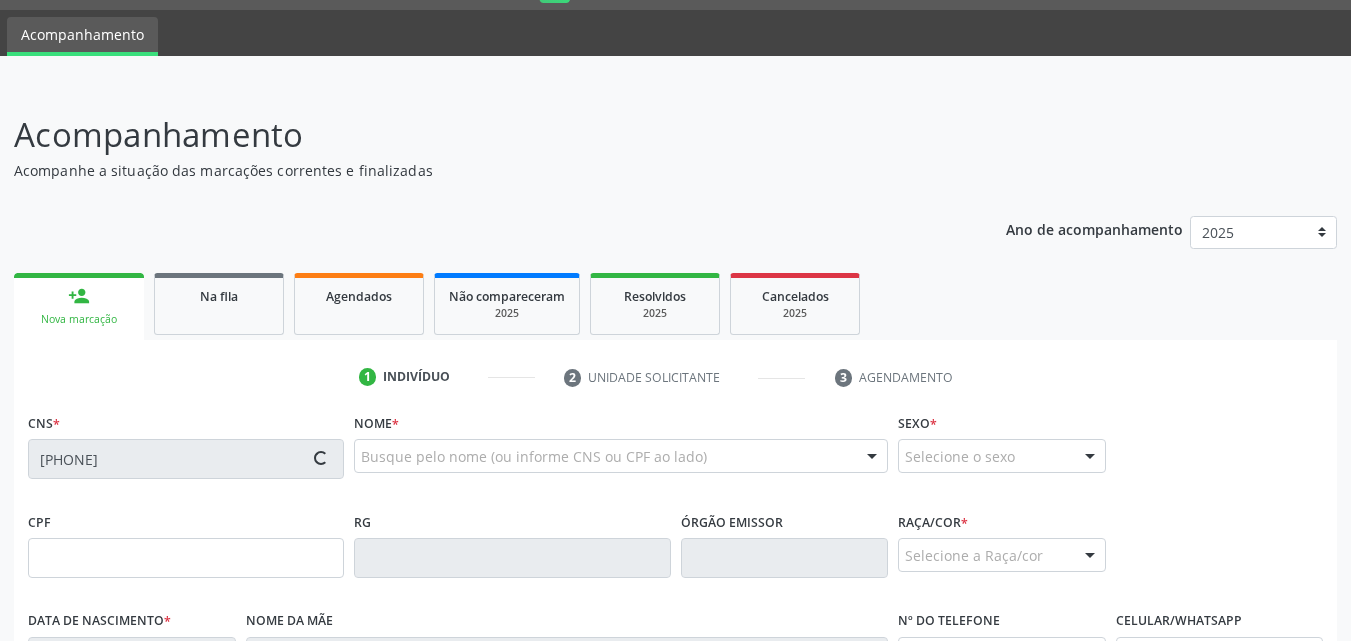 type on "[FIRST] [LAST] [LAST]" 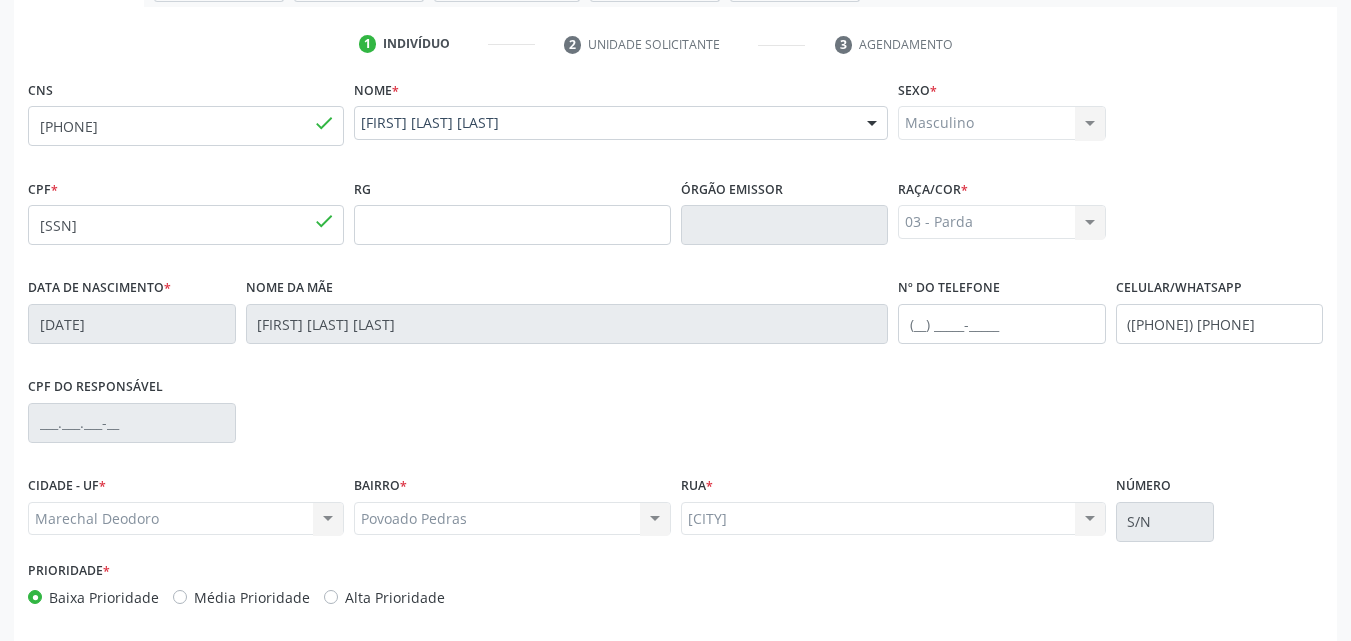 scroll, scrollTop: 471, scrollLeft: 0, axis: vertical 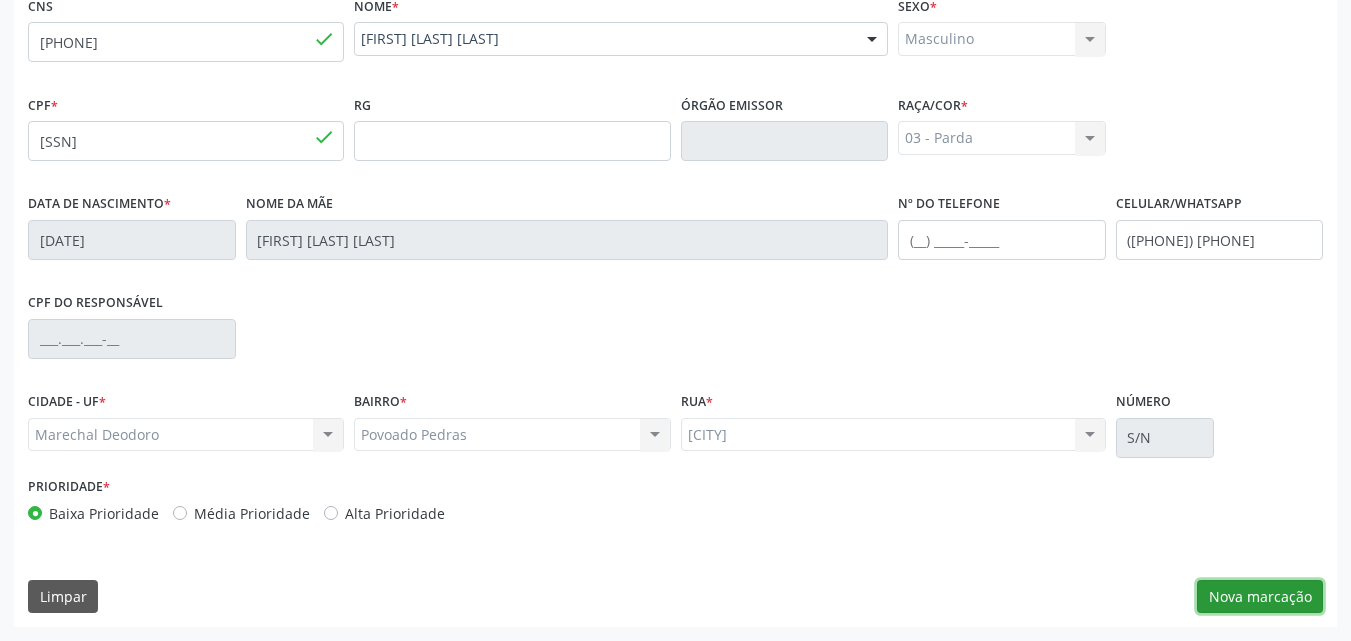 click on "Nova marcação" at bounding box center (1260, 597) 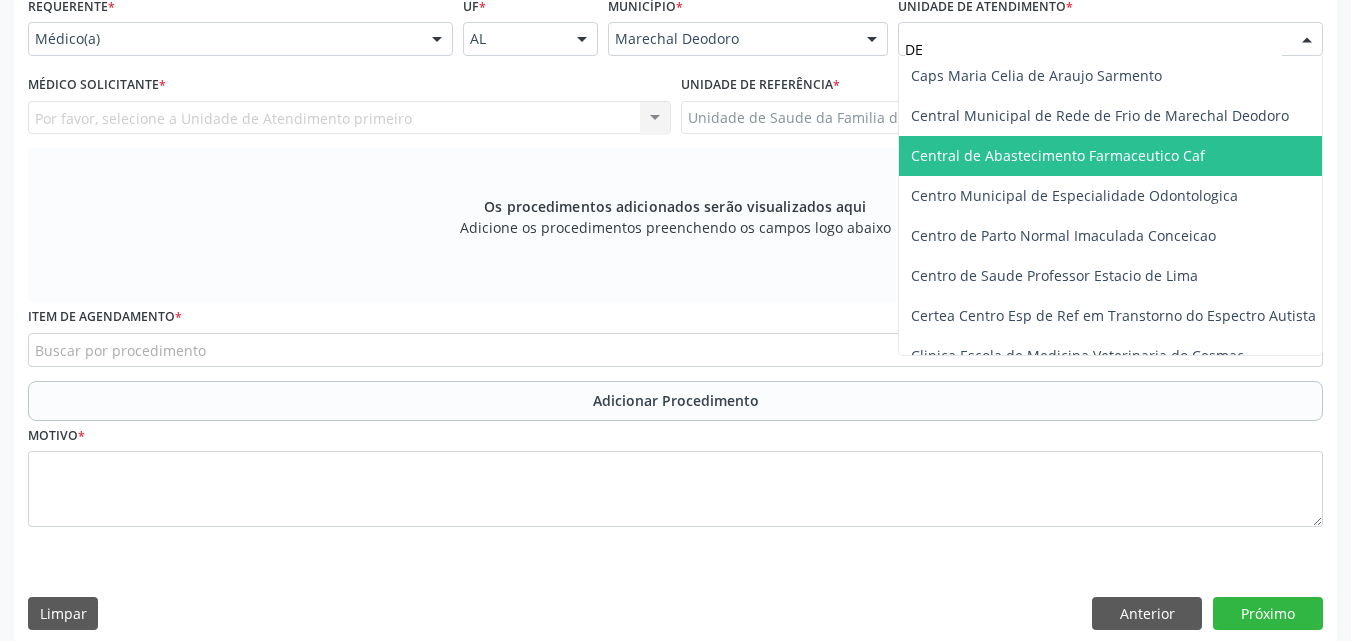 type on "DEN" 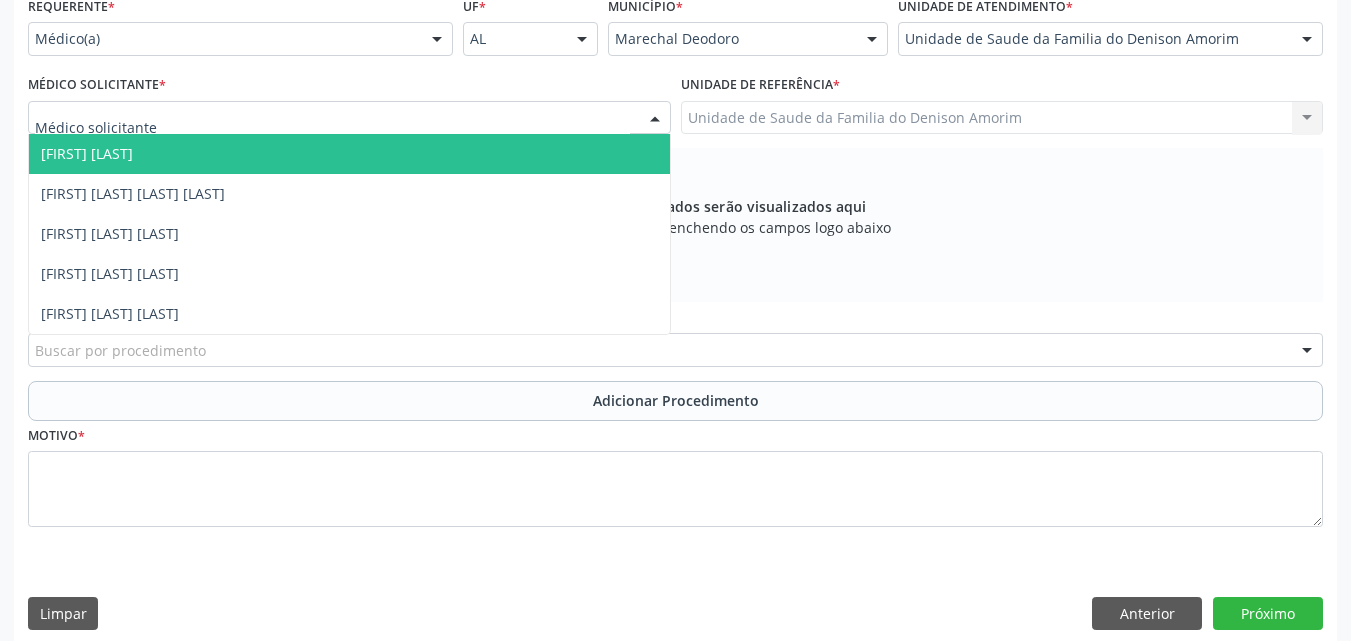 click at bounding box center [349, 118] 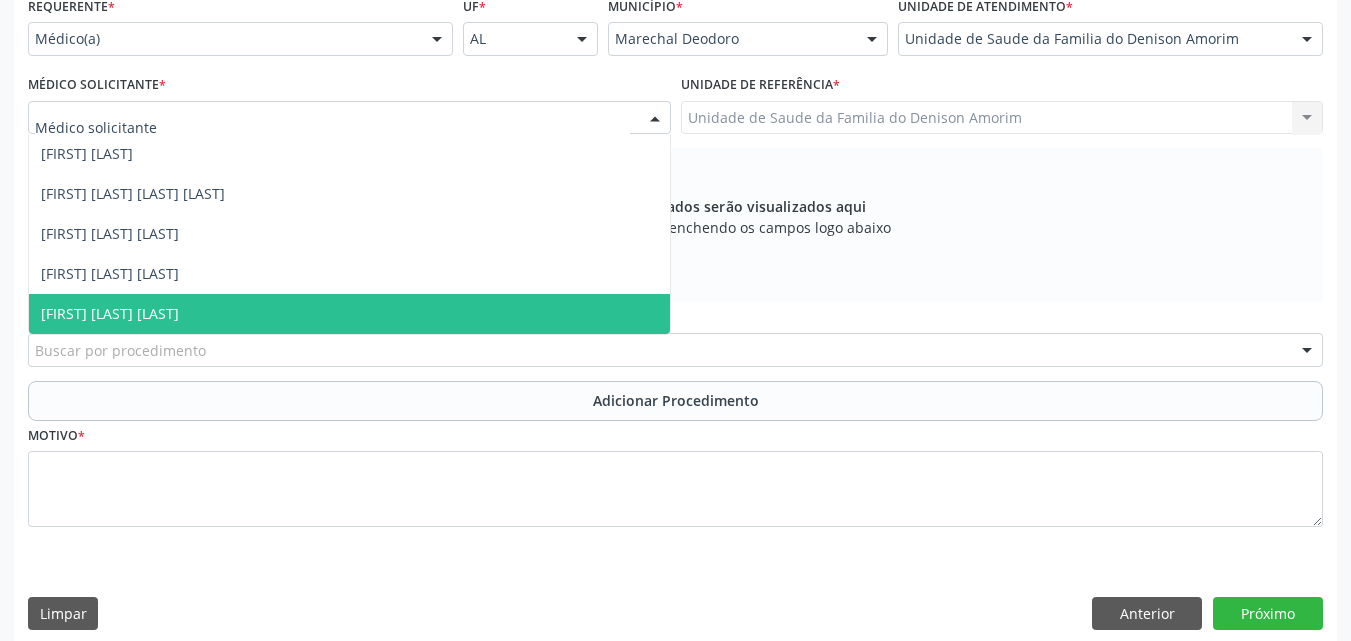 click on "[FIRST] [LAST] [LAST]" at bounding box center [349, 314] 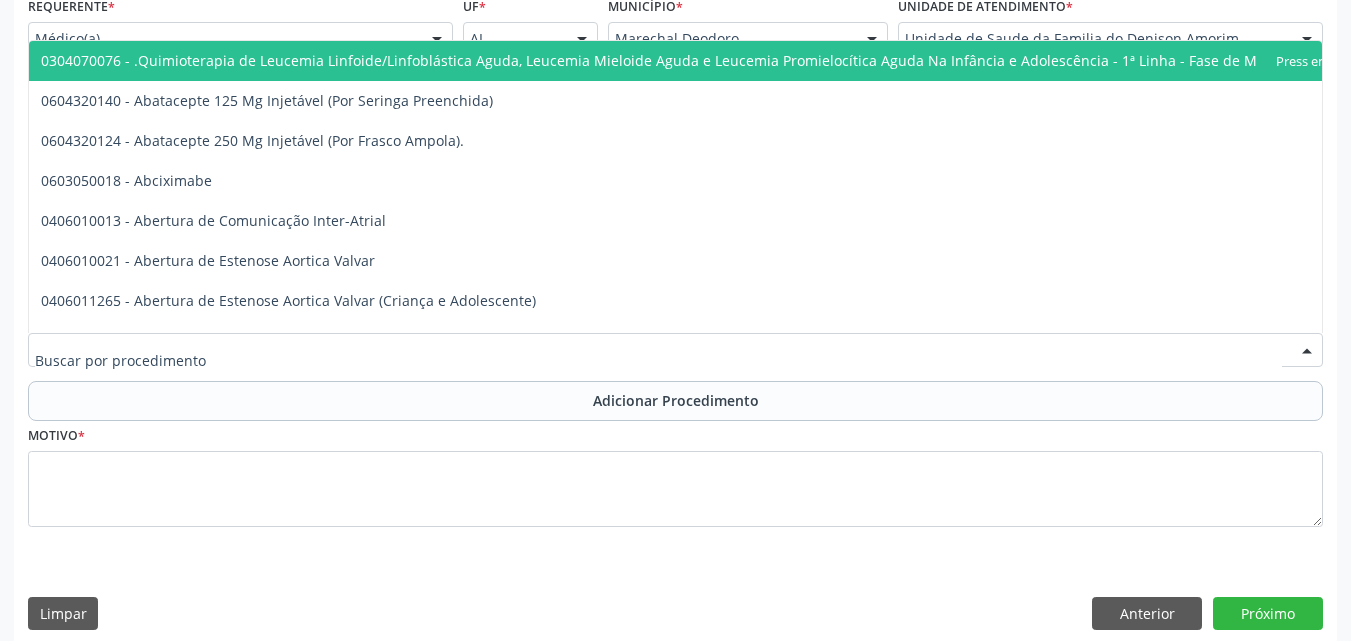 click at bounding box center (675, 350) 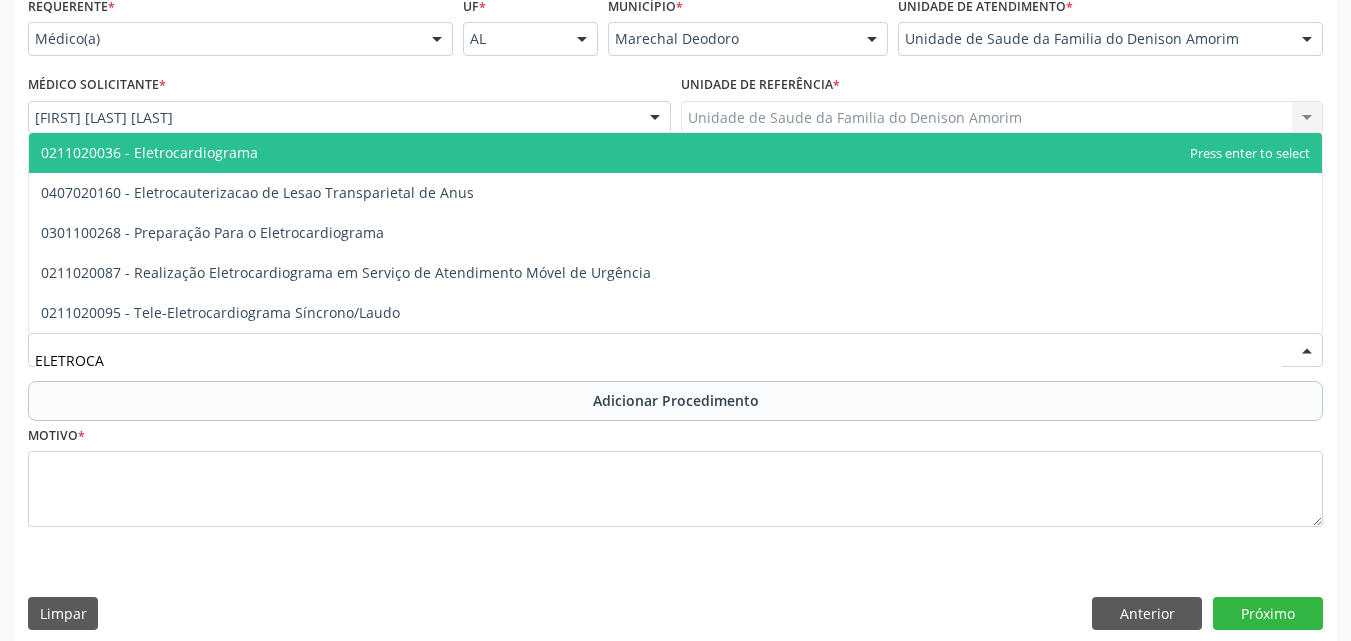 type on "ELETROCAR" 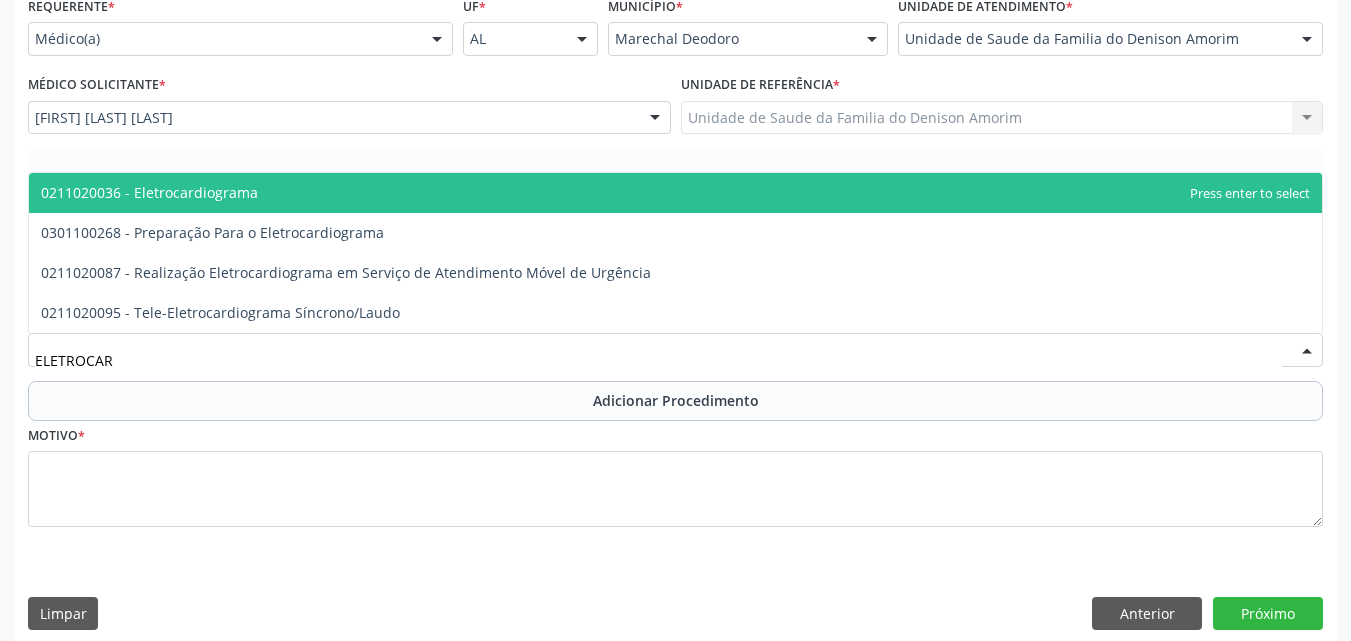 click on "0211020036 - Eletrocardiograma" at bounding box center [675, 193] 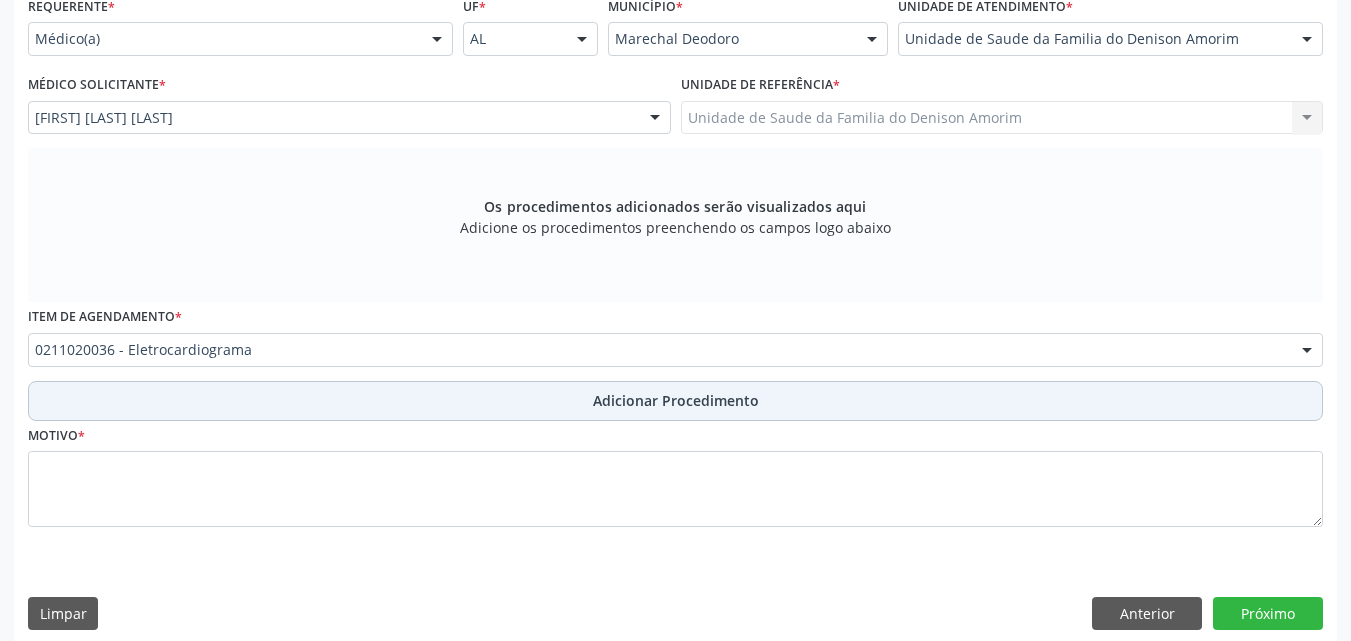 click on "Adicionar Procedimento" at bounding box center [675, 401] 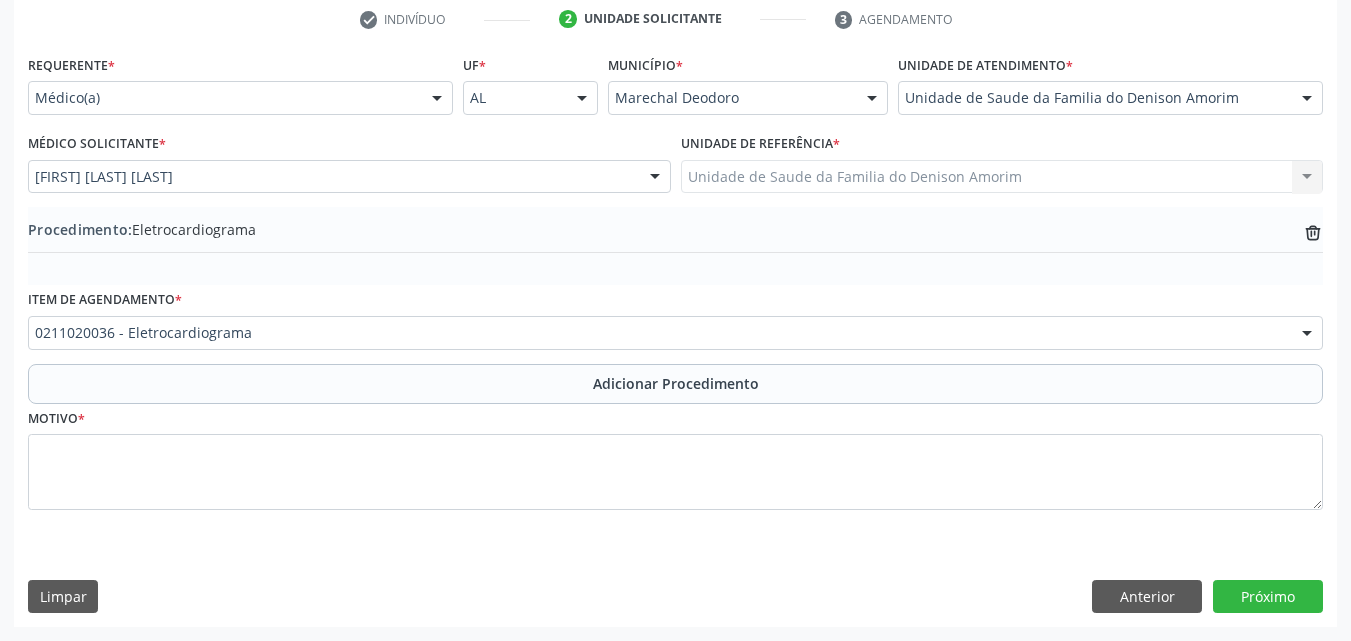 scroll, scrollTop: 412, scrollLeft: 0, axis: vertical 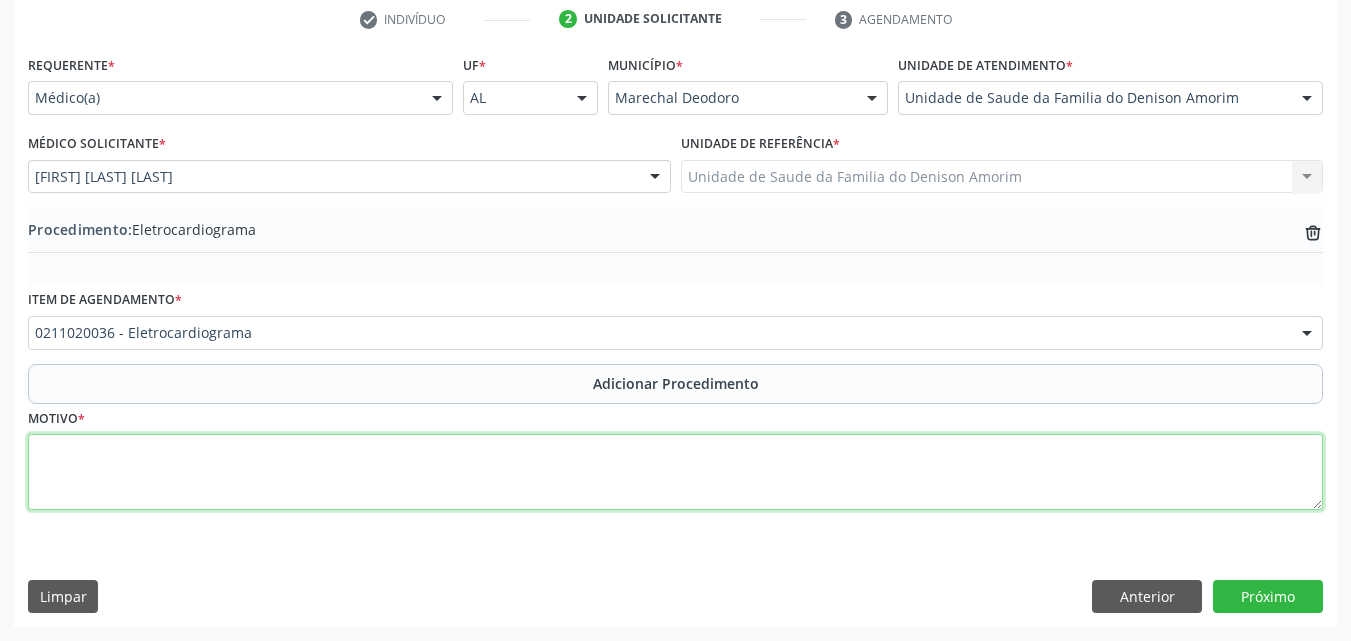 click at bounding box center [675, 472] 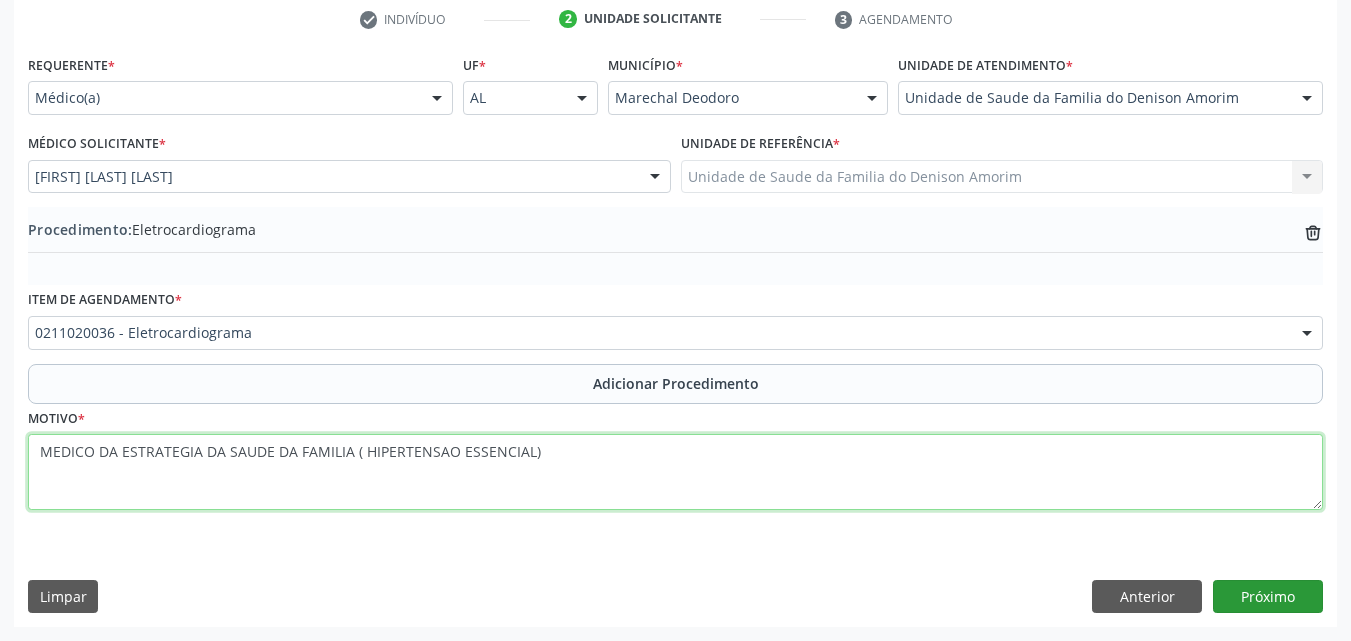 type on "MEDICO DA ESTRATEGIA DA SAUDE DA FAMILIA ( HIPERTENSAO ESSENCIAL)" 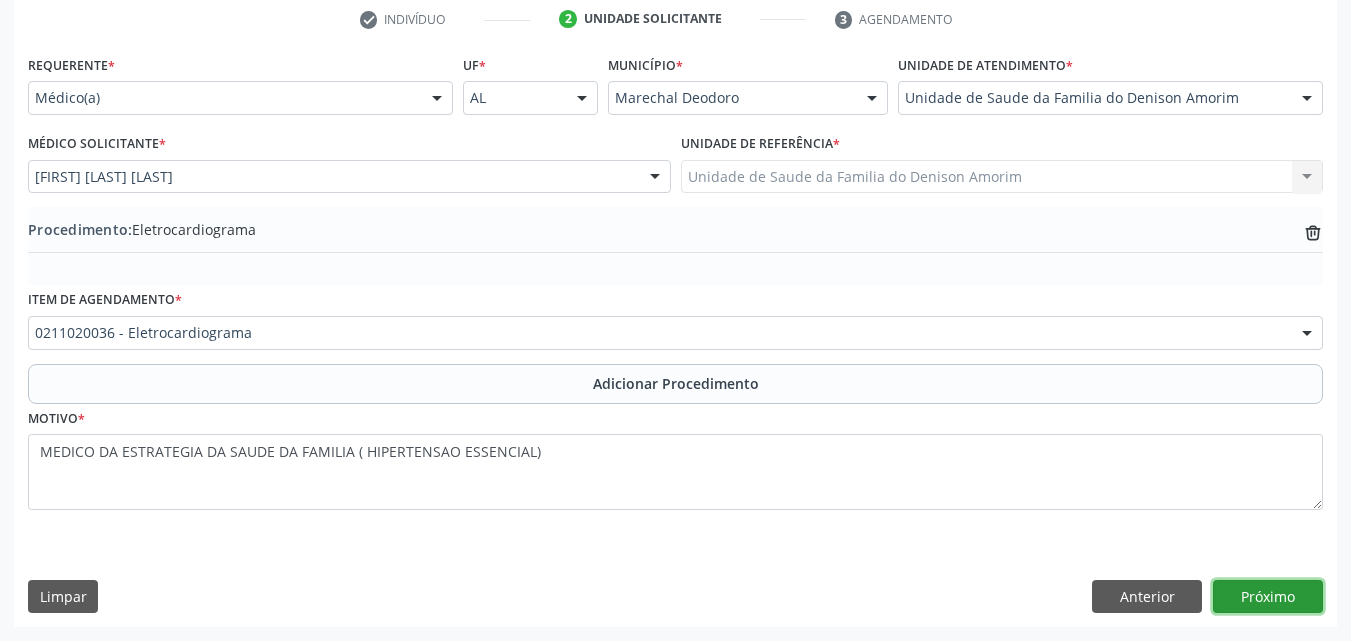 click on "Próximo" at bounding box center (1268, 597) 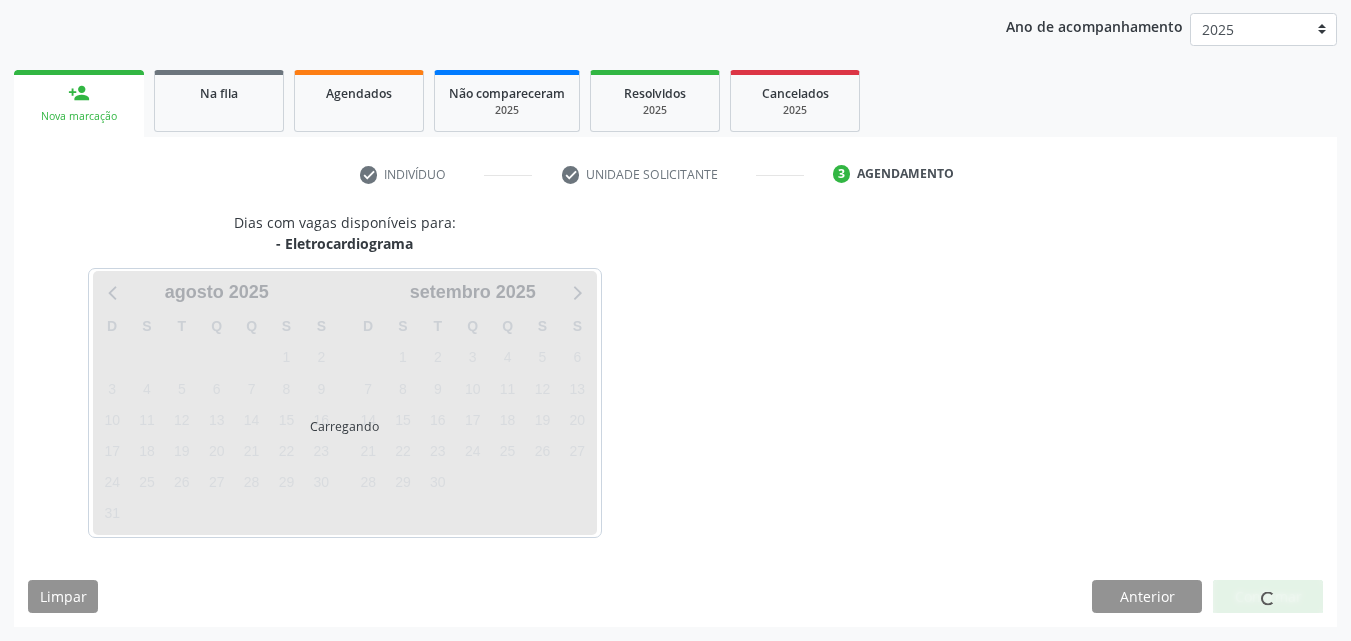 scroll, scrollTop: 316, scrollLeft: 0, axis: vertical 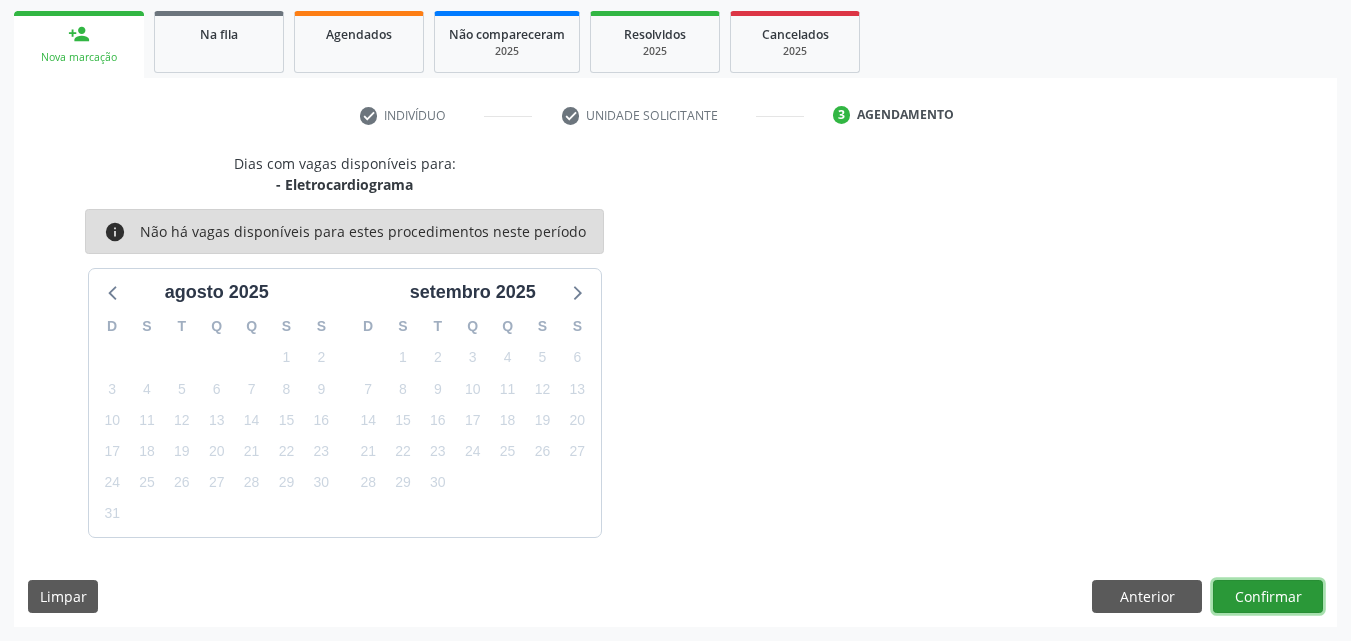 click on "Confirmar" at bounding box center (1268, 597) 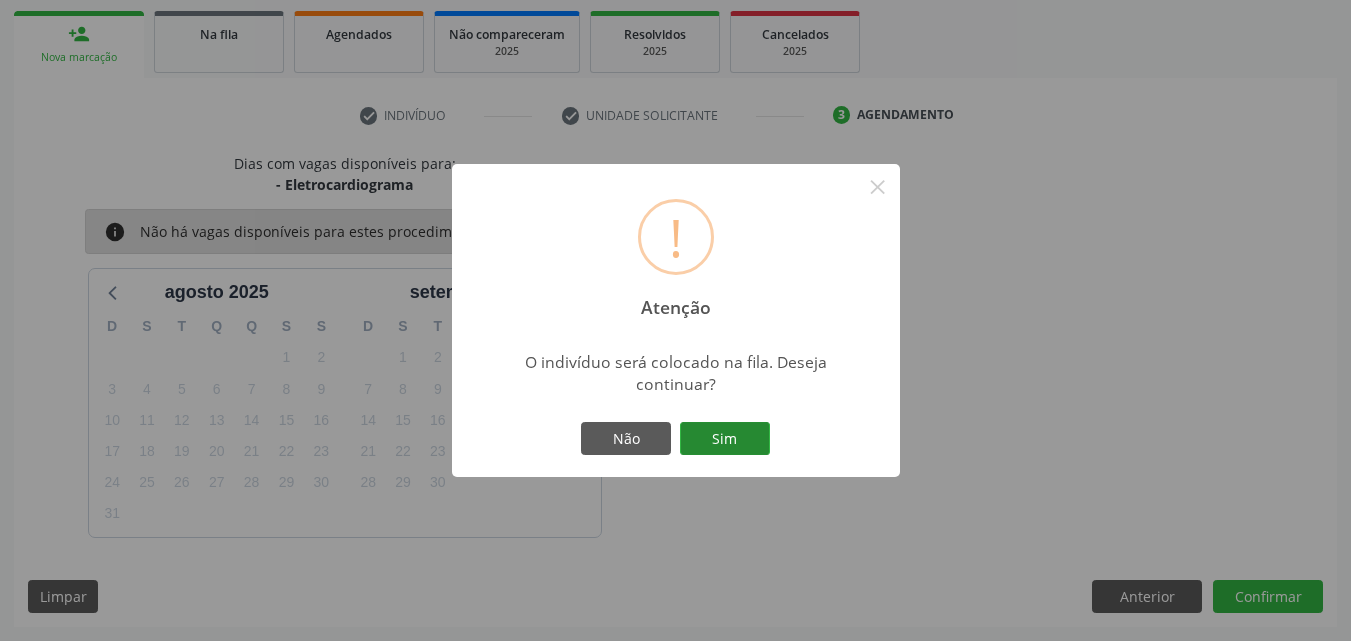 click on "Sim" at bounding box center [725, 439] 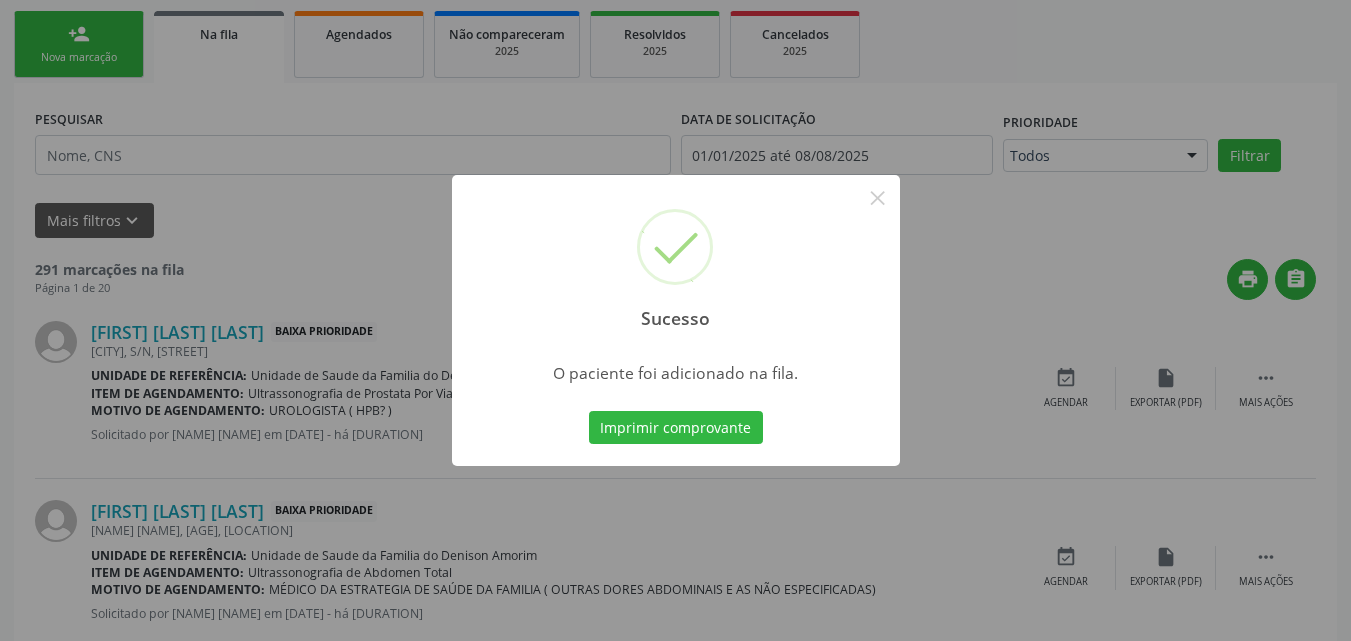 scroll, scrollTop: 54, scrollLeft: 0, axis: vertical 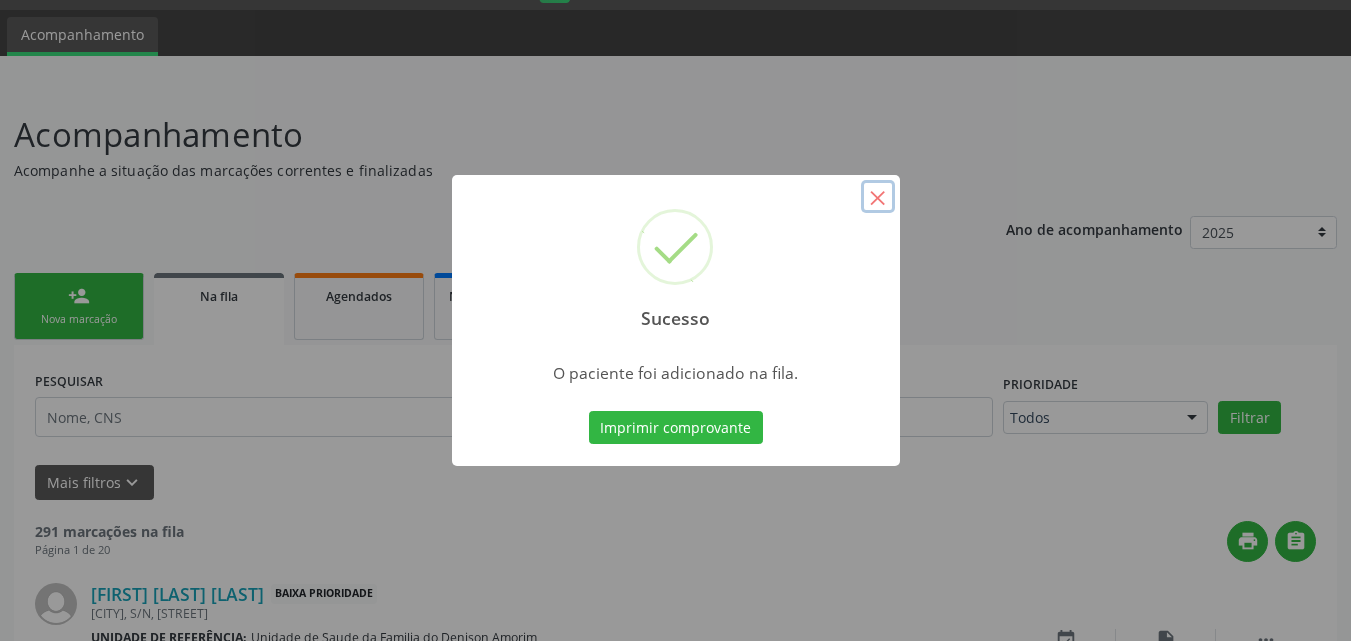 click on "×" at bounding box center [878, 197] 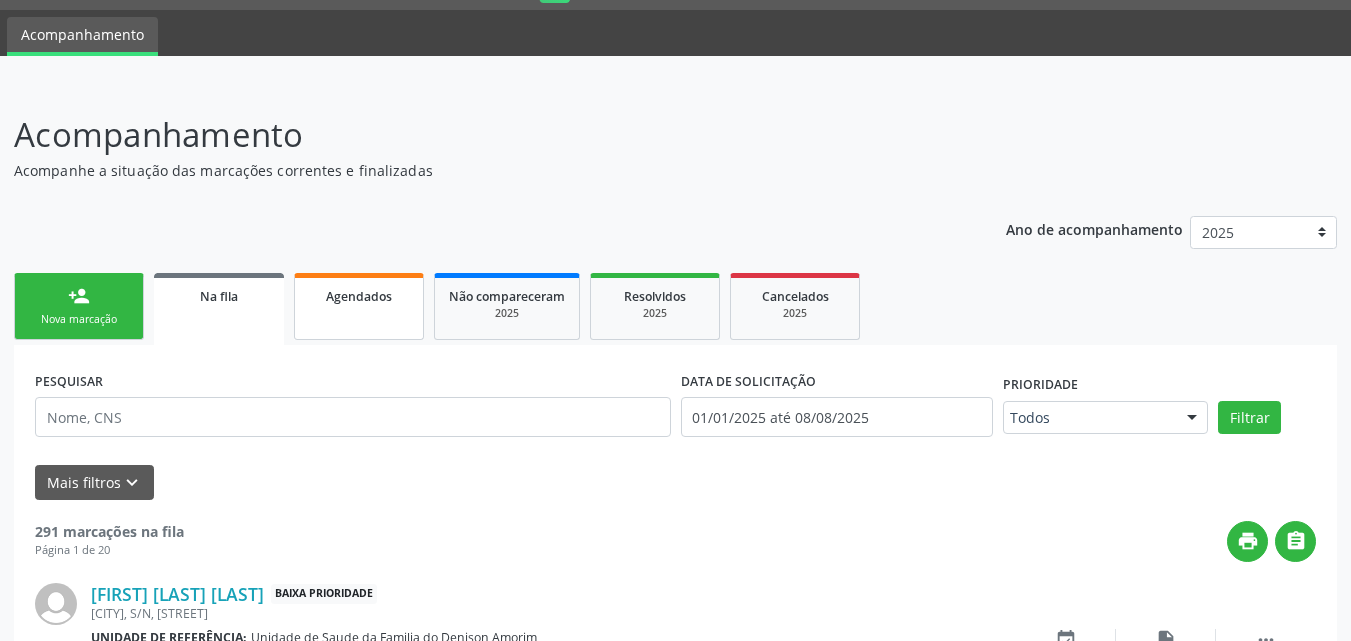 click on "Agendados" at bounding box center (359, 295) 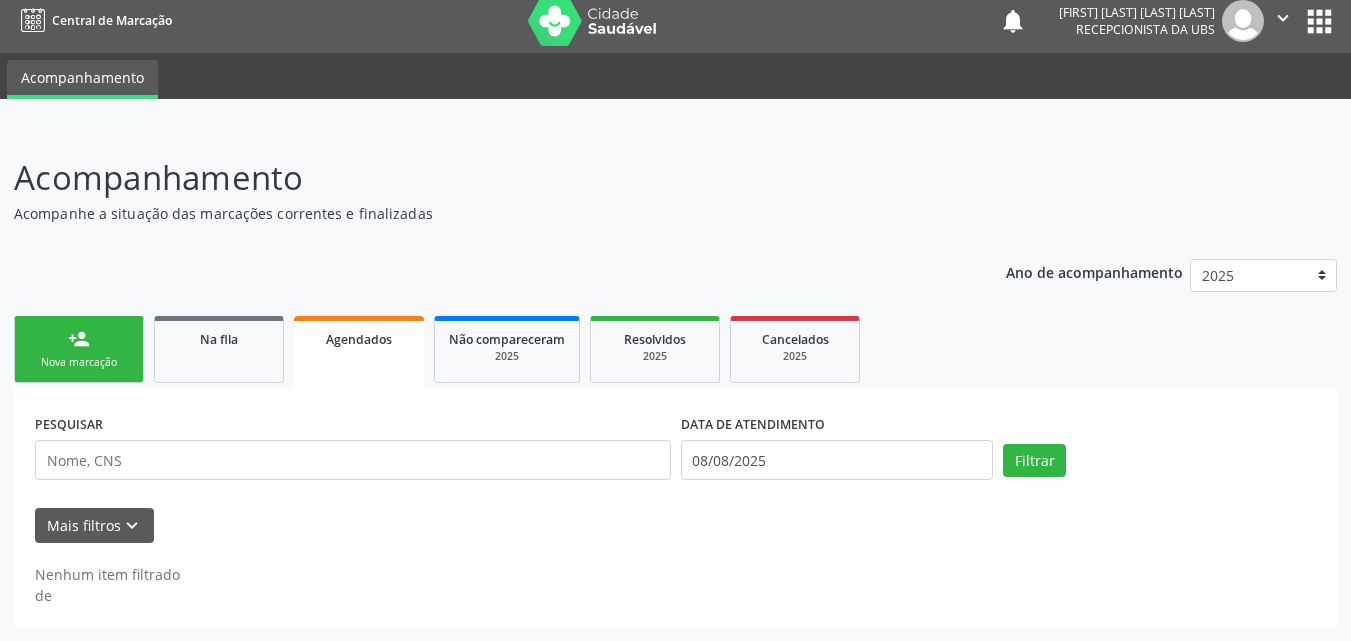scroll, scrollTop: 11, scrollLeft: 0, axis: vertical 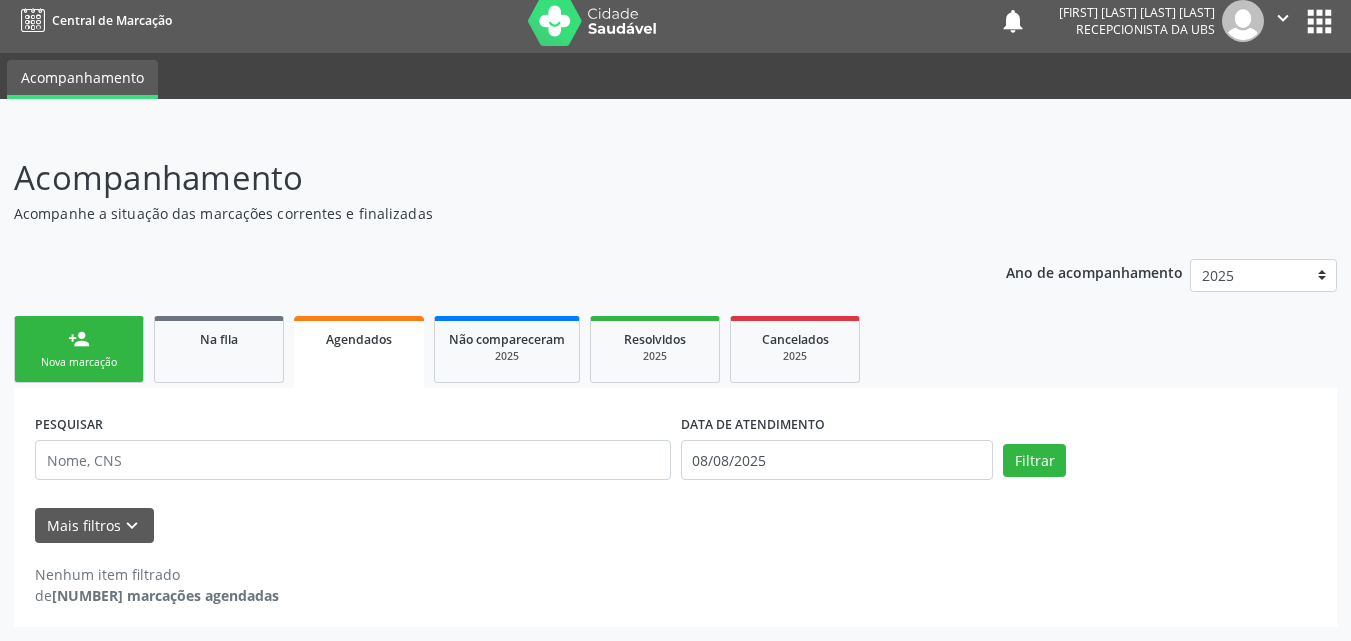 click on "Agendados" at bounding box center (359, 352) 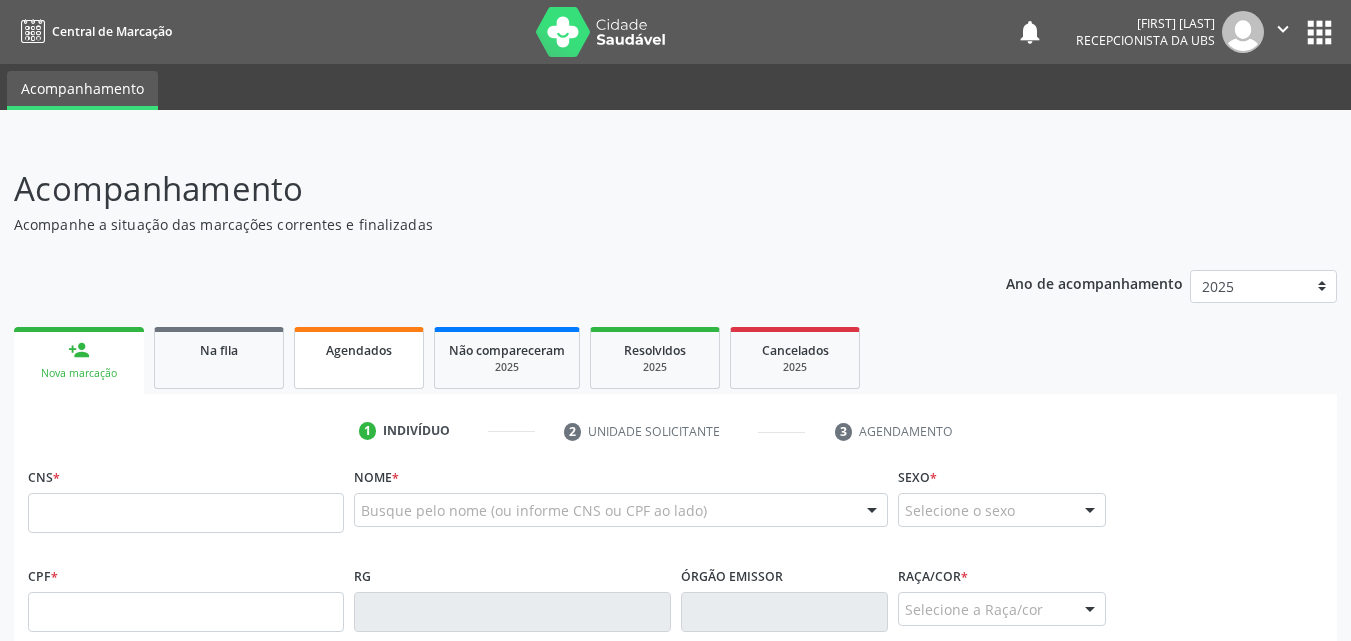 scroll, scrollTop: 0, scrollLeft: 0, axis: both 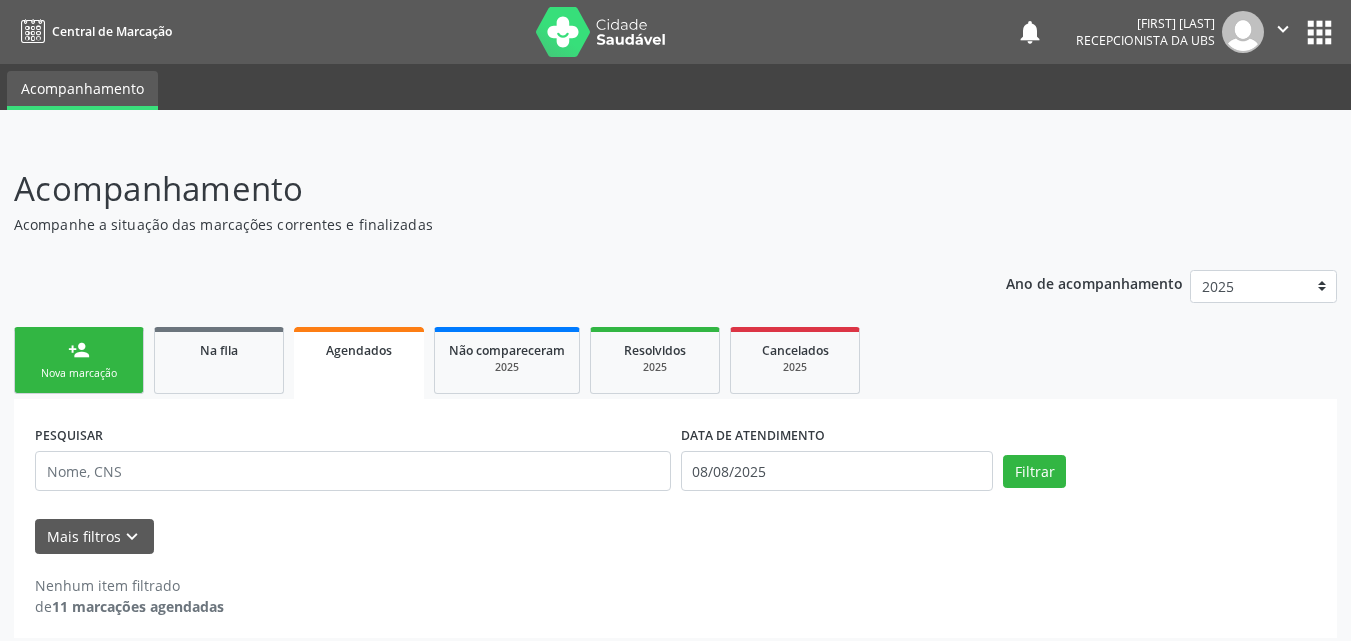 drag, startPoint x: 183, startPoint y: 623, endPoint x: 472, endPoint y: 558, distance: 296.2195 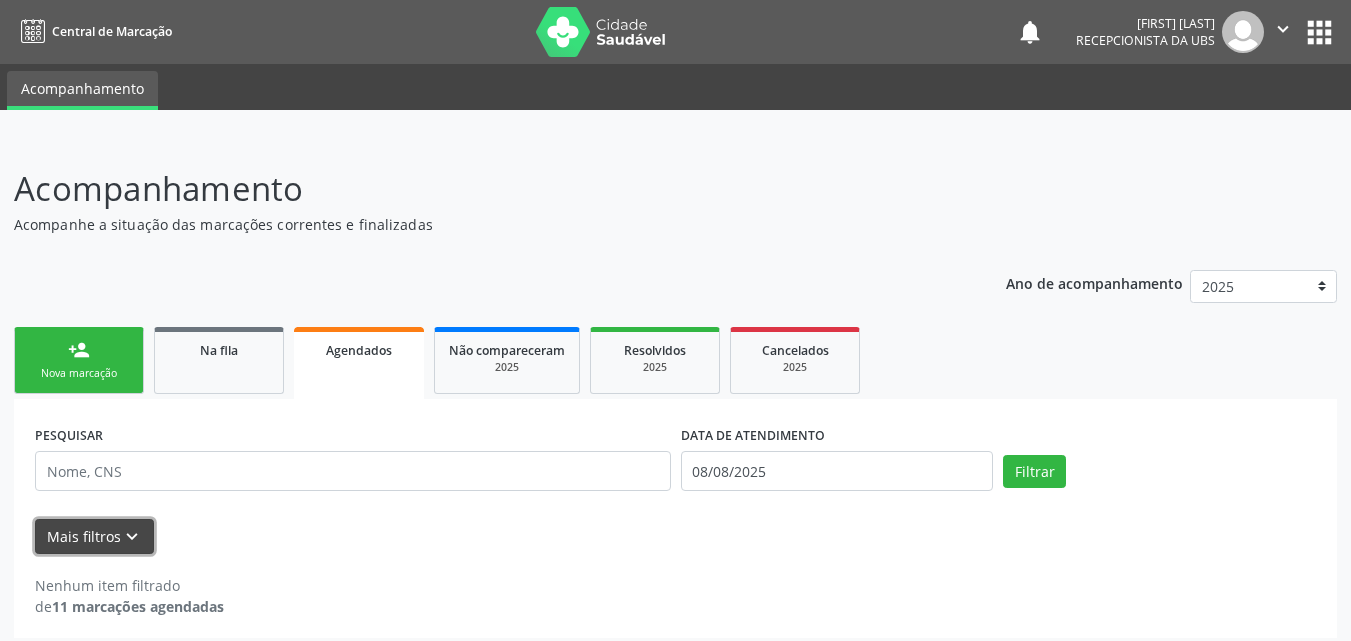 click on "Mais filtros
keyboard_arrow_down" at bounding box center (94, 536) 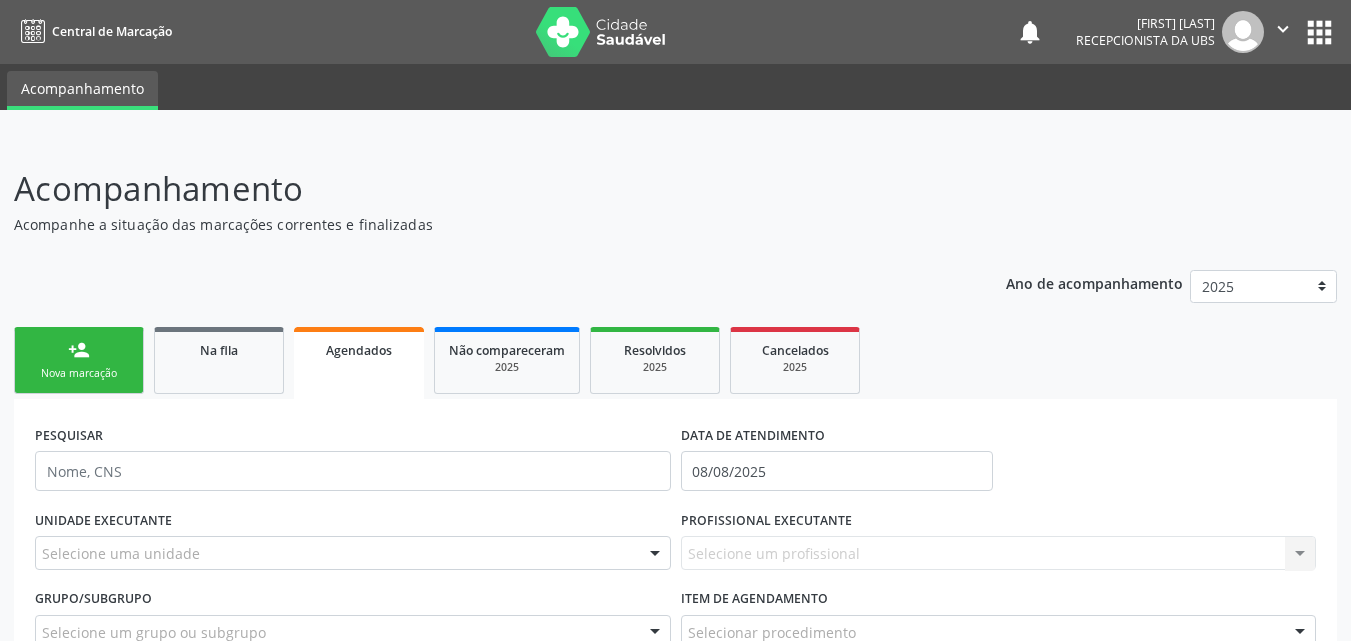 scroll, scrollTop: 215, scrollLeft: 0, axis: vertical 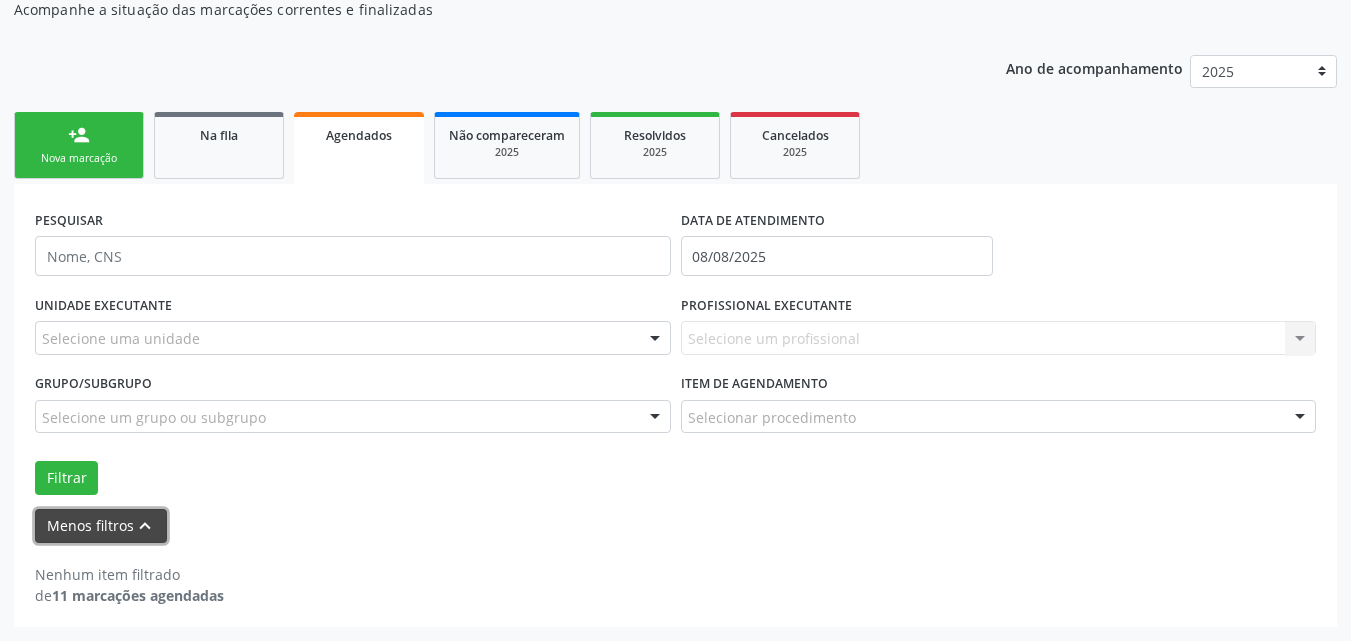 click on "Menos filtros
keyboard_arrow_up" at bounding box center [101, 526] 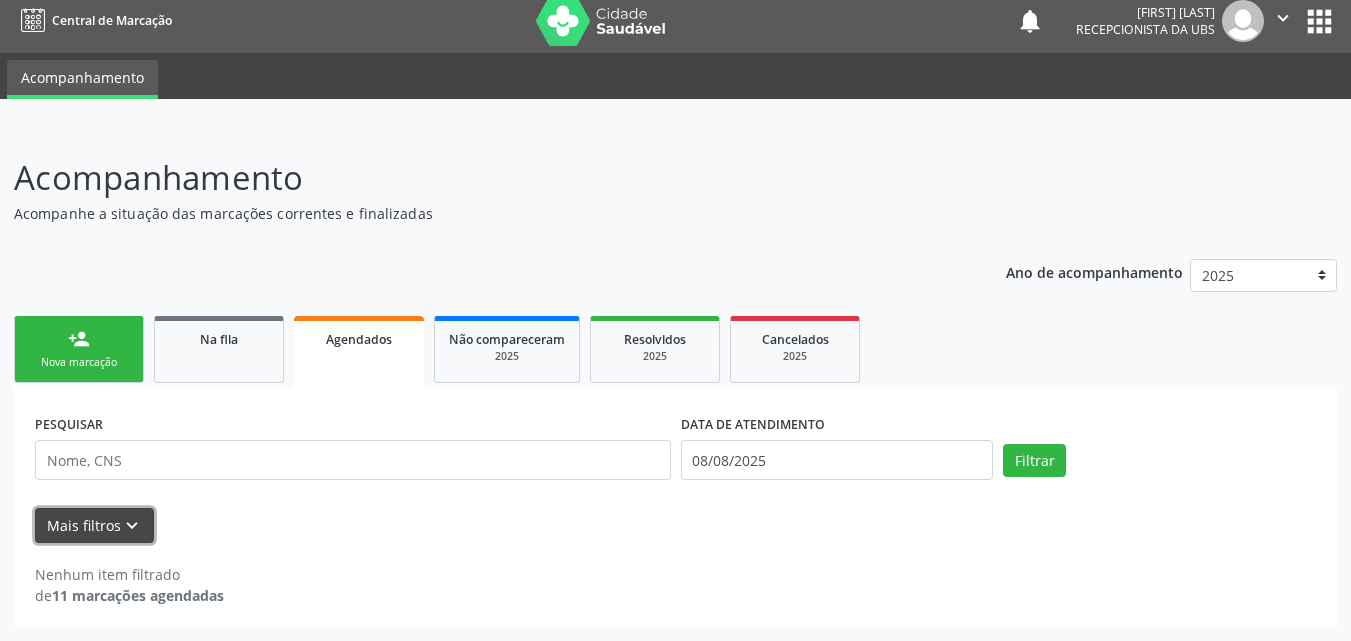 scroll, scrollTop: 11, scrollLeft: 0, axis: vertical 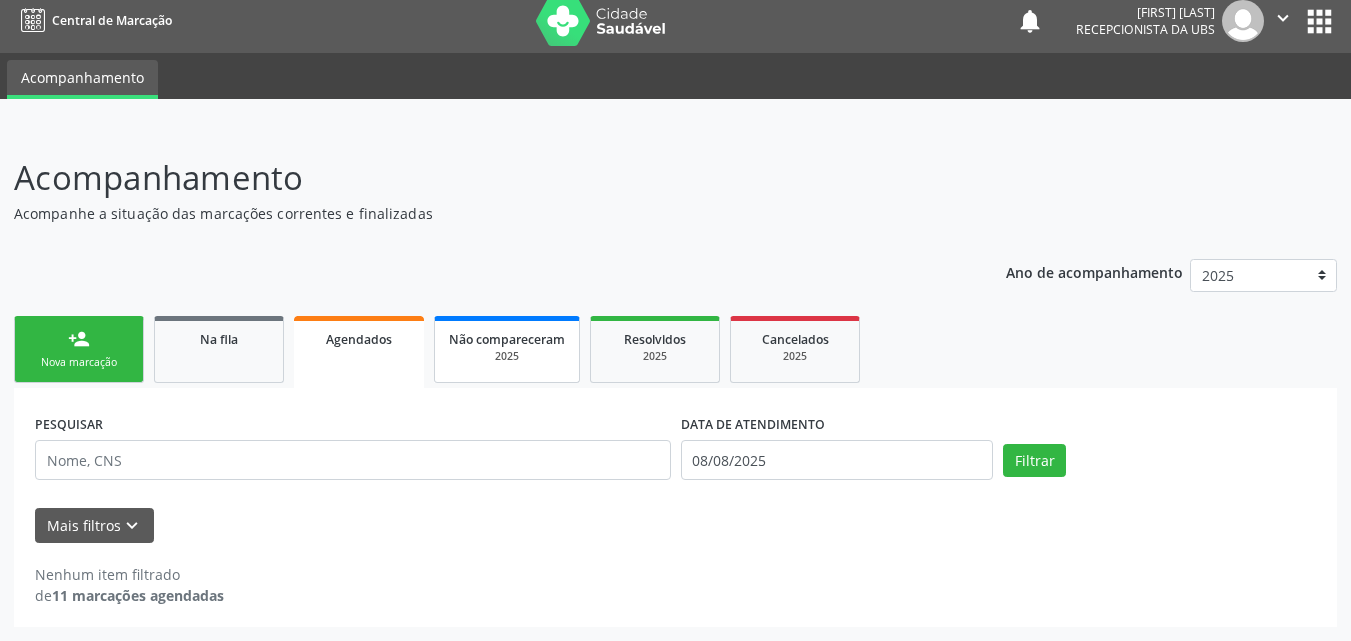 click on "2025" at bounding box center (507, 356) 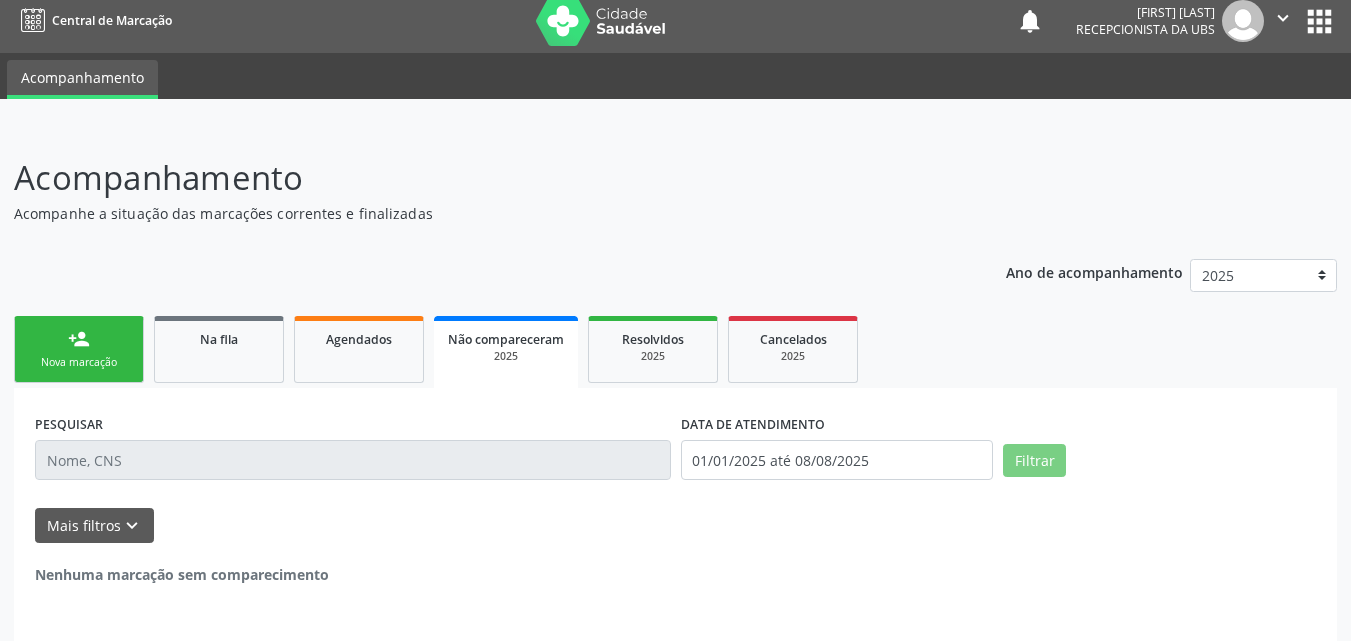 scroll, scrollTop: 0, scrollLeft: 0, axis: both 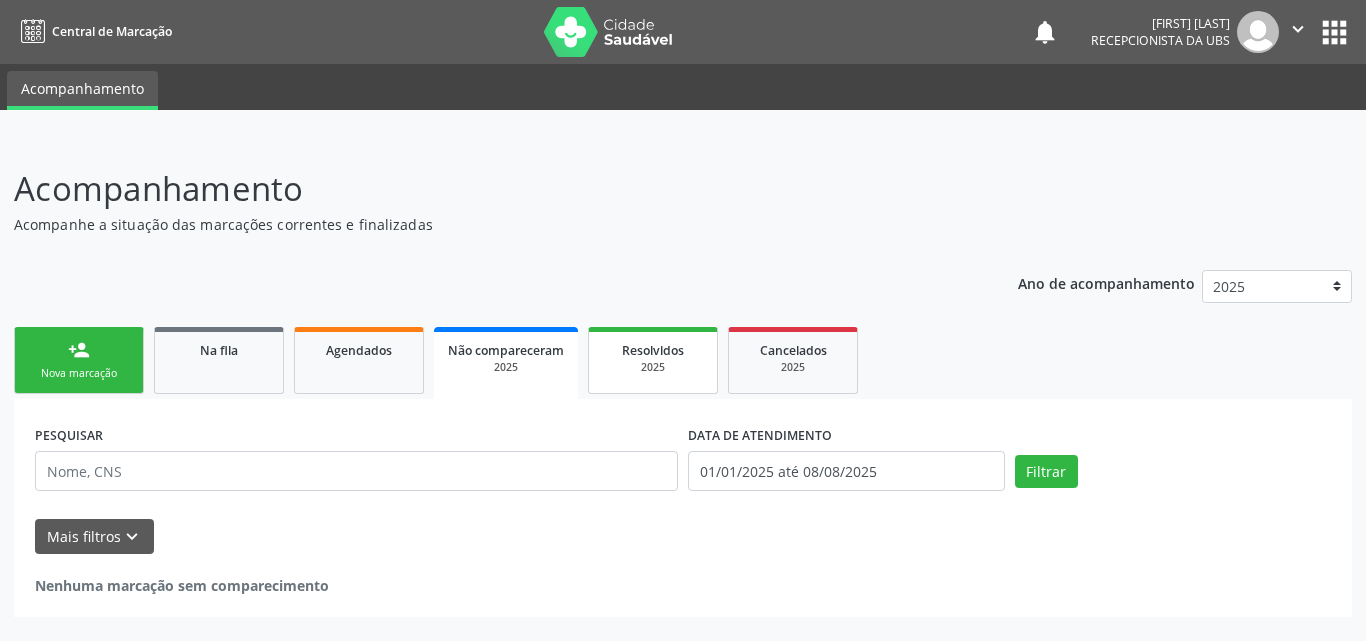 click on "Resolvidos" at bounding box center (653, 350) 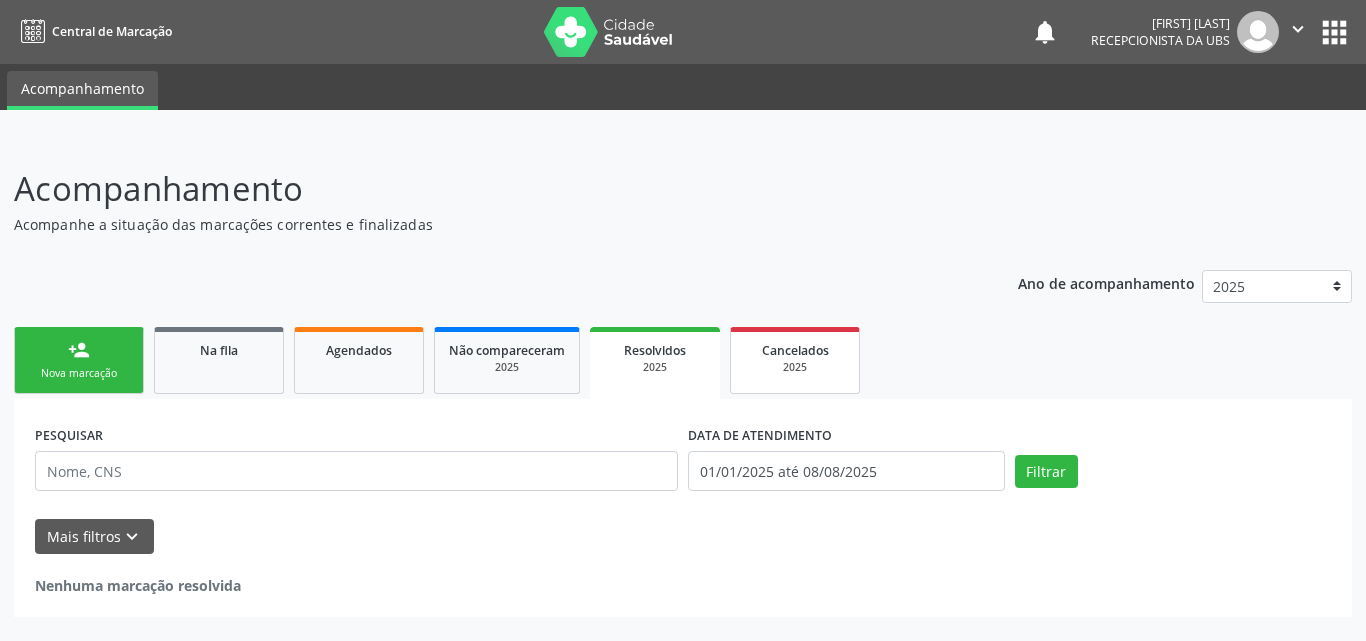 click on "Cancelados" at bounding box center (795, 350) 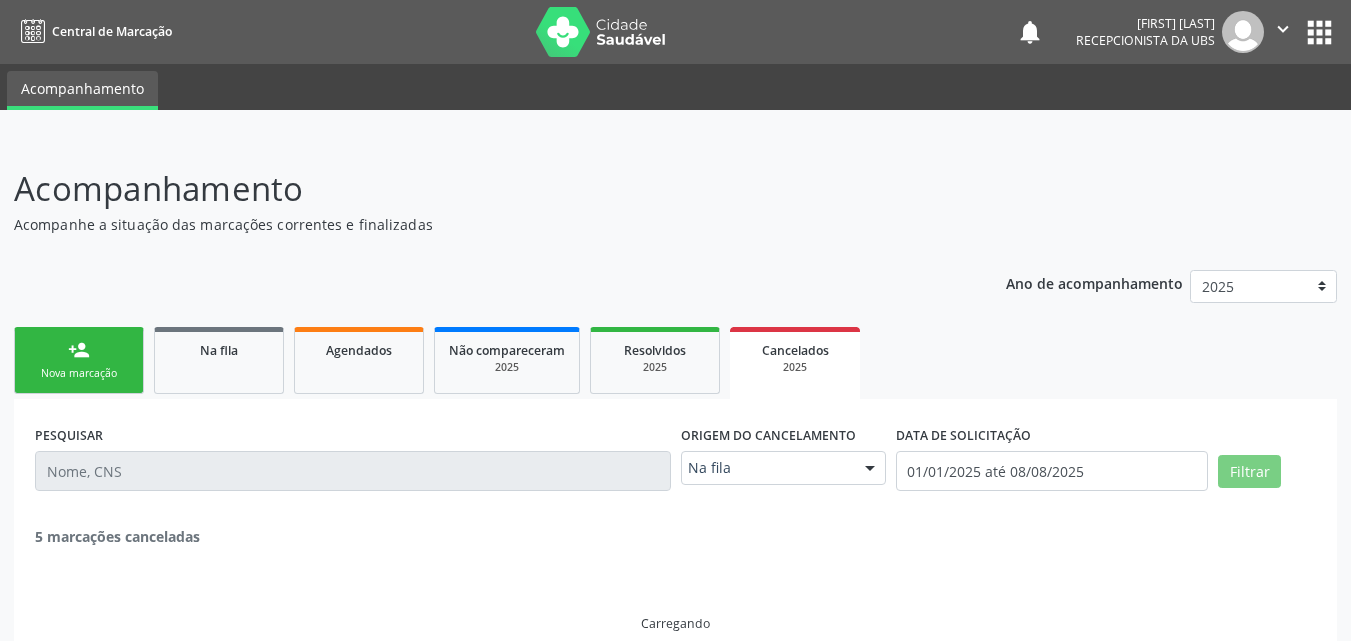 click on "Cancelados" at bounding box center (795, 350) 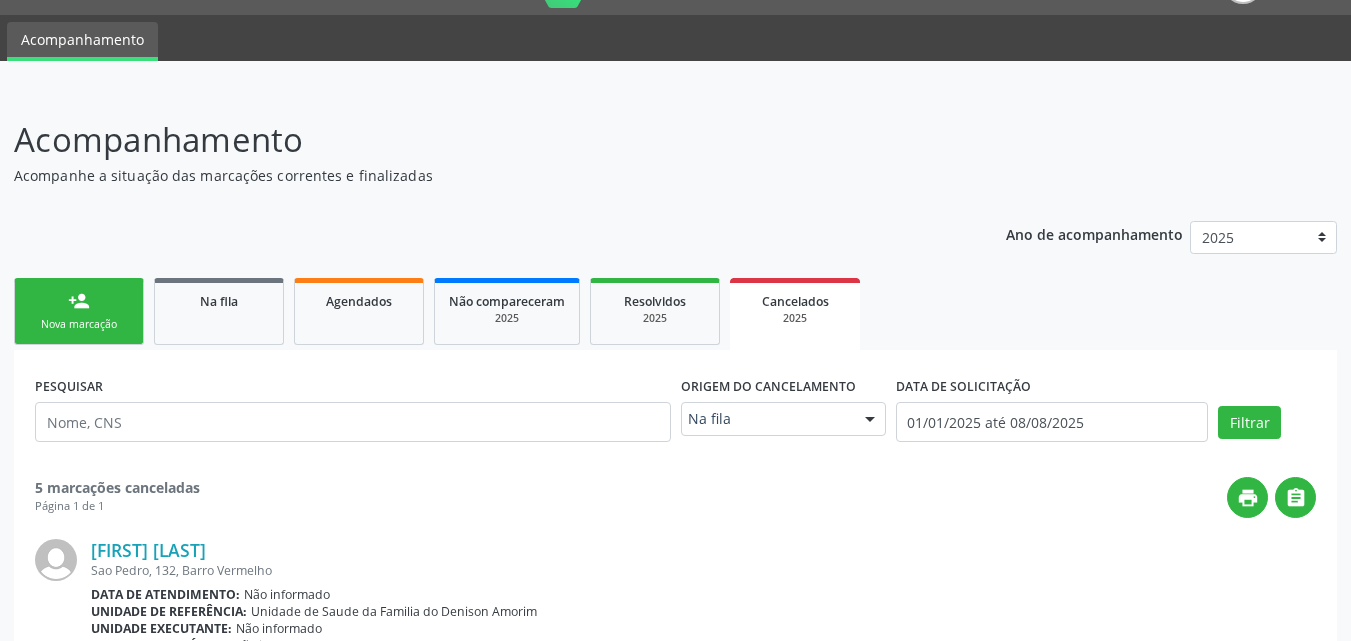 scroll, scrollTop: 0, scrollLeft: 0, axis: both 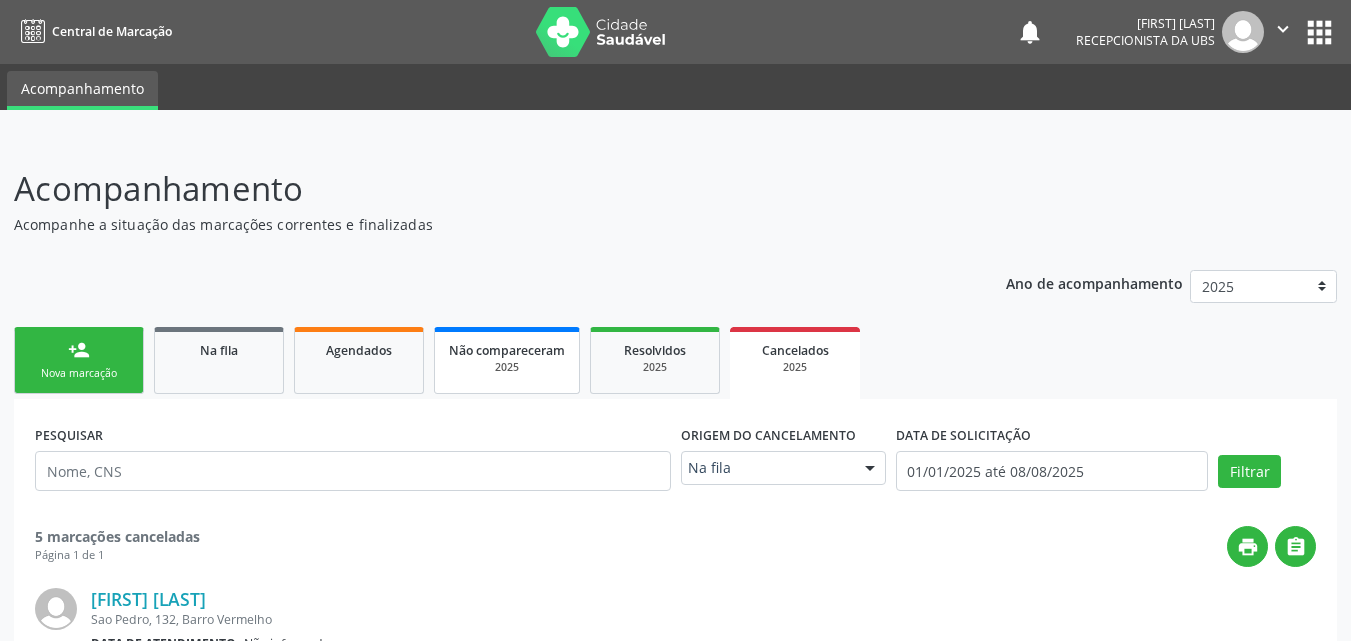 click on "Não compareceram
2025" at bounding box center (507, 360) 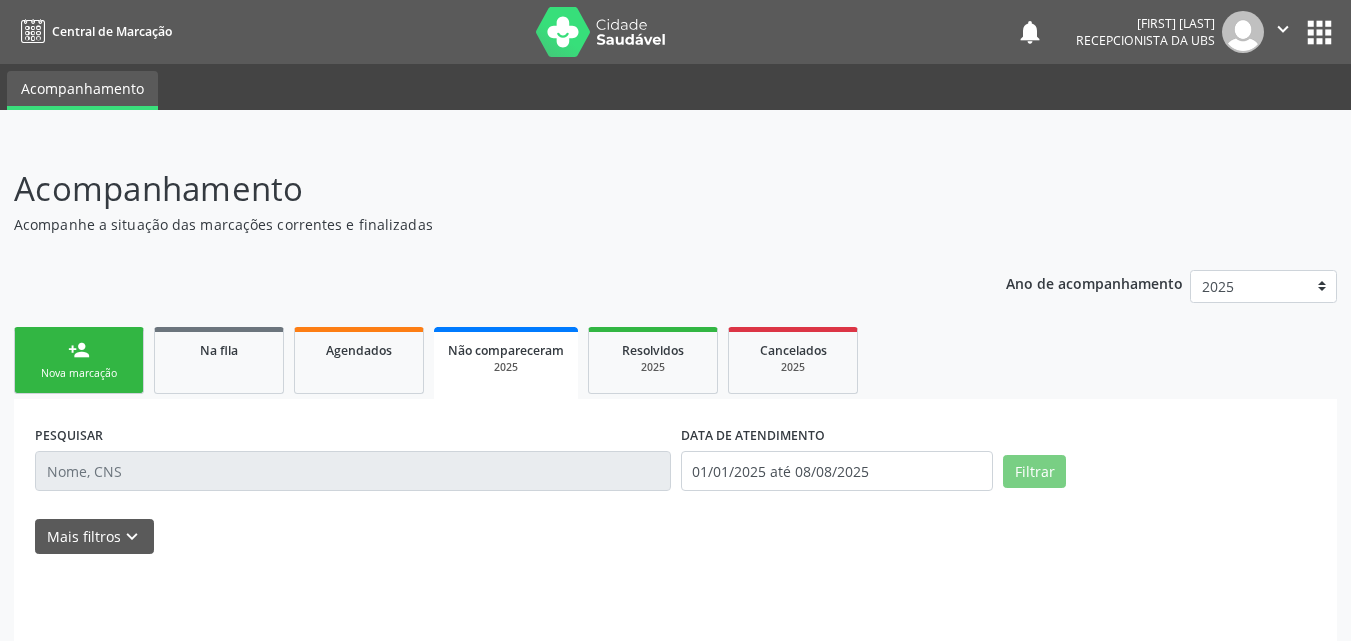 click on "Não compareceram
2025" at bounding box center (506, 363) 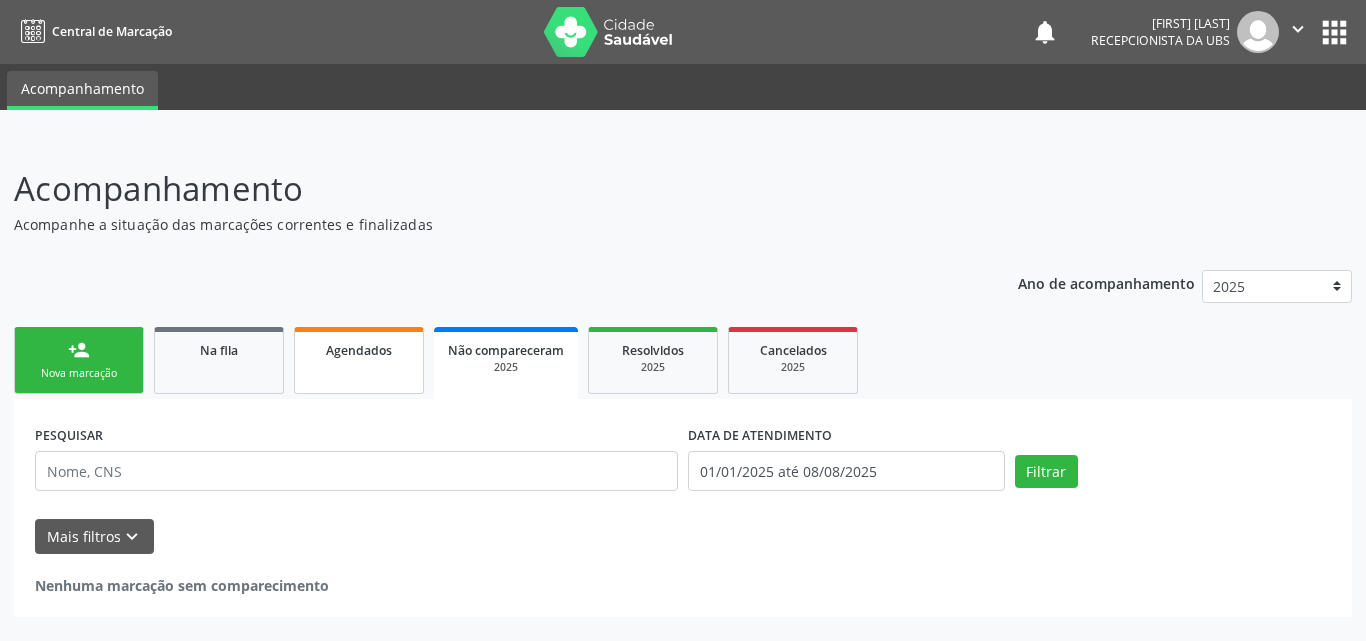 click on "Agendados" at bounding box center (359, 360) 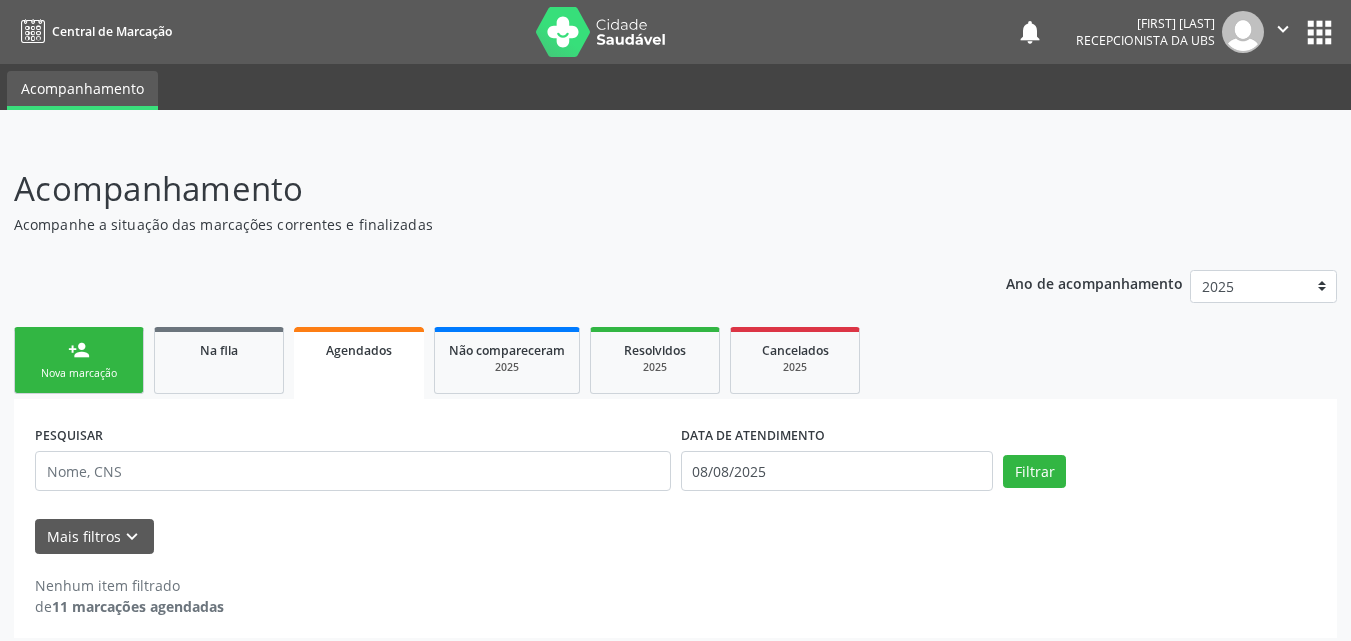 click on "Mais filtros
keyboard_arrow_down" at bounding box center (675, 536) 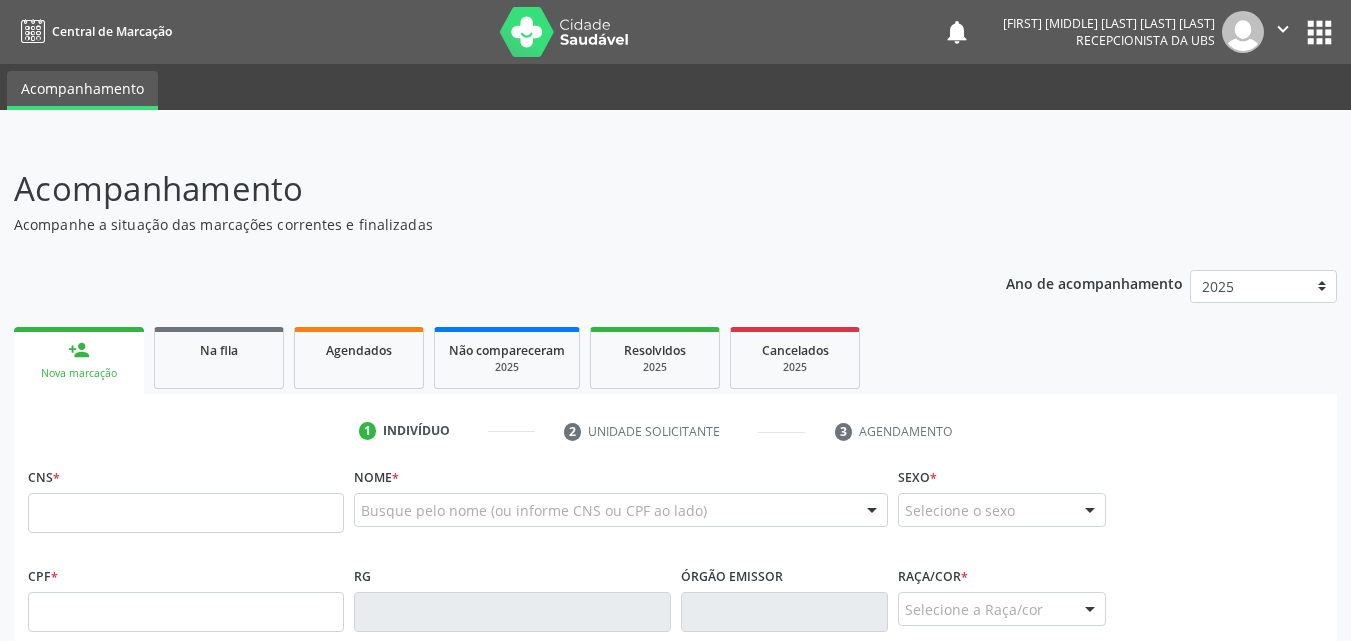 scroll, scrollTop: 0, scrollLeft: 0, axis: both 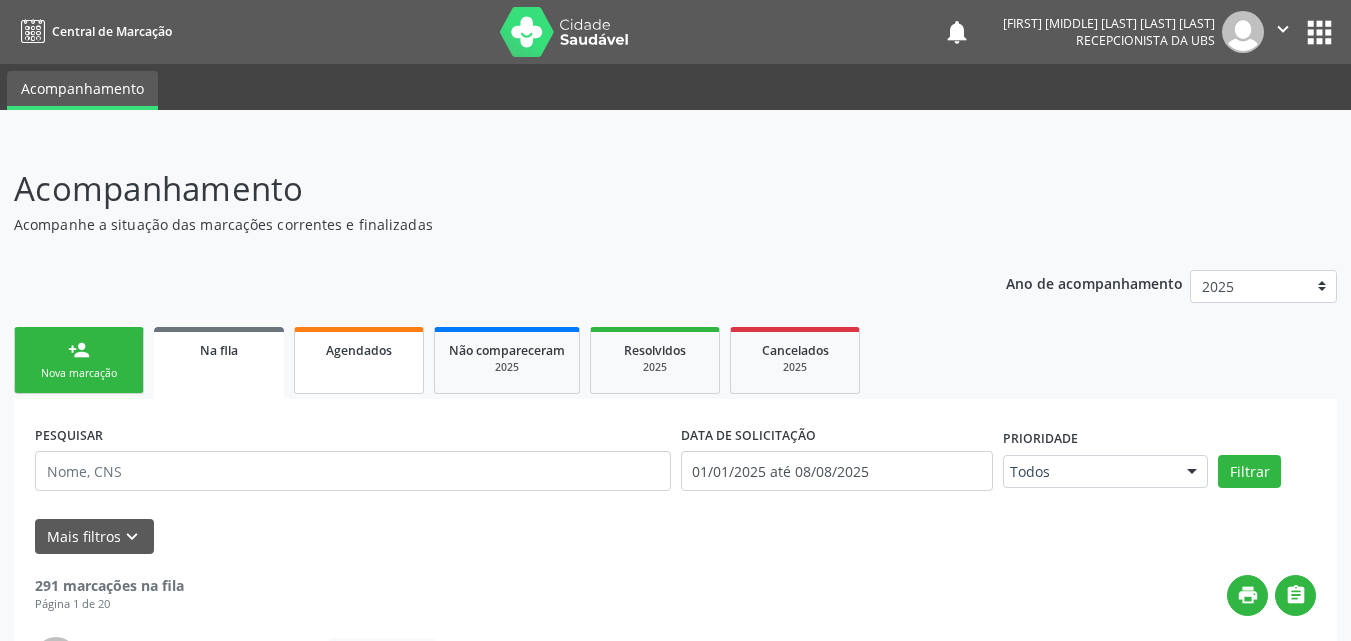 click on "Agendados" at bounding box center (359, 360) 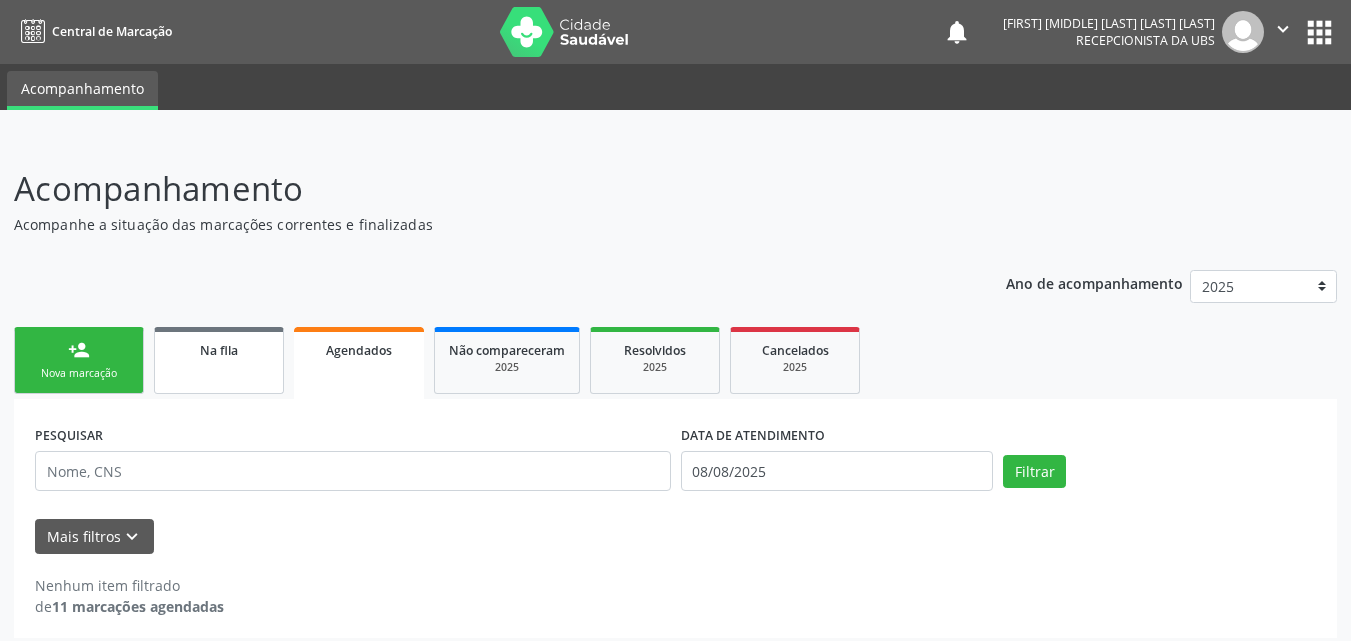 click on "Na fila" at bounding box center (219, 360) 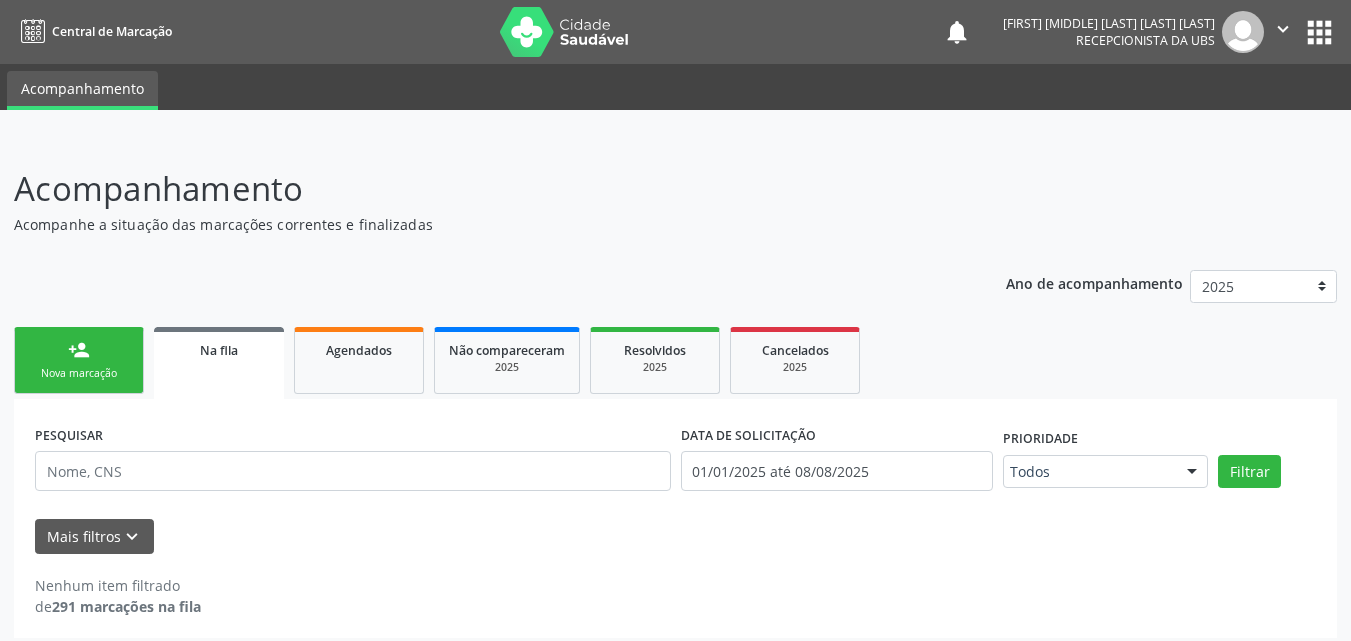 scroll, scrollTop: 11, scrollLeft: 0, axis: vertical 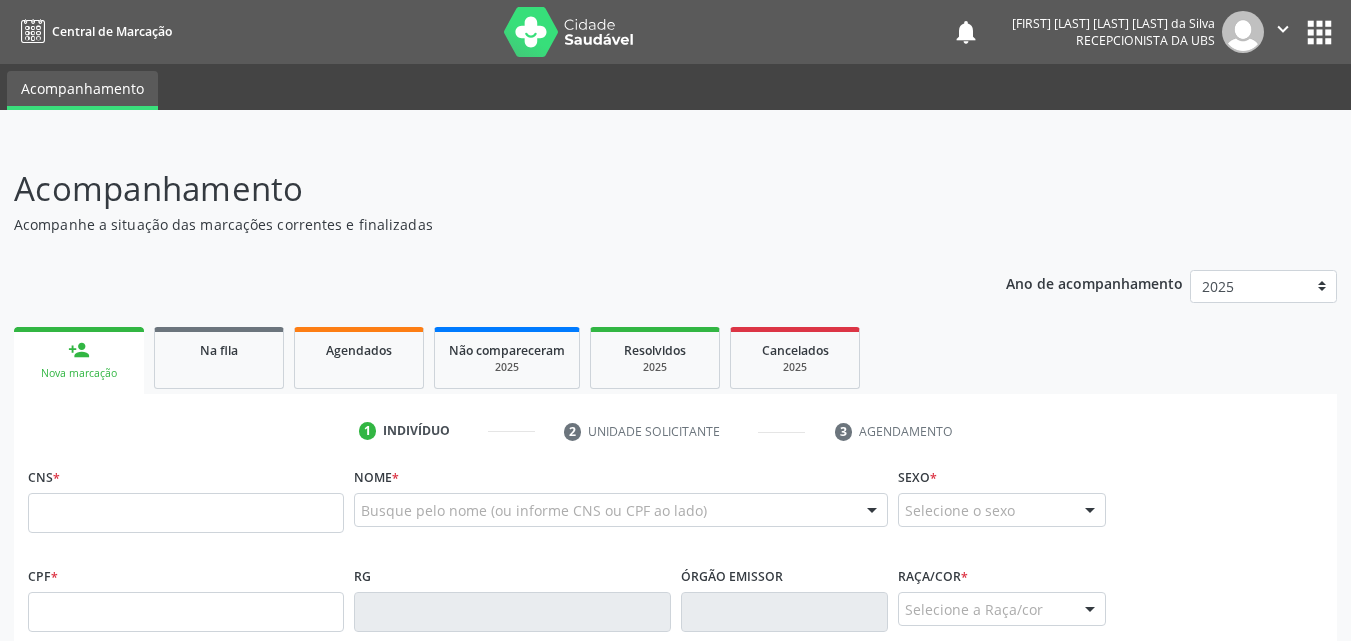 click on "Agendados" at bounding box center (359, 350) 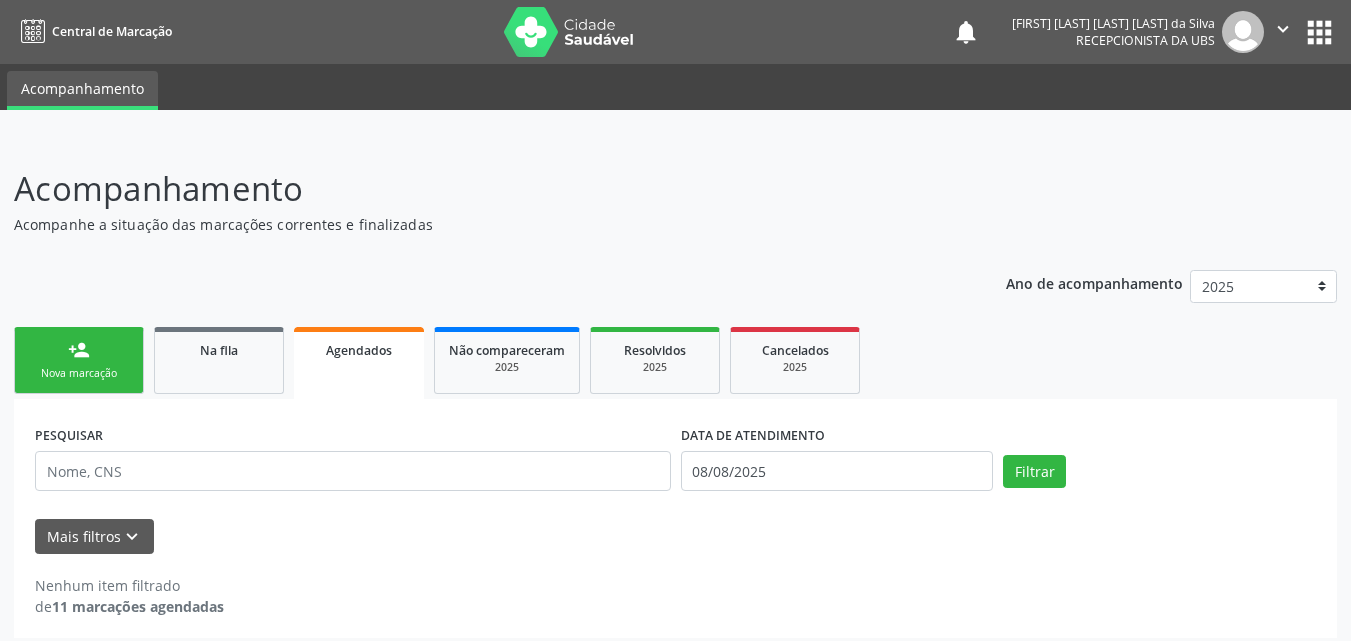 scroll, scrollTop: 11, scrollLeft: 0, axis: vertical 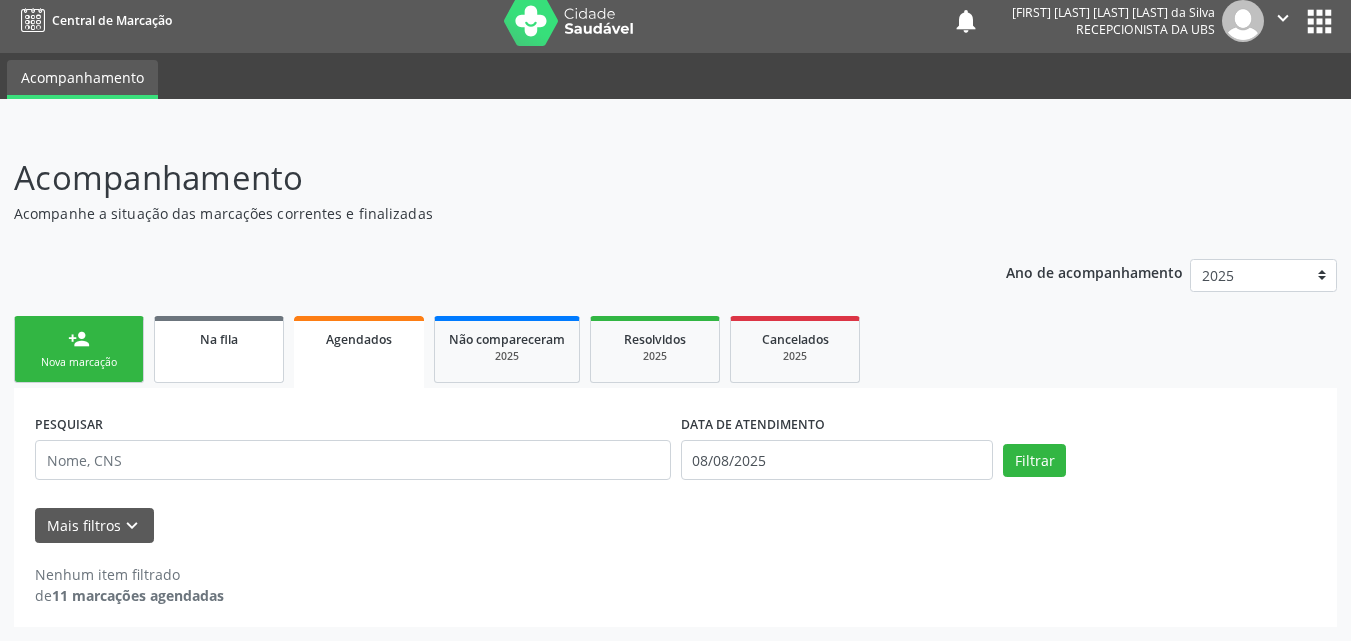 click on "Na fila" at bounding box center [219, 349] 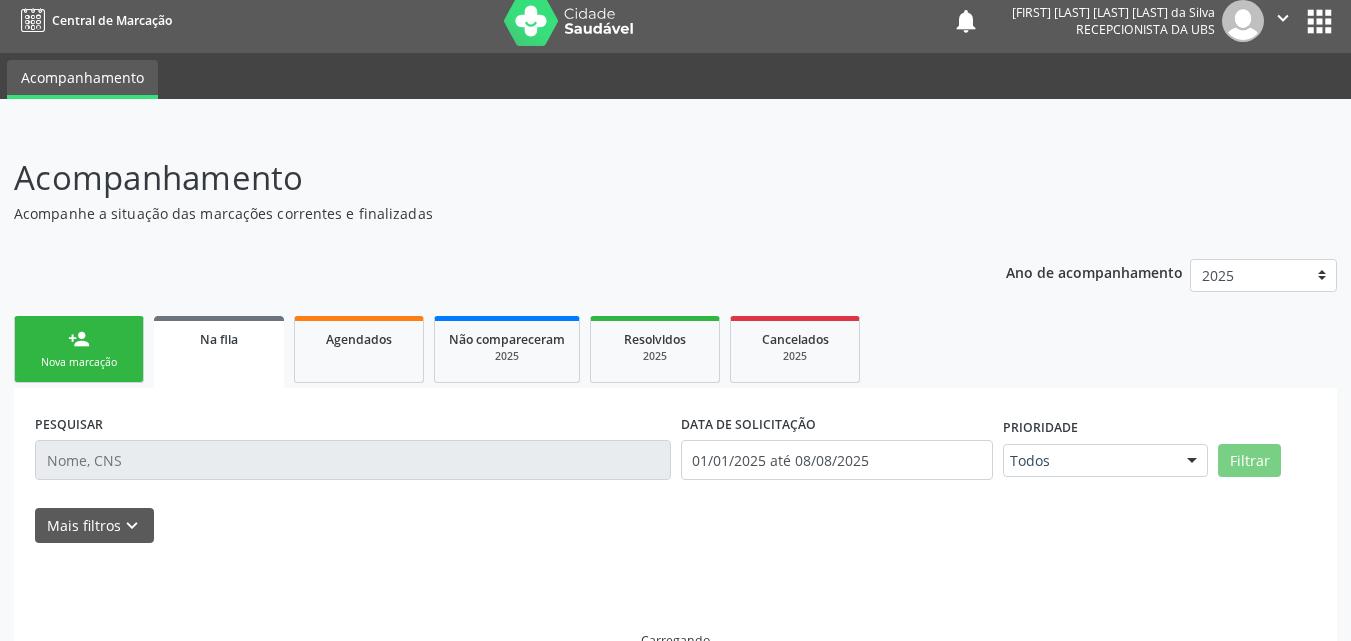 click on "Na fila" at bounding box center [219, 352] 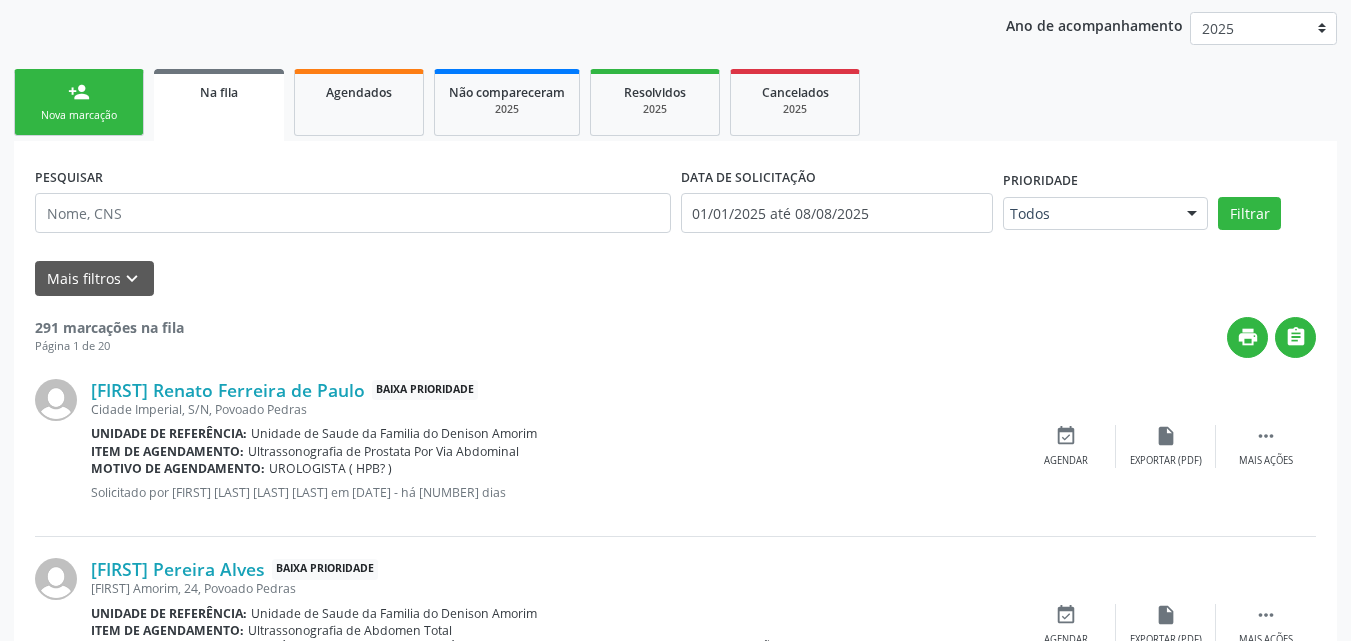 scroll, scrollTop: 298, scrollLeft: 0, axis: vertical 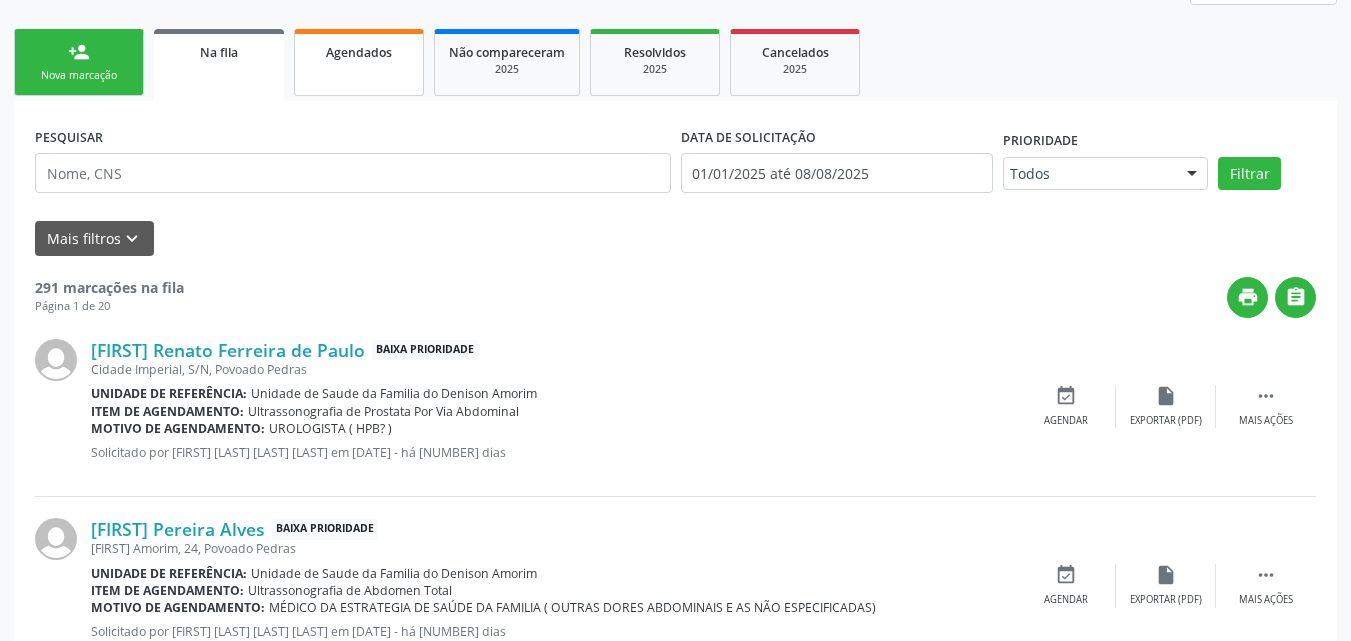 click on "Agendados" at bounding box center (359, 62) 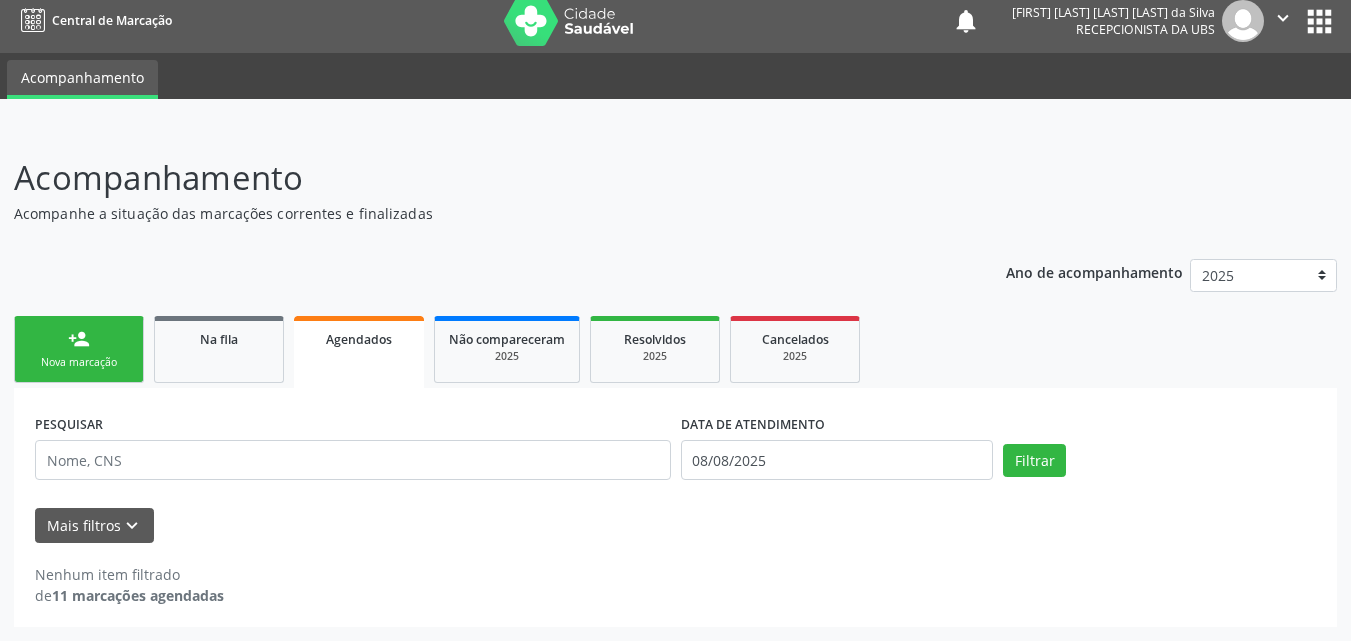 scroll, scrollTop: 11, scrollLeft: 0, axis: vertical 